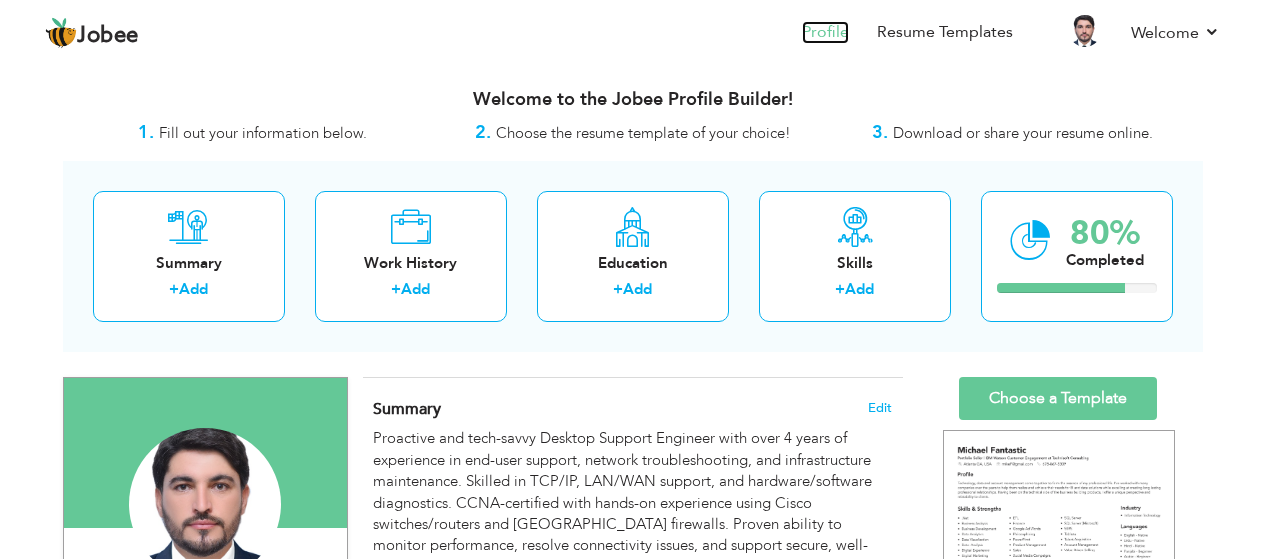 scroll, scrollTop: 0, scrollLeft: 0, axis: both 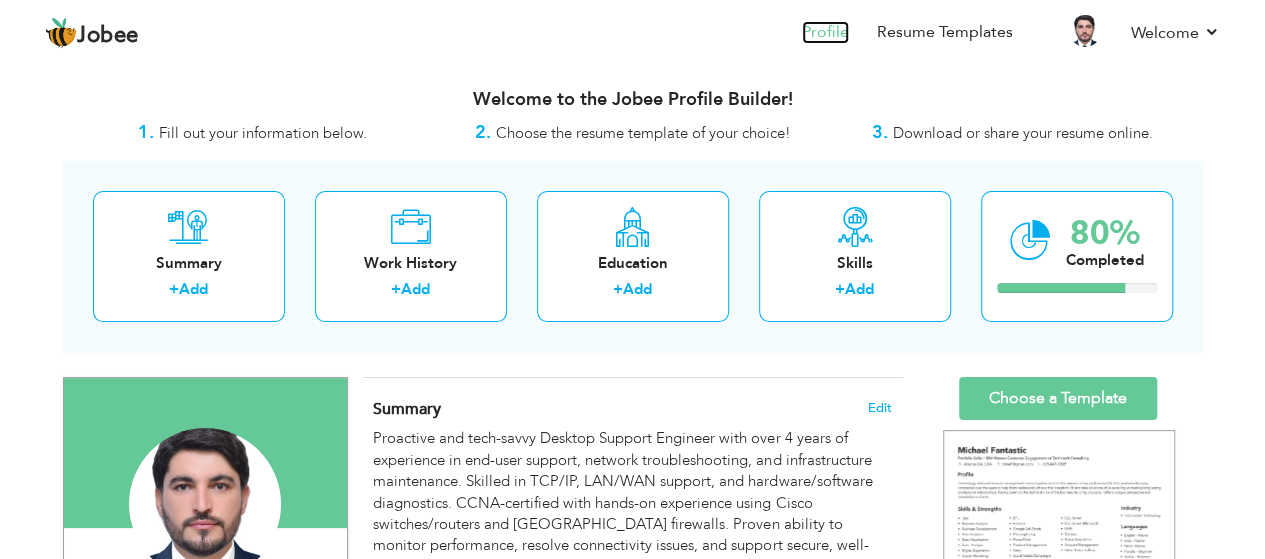 click on "Profile" at bounding box center (825, 32) 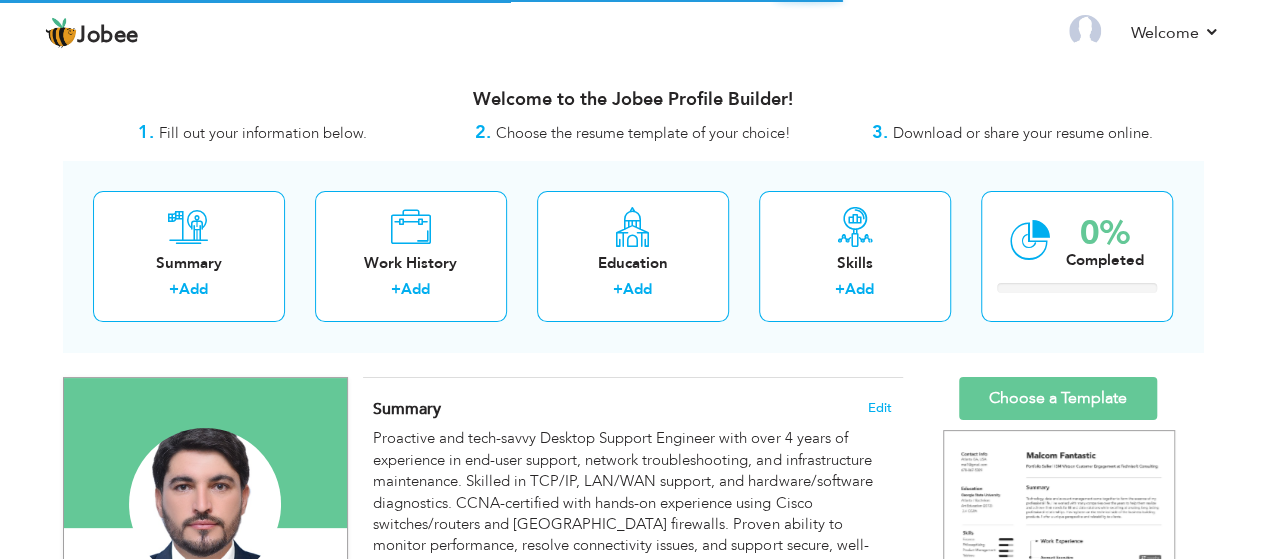 scroll, scrollTop: 0, scrollLeft: 0, axis: both 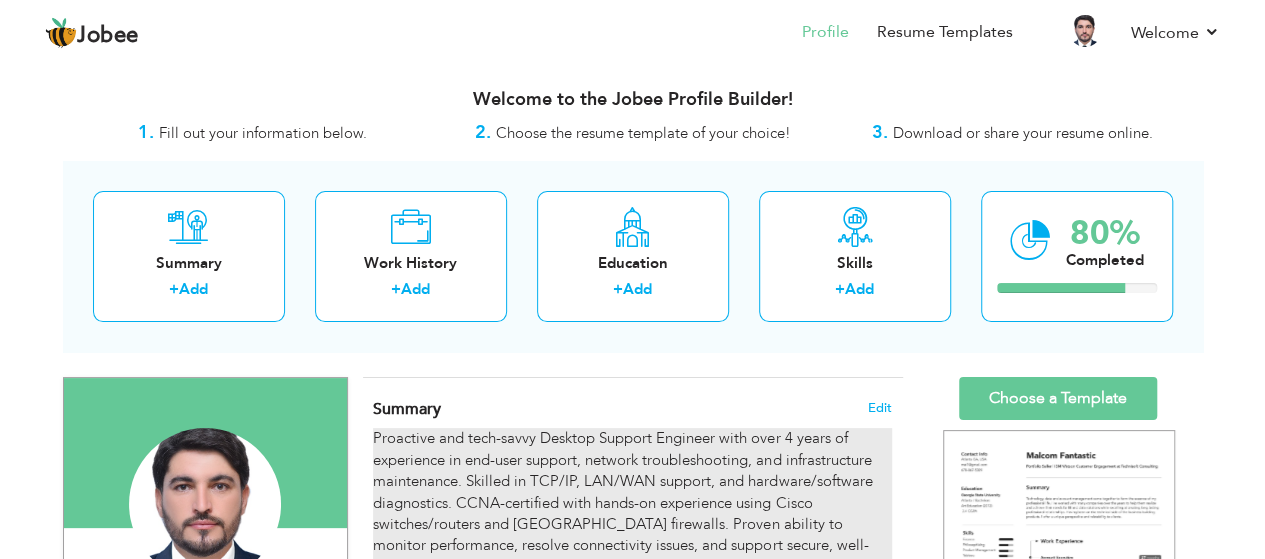 click on "Proactive and tech-savvy Desktop Support Engineer with over 4 years of experience in end-user support, network troubleshooting, and infrastructure maintenance. Skilled in TCP/IP, LAN/WAN support, and hardware/software diagnostics. CCNA-certified with hands-on experience using Cisco switches/routers and [GEOGRAPHIC_DATA] firewalls. Proven ability to monitor performance, resolve connectivity issues, and support secure, well-documented IT environments." at bounding box center (632, 503) 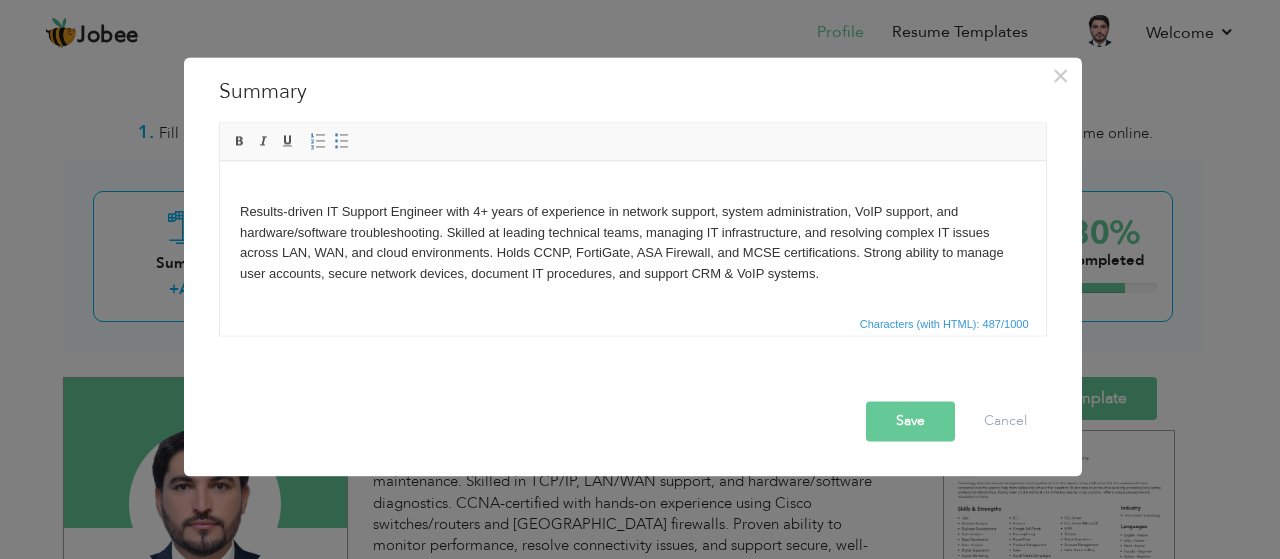 click on "Save" at bounding box center [910, 421] 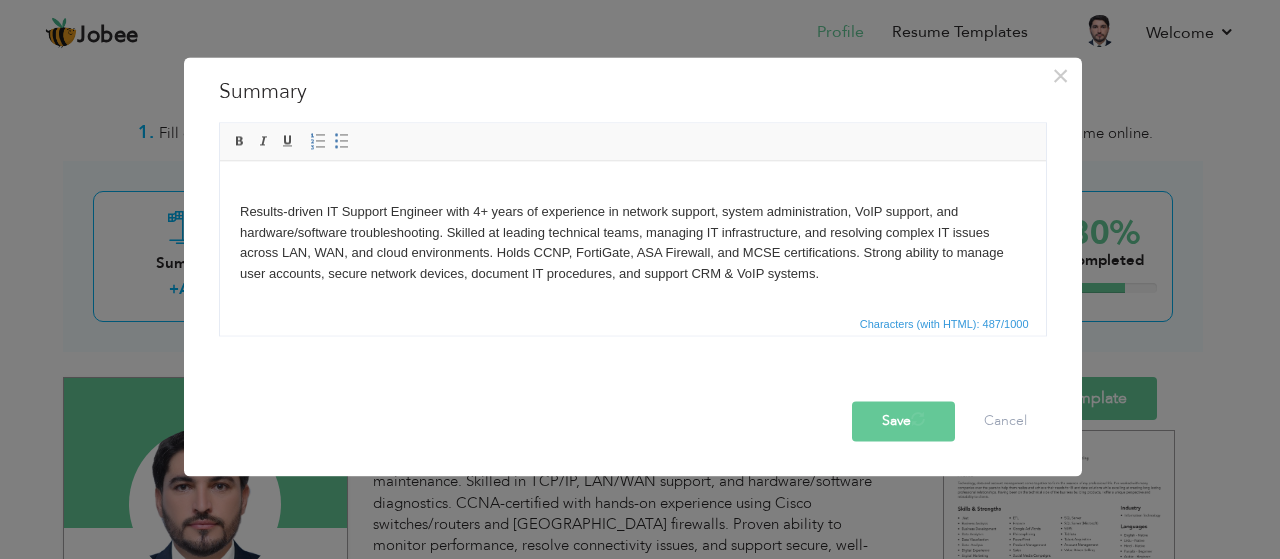 click on "Save" at bounding box center [903, 421] 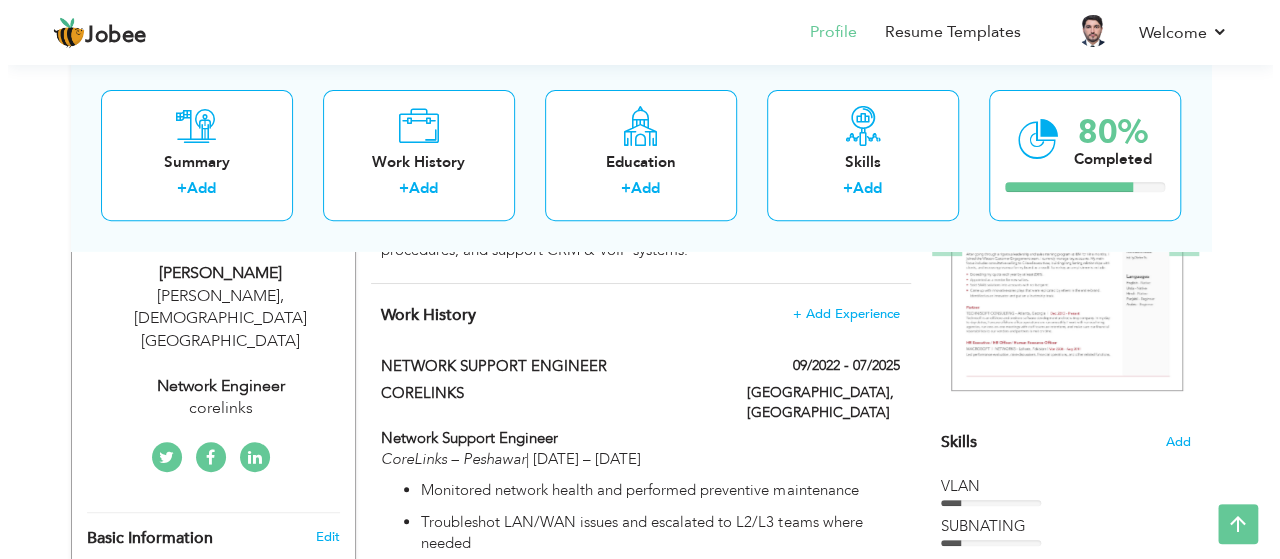 scroll, scrollTop: 350, scrollLeft: 0, axis: vertical 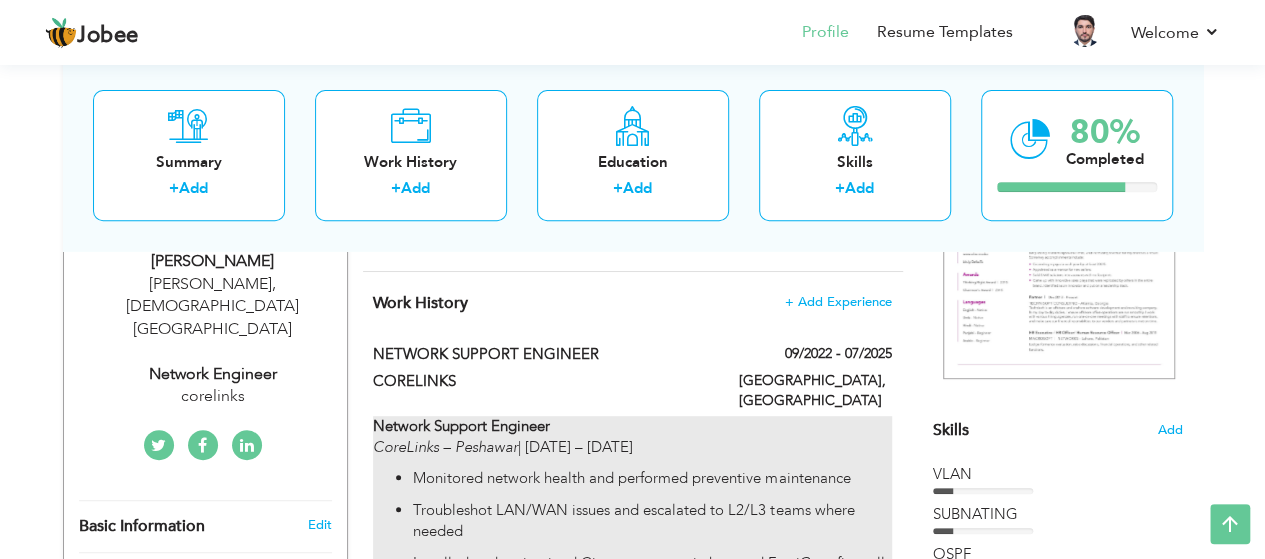 click on "Network Support Engineer
CoreLinks – Peshawar  | Aug 2022 – Jun 2025
Monitored network health and performed preventive maintenance
Troubleshot LAN/WAN issues and escalated to L2/L3 teams where needed
Installed and maintained Cisco routers, switches, and FortiGate firewalls
Maintained system documentation including diagrams and incident logs
Ensured secure access control and compliance with IT policies" at bounding box center (632, 526) 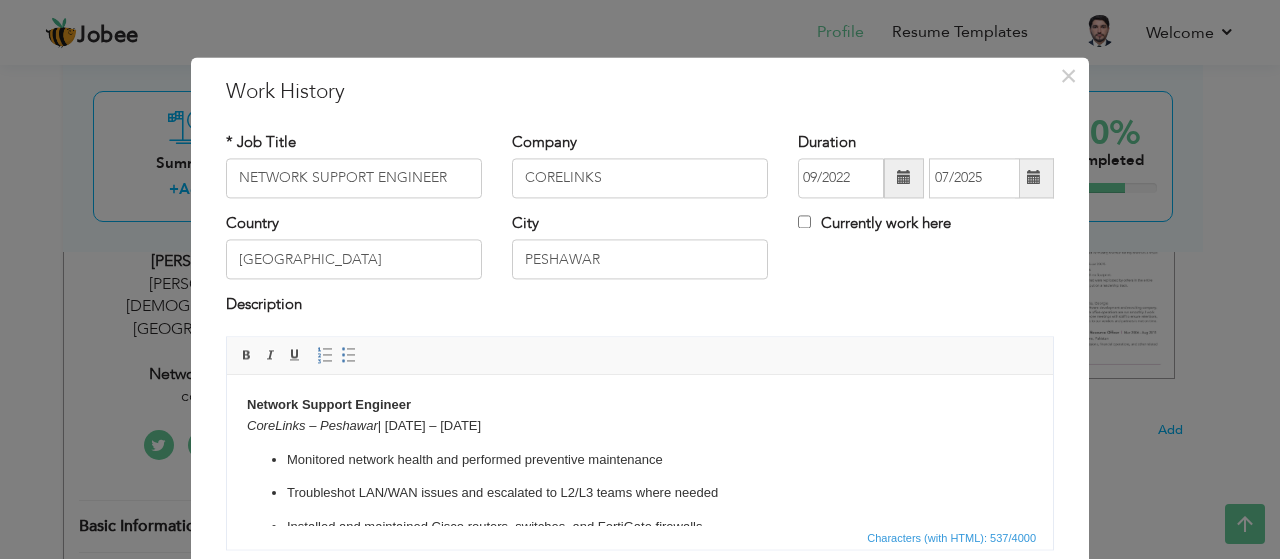 click on "Monitored network health and performed preventive maintenance Troubleshot LAN/WAN issues and escalated to L2/L3 teams where needed Installed and maintained Cisco routers, switches, and FortiGate firewalls Maintained system documentation including diagrams and incident logs Ensured secure access control and compliance with IT policies" at bounding box center [640, 528] 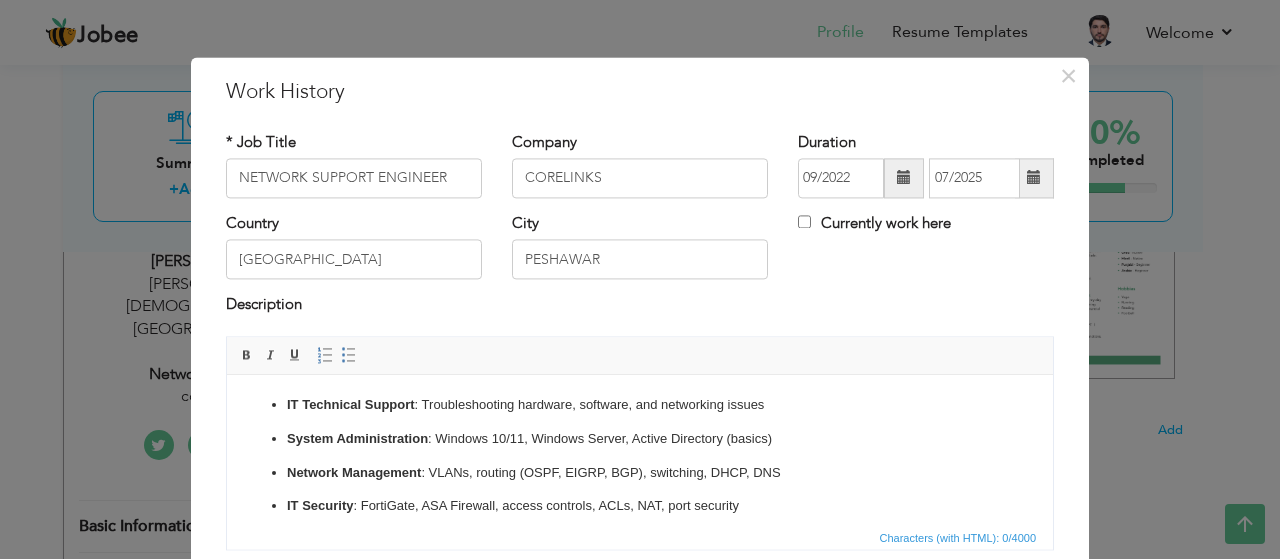 scroll, scrollTop: 124, scrollLeft: 0, axis: vertical 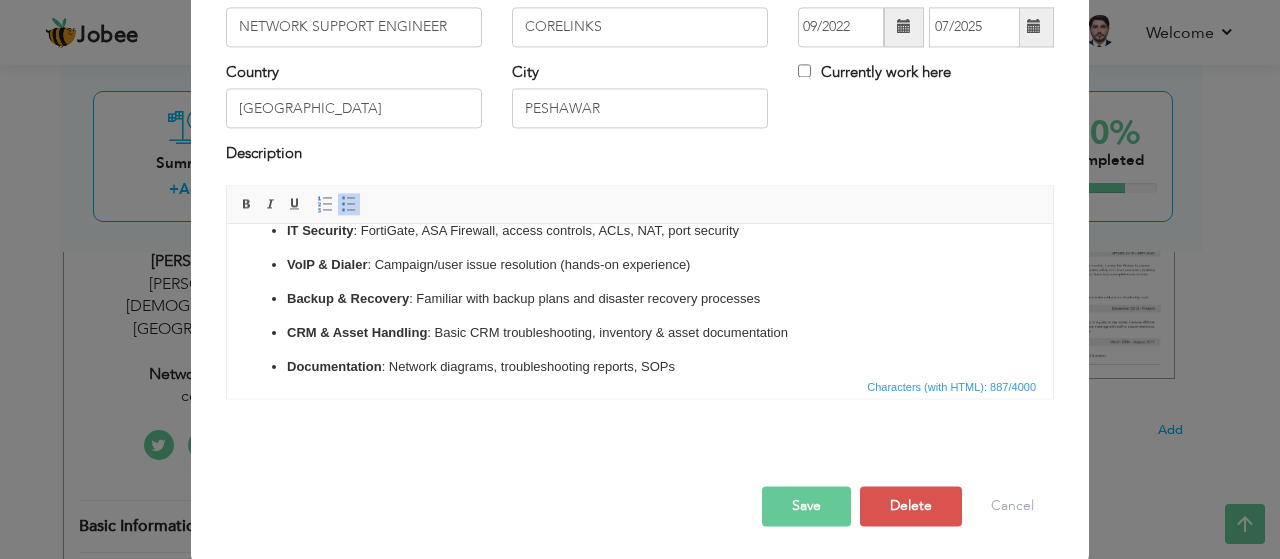 click on "Save" at bounding box center (806, 506) 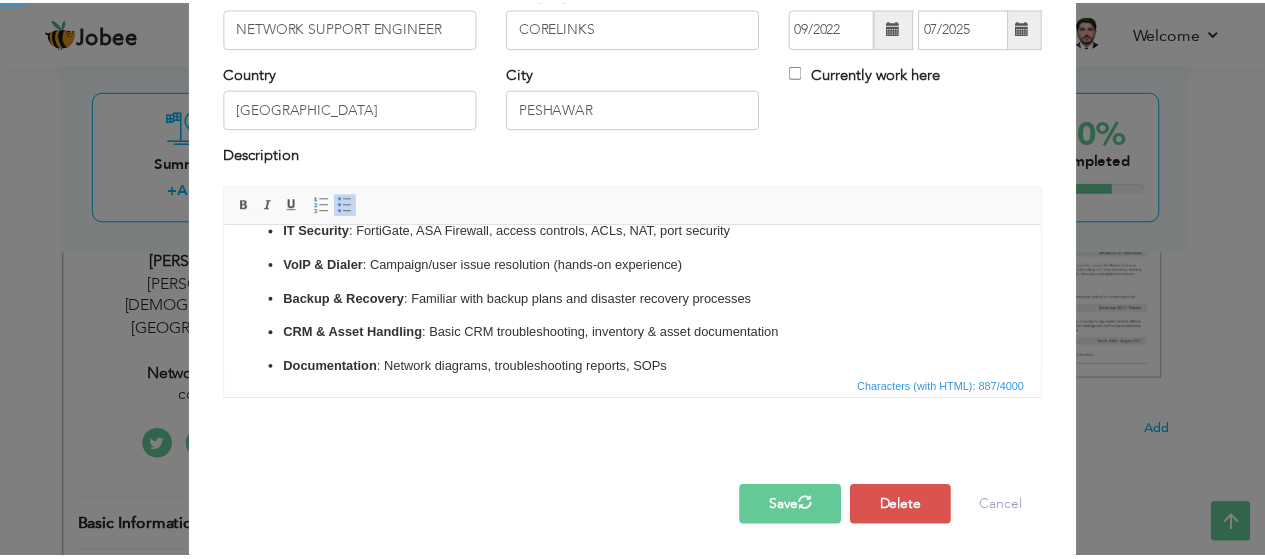 scroll, scrollTop: 0, scrollLeft: 0, axis: both 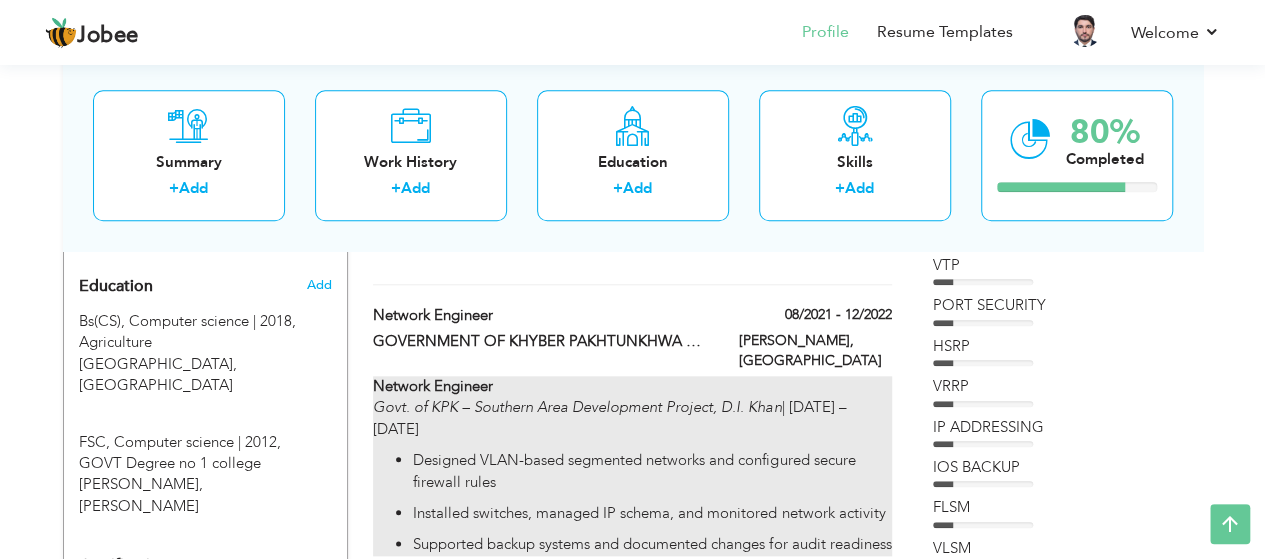 click on "Designed VLAN-based segmented networks and configured secure firewall rules" at bounding box center [652, 471] 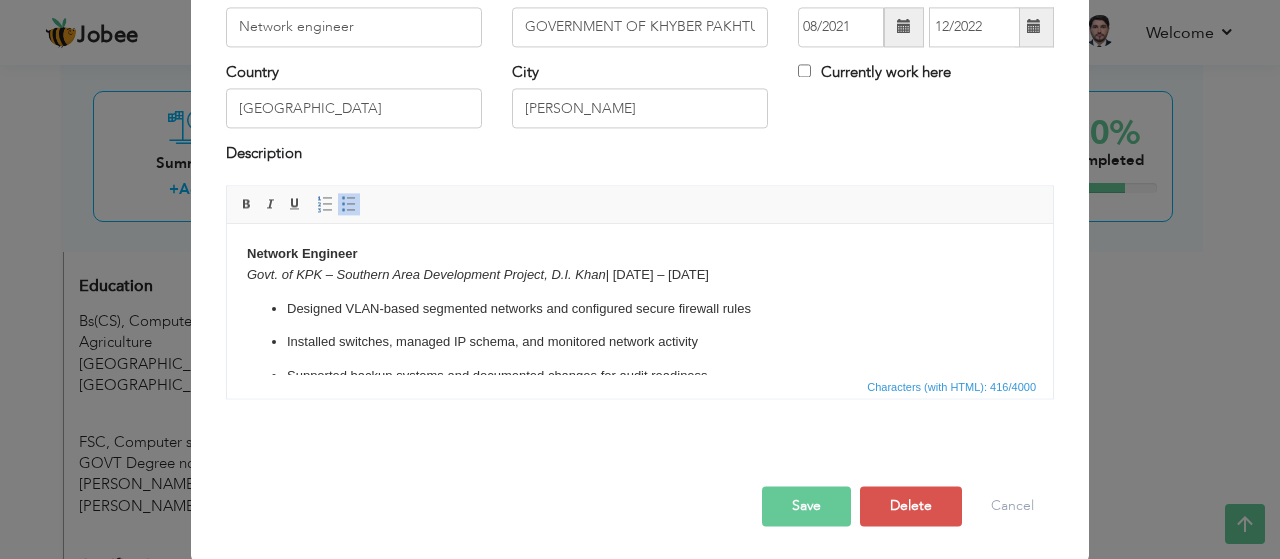 scroll, scrollTop: 0, scrollLeft: 0, axis: both 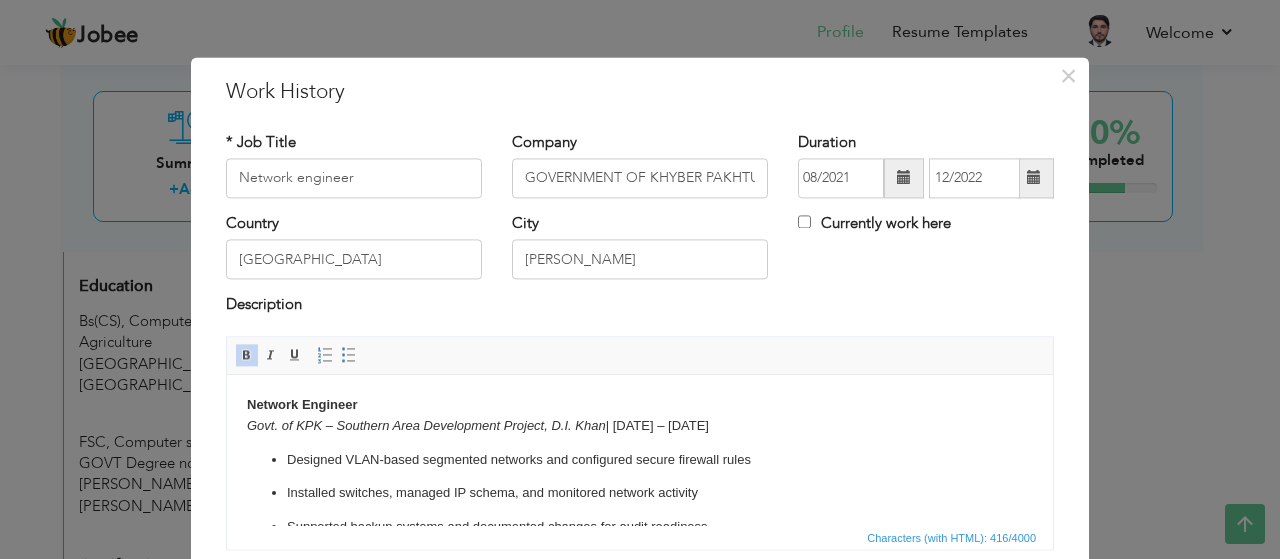 click on "Designed VLAN-based segmented networks and configured secure firewall rules" at bounding box center [640, 460] 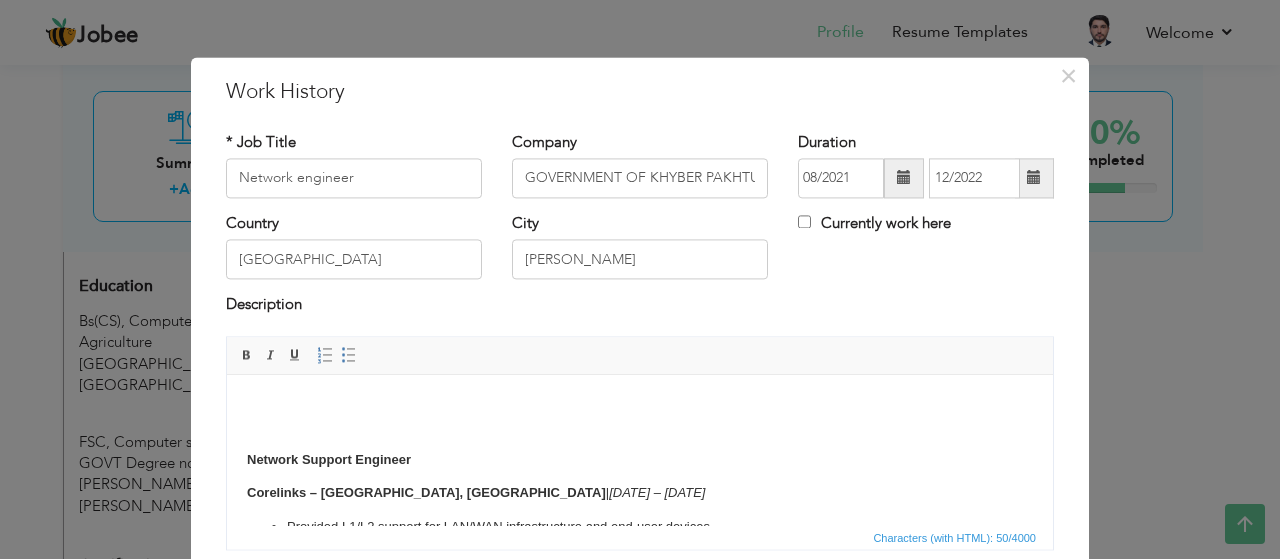 scroll, scrollTop: 145, scrollLeft: 0, axis: vertical 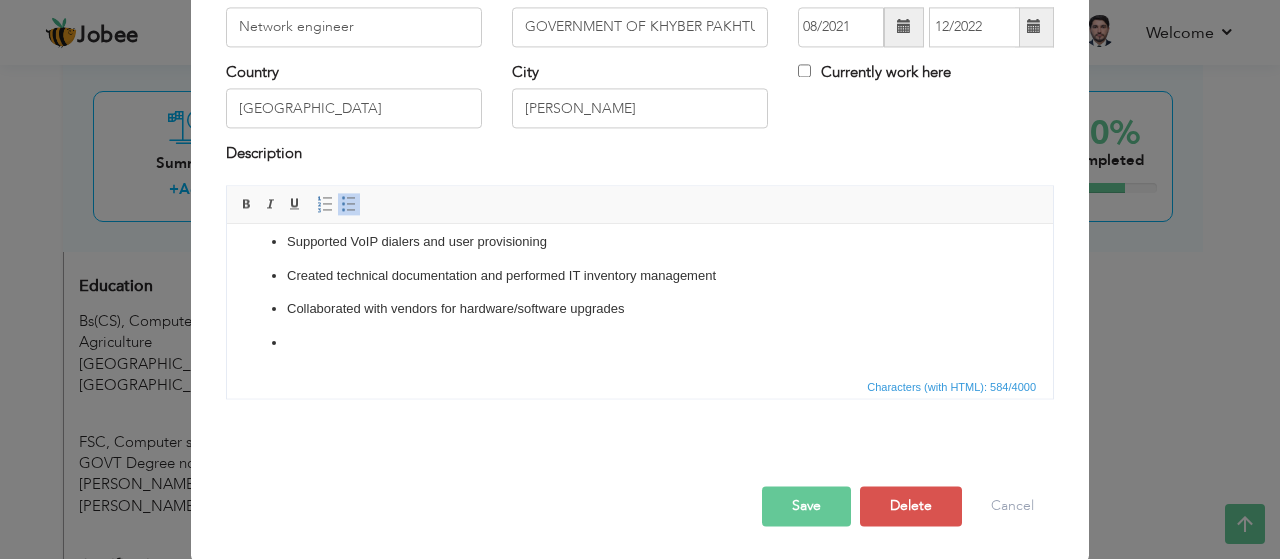 click on "Save" at bounding box center [806, 506] 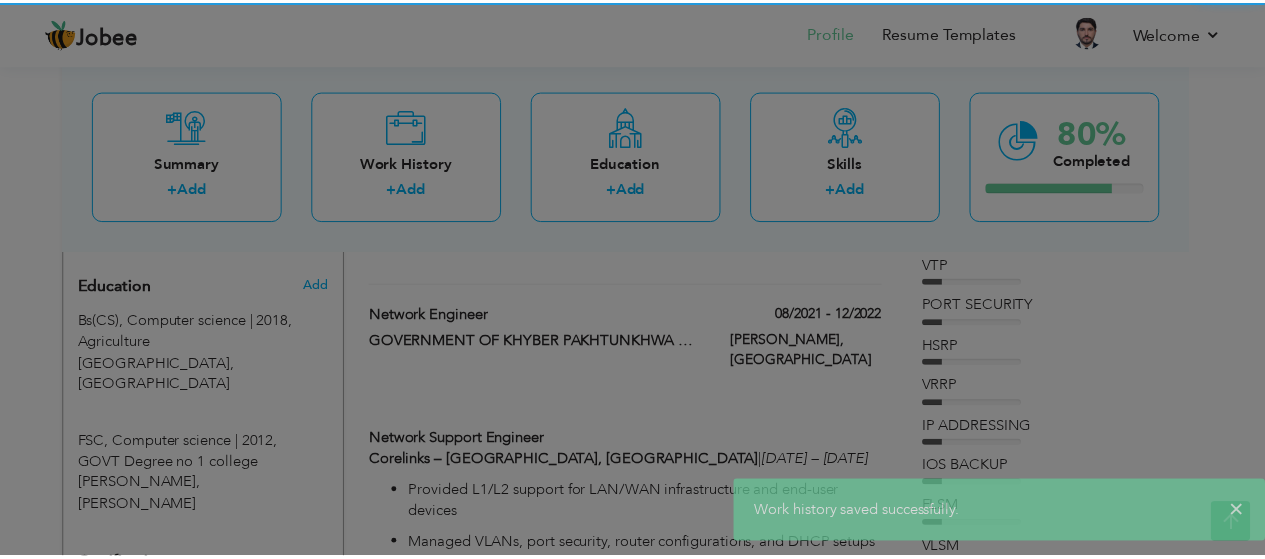 scroll, scrollTop: 0, scrollLeft: 0, axis: both 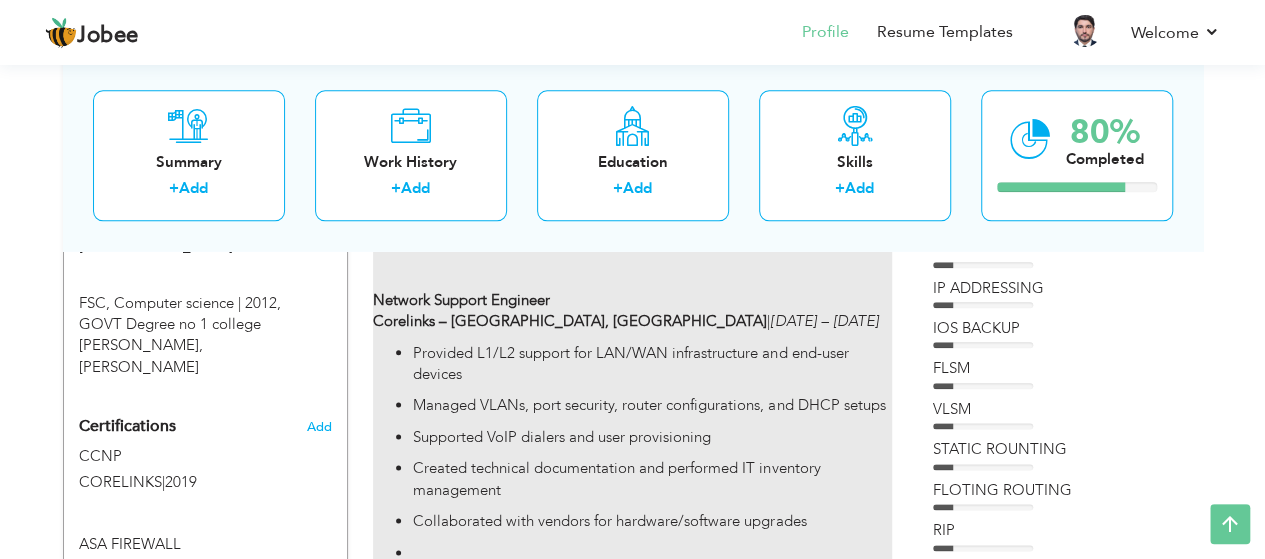 click on "Provided L1/L2 support for LAN/WAN infrastructure and end-user devices
Managed VLANs, port security, router configurations, and DHCP setups
Supported VoIP dialers and user provisioning
Created technical documentation and performed IT inventory management
Collaborated with vendors for hardware/software upgrades" at bounding box center (632, 438) 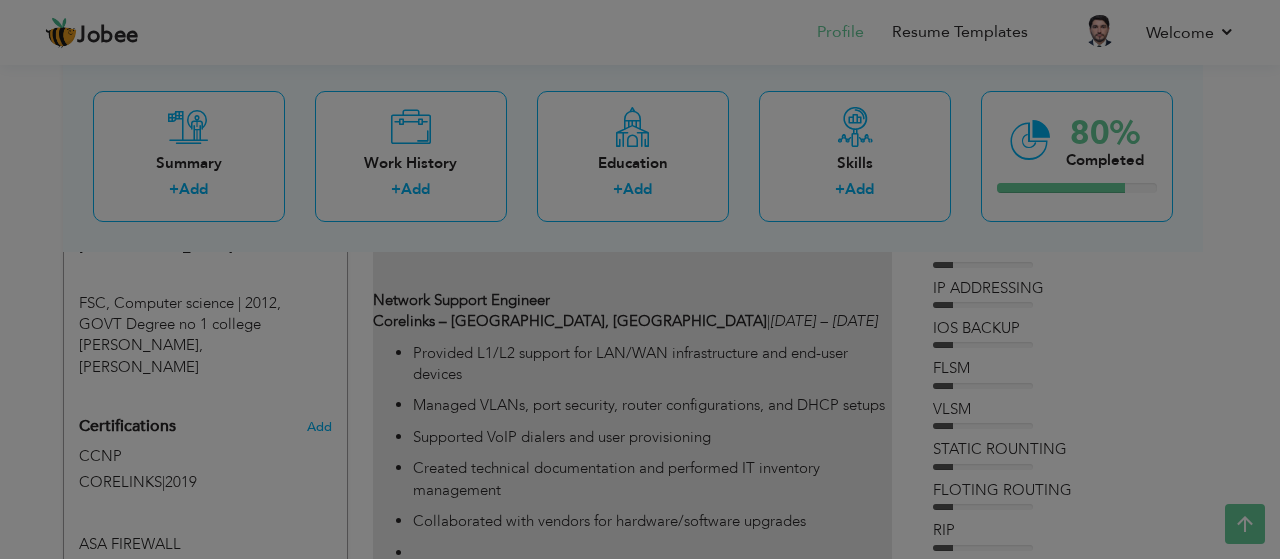 scroll, scrollTop: 0, scrollLeft: 0, axis: both 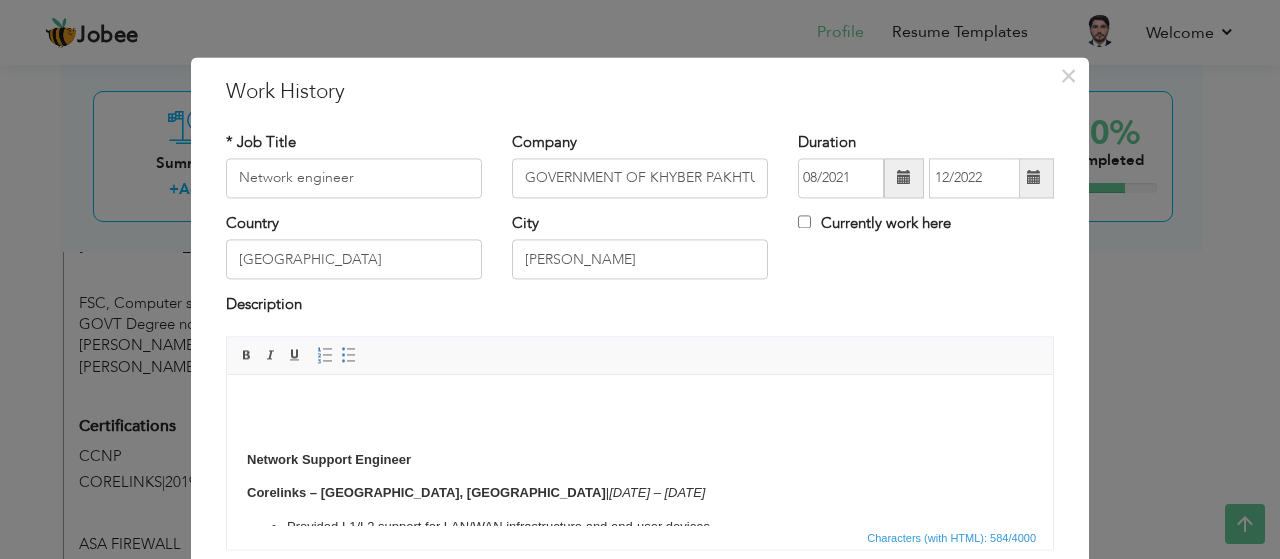 click on "Network Support Engineer Corelinks – Peshawar, Pakistan  |  Aug 2022 – Jun 2025 Provided L1/L2 support for LAN/WAN infrastructure and end-user devices Managed VLANs, port security, router configurations, and DHCP setups Supported VoIP dialers and user provisioning Created technical documentation and performed IT inventory management Collaborated with vendors for hardware/software upgrades" at bounding box center (640, 551) 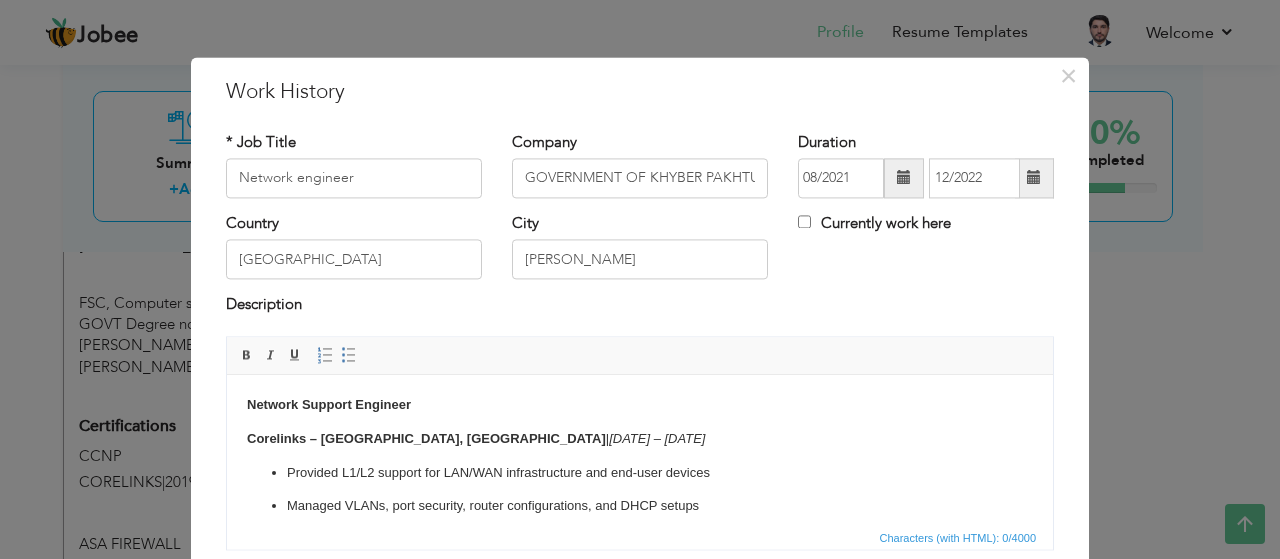 scroll, scrollTop: 90, scrollLeft: 0, axis: vertical 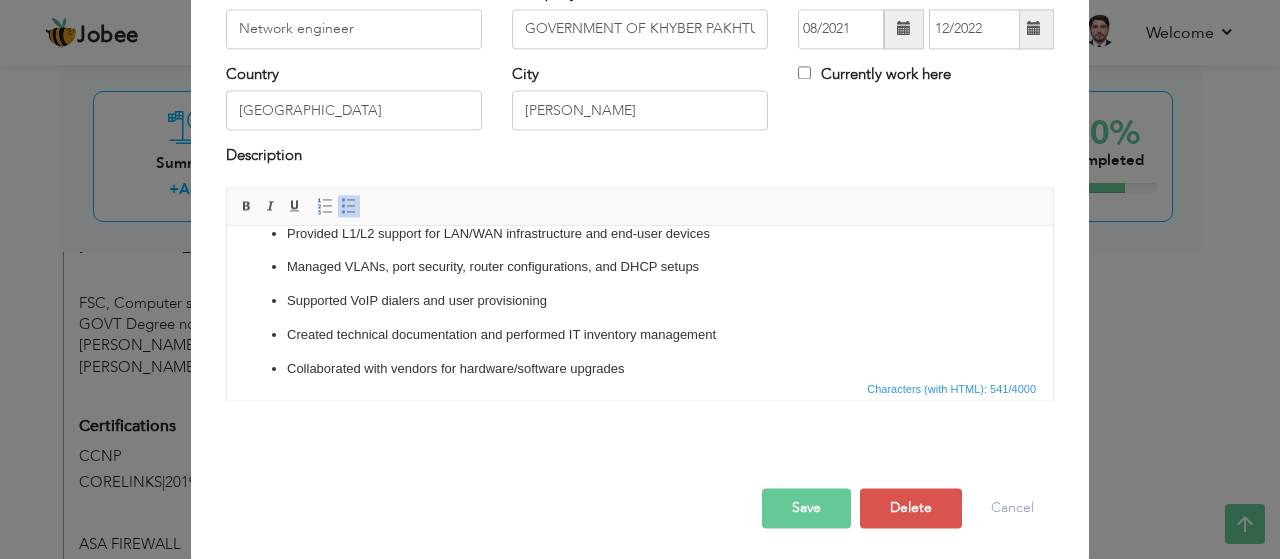 click on "Save" at bounding box center (806, 508) 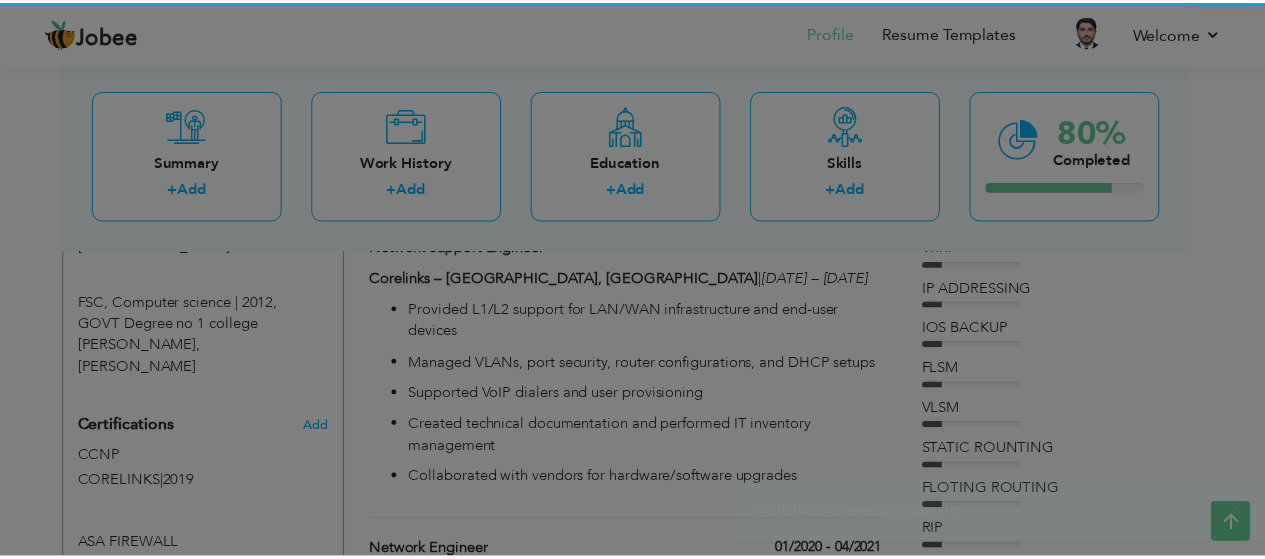 scroll, scrollTop: 0, scrollLeft: 0, axis: both 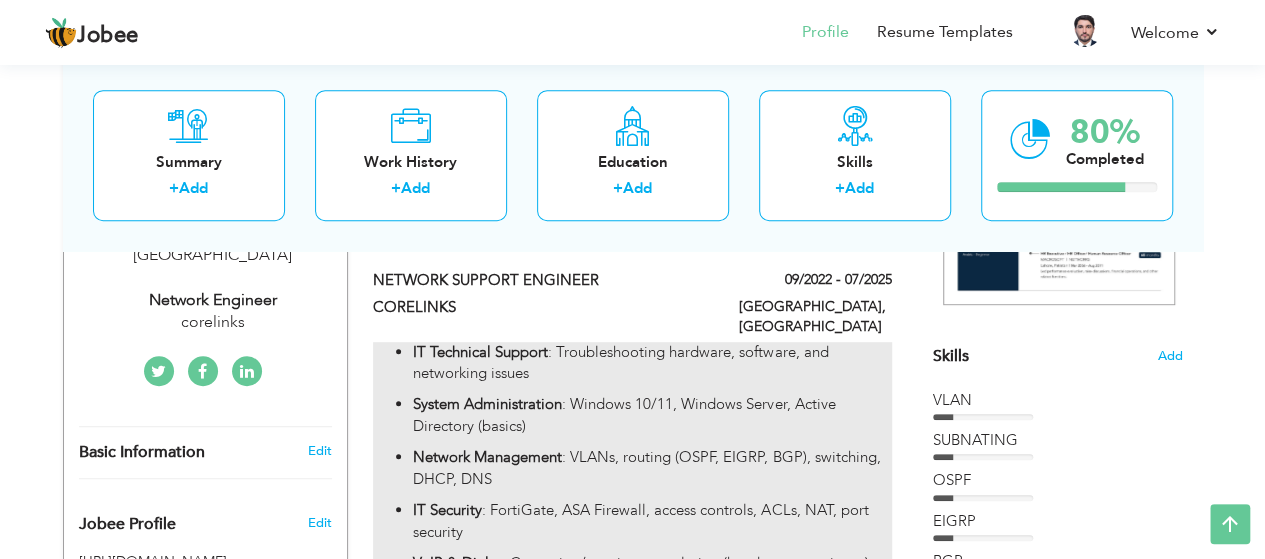 click on "IT Technical Support : Troubleshooting hardware, software, and networking issues
System Administration : Windows 10/11, Windows Server, Active Directory (basics)
Network Management : VLANs, routing (OSPF, EIGRP, BGP), switching, DHCP, DNS
IT Security : FortiGate, ASA Firewall, access controls, ACLs, NAT, port security
VoIP & Dialer : Campaign/user issue resolution (hands-on experience)
Backup & Recovery : Familiar with backup plans and disaster recovery processes
CRM & Asset Handling : Basic CRM troubleshooting, inventory & asset documentation
Documentation : Network diagrams, troubleshooting reports, SOPs" at bounding box center [632, 527] 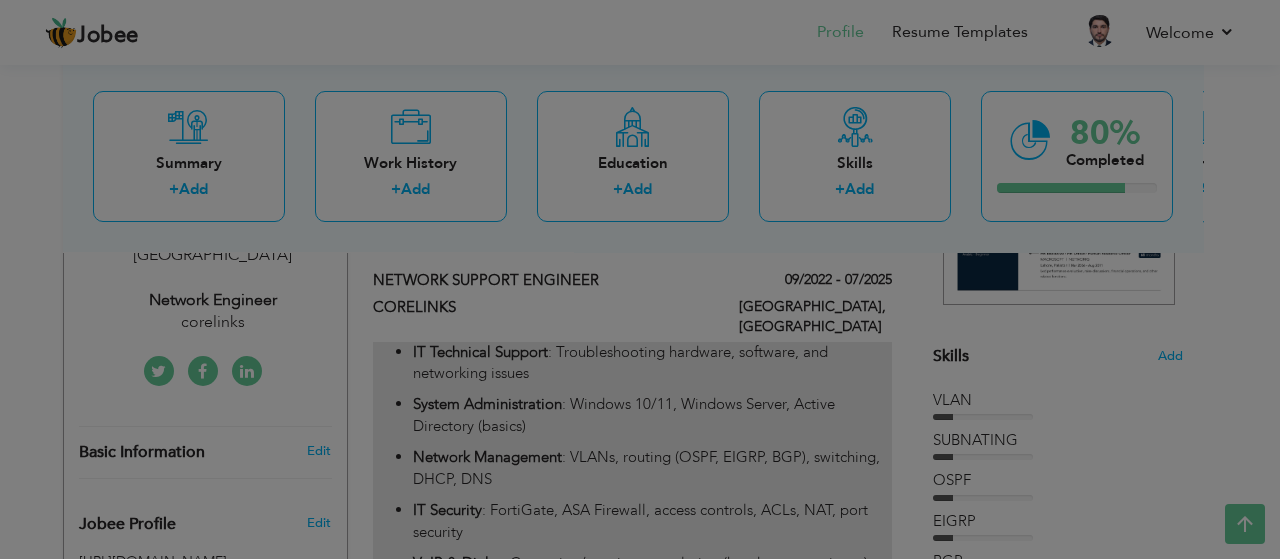 scroll, scrollTop: 0, scrollLeft: 0, axis: both 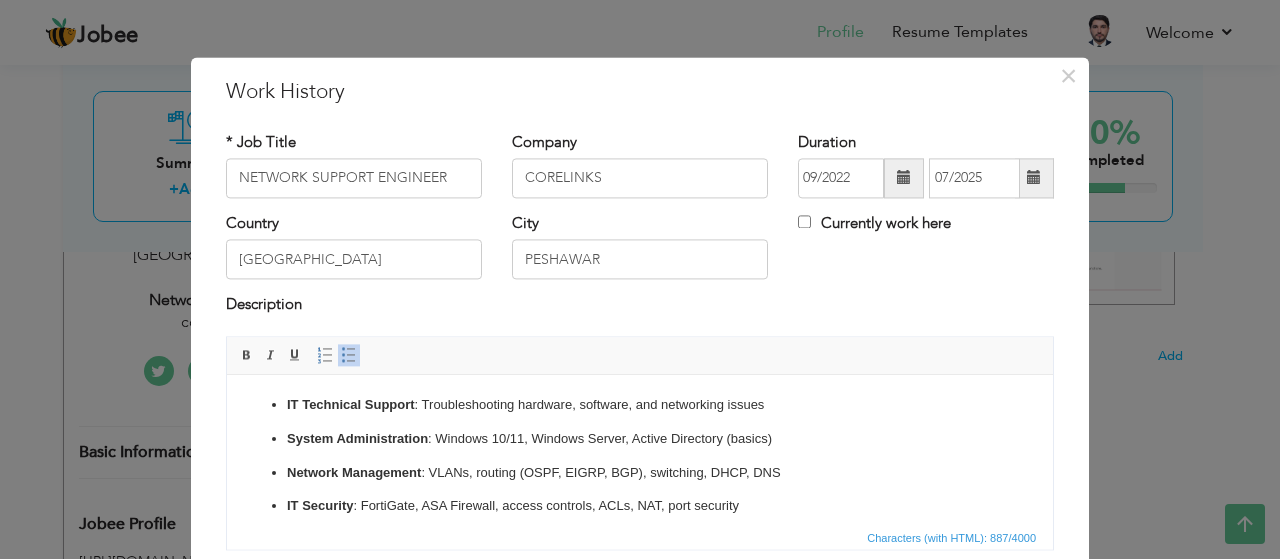 click on "System Administration" at bounding box center (357, 438) 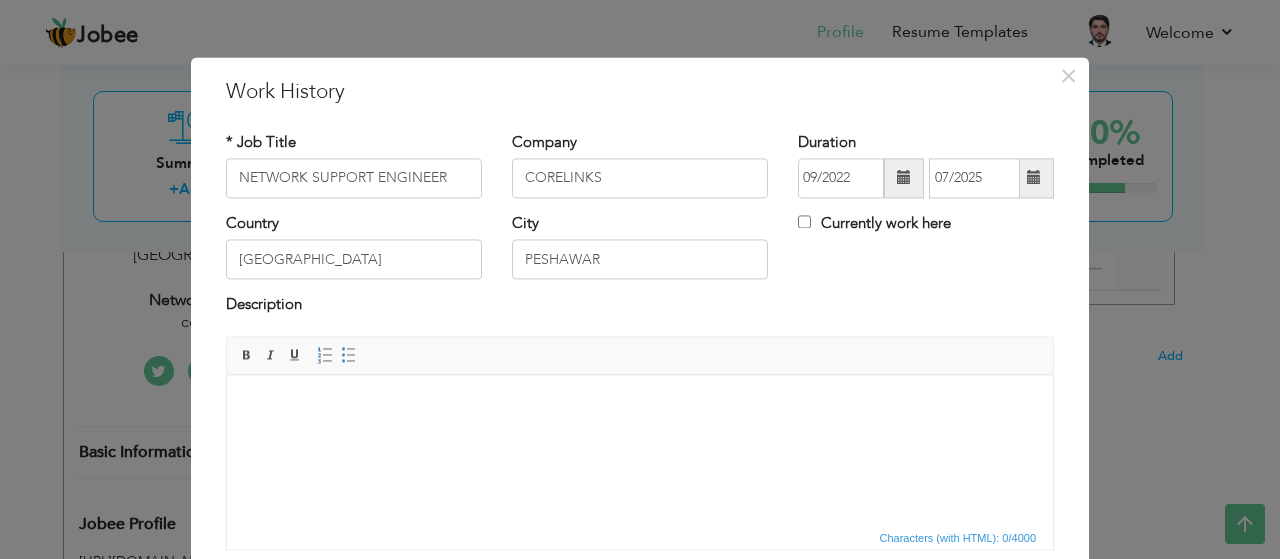 scroll, scrollTop: 90, scrollLeft: 0, axis: vertical 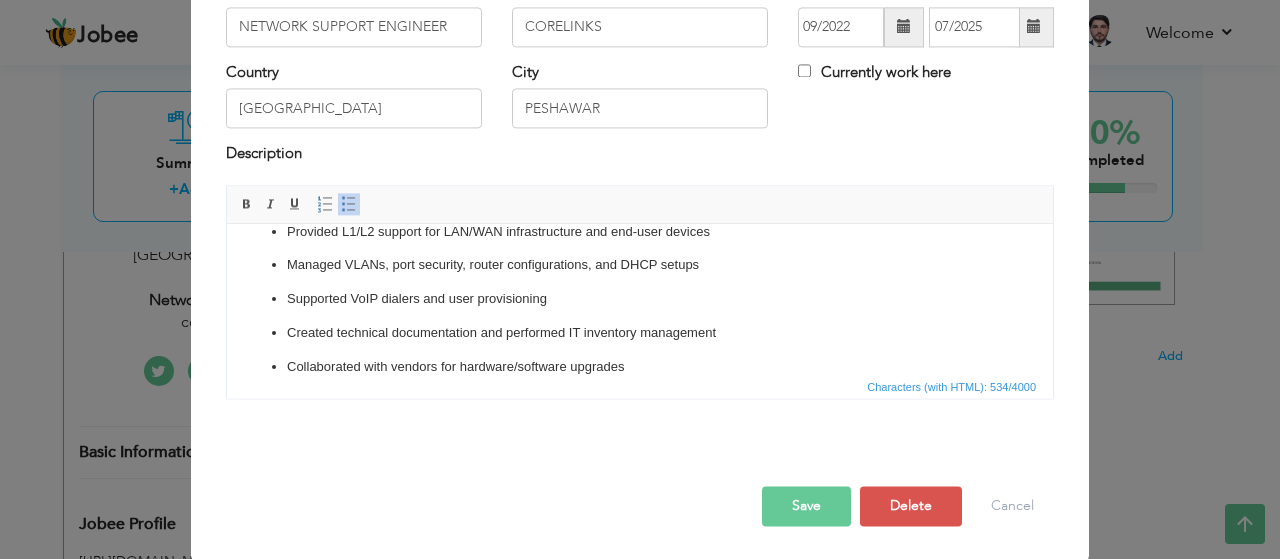 click on "Save" at bounding box center (806, 506) 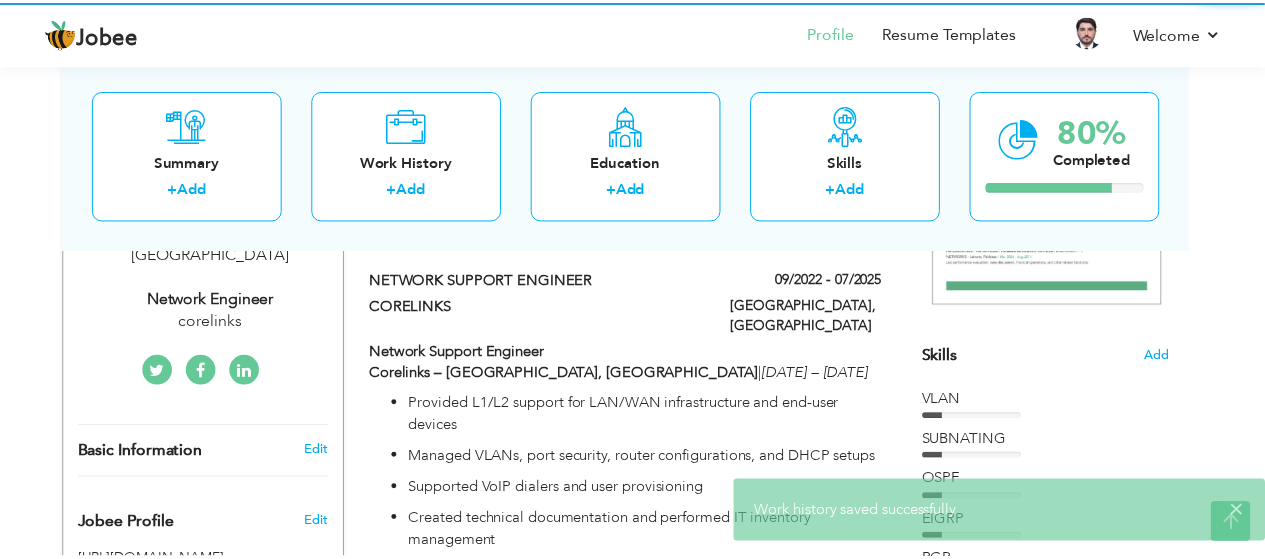 scroll, scrollTop: 0, scrollLeft: 0, axis: both 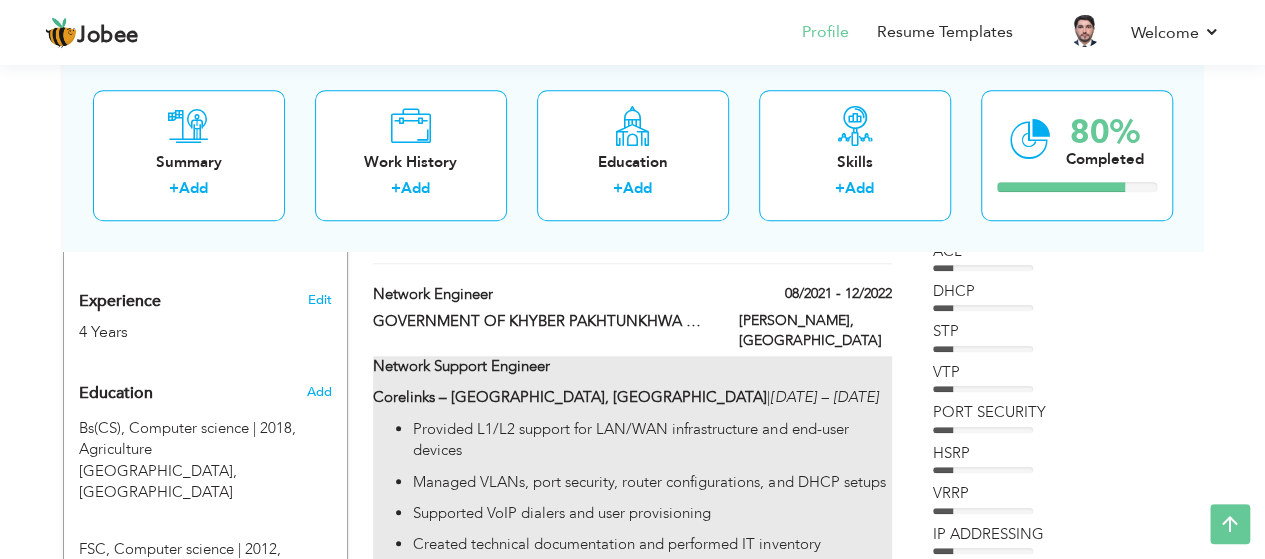 click on "Provided L1/L2 support for LAN/WAN infrastructure and end-user devices
Managed VLANs, port security, router configurations, and DHCP setups
Supported VoIP dialers and user provisioning
Created technical documentation and performed IT inventory management
Collaborated with vendors for hardware/software upgrades" at bounding box center (632, 514) 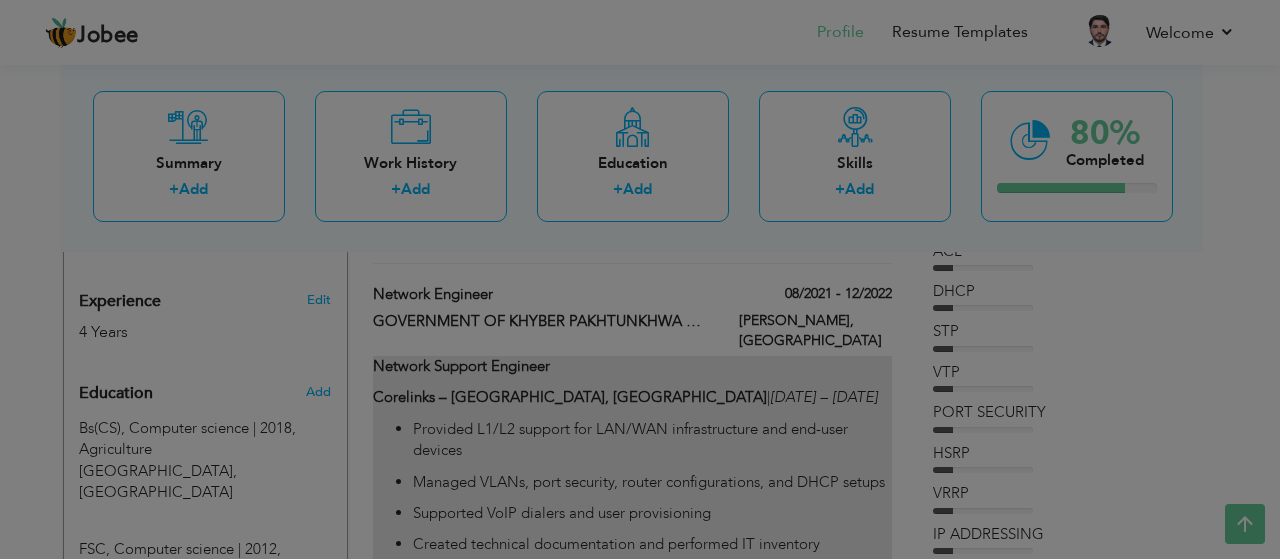 scroll, scrollTop: 0, scrollLeft: 0, axis: both 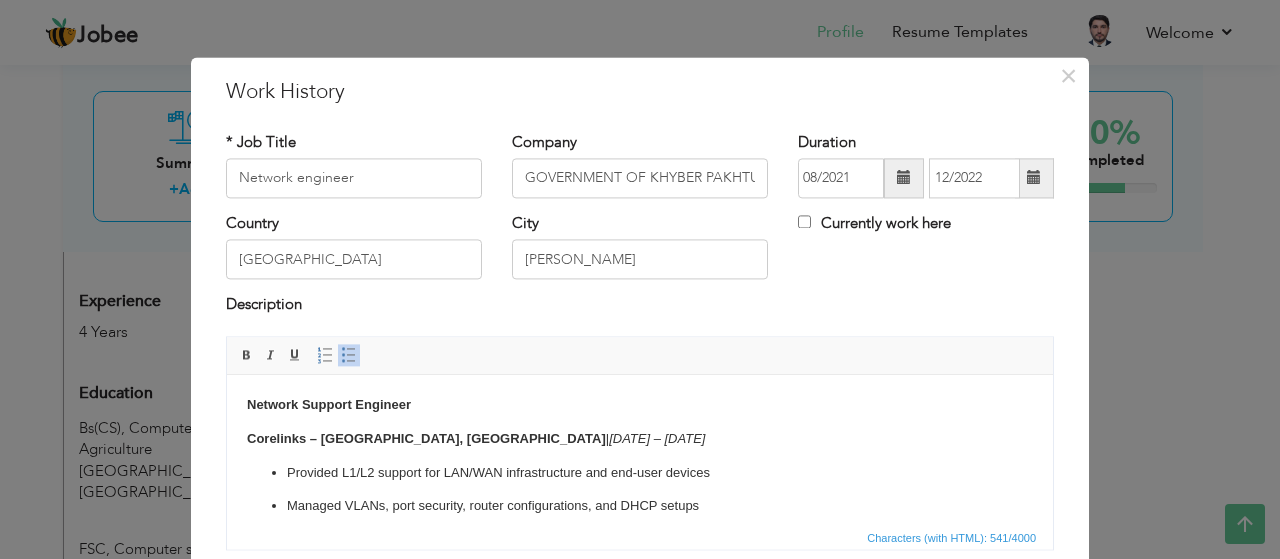 click on "Provided L1/L2 support for LAN/WAN infrastructure and end-user devices" at bounding box center (640, 473) 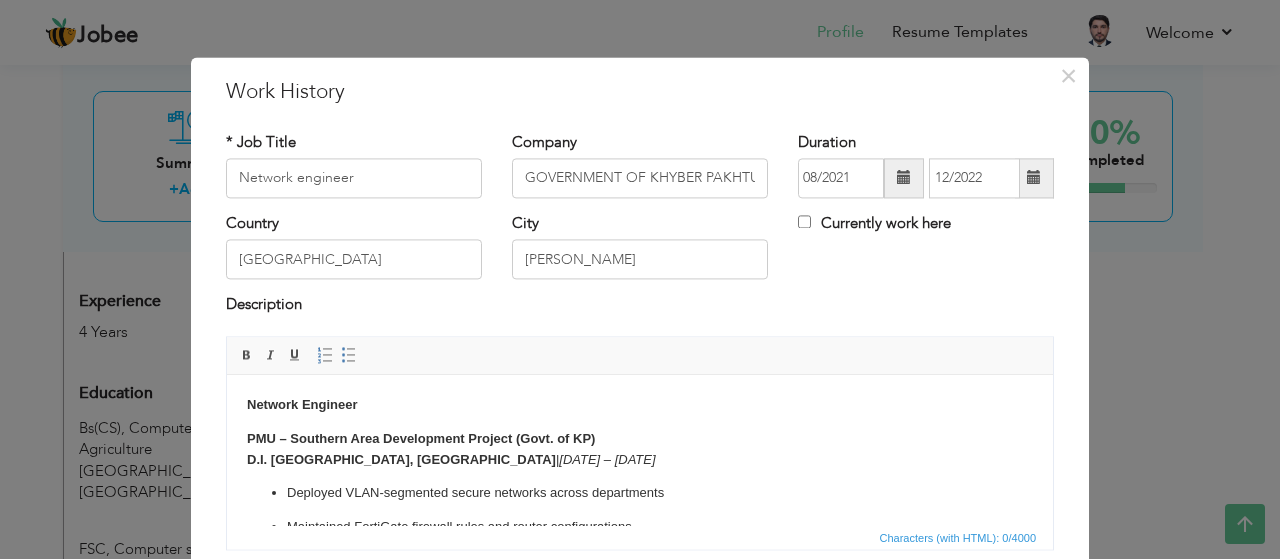 scroll, scrollTop: 77, scrollLeft: 0, axis: vertical 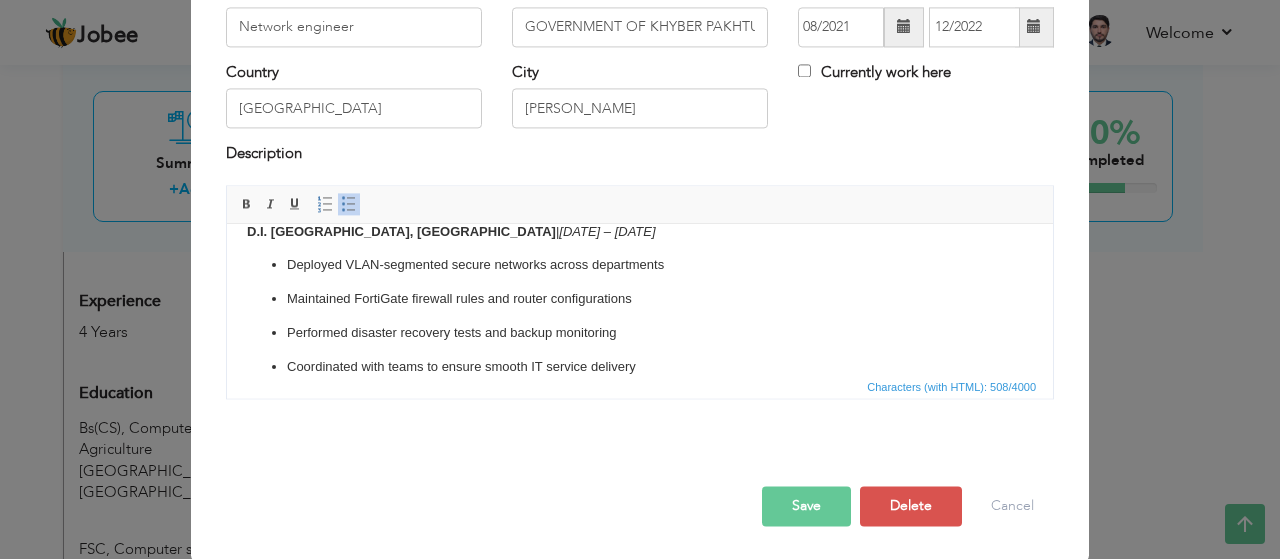 click on "Save" at bounding box center (806, 506) 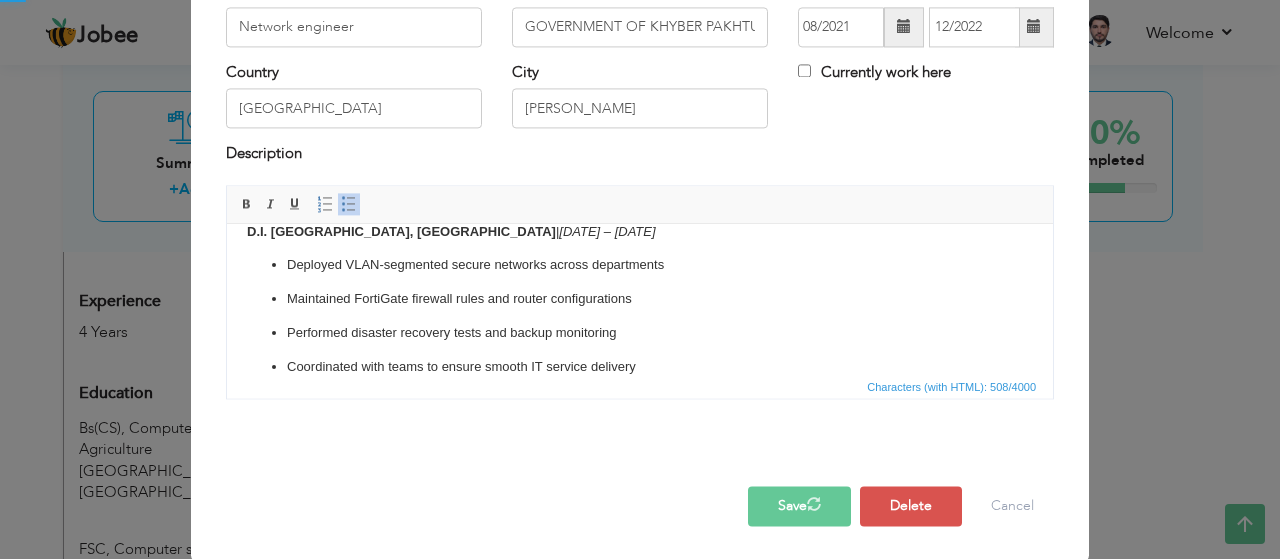 click on "Save" at bounding box center (799, 506) 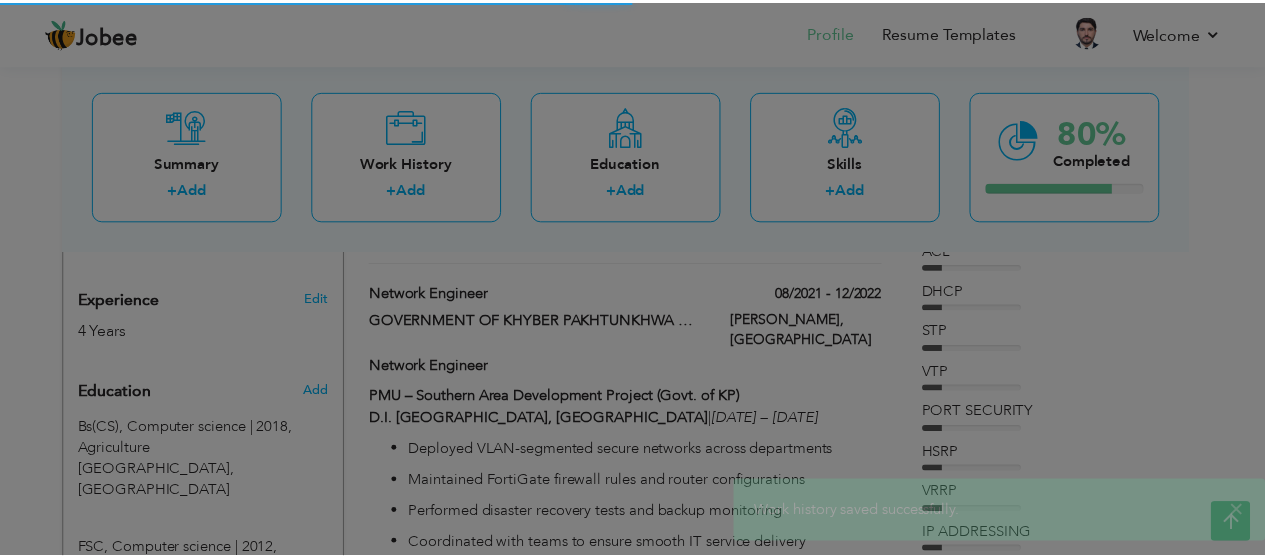 scroll, scrollTop: 0, scrollLeft: 0, axis: both 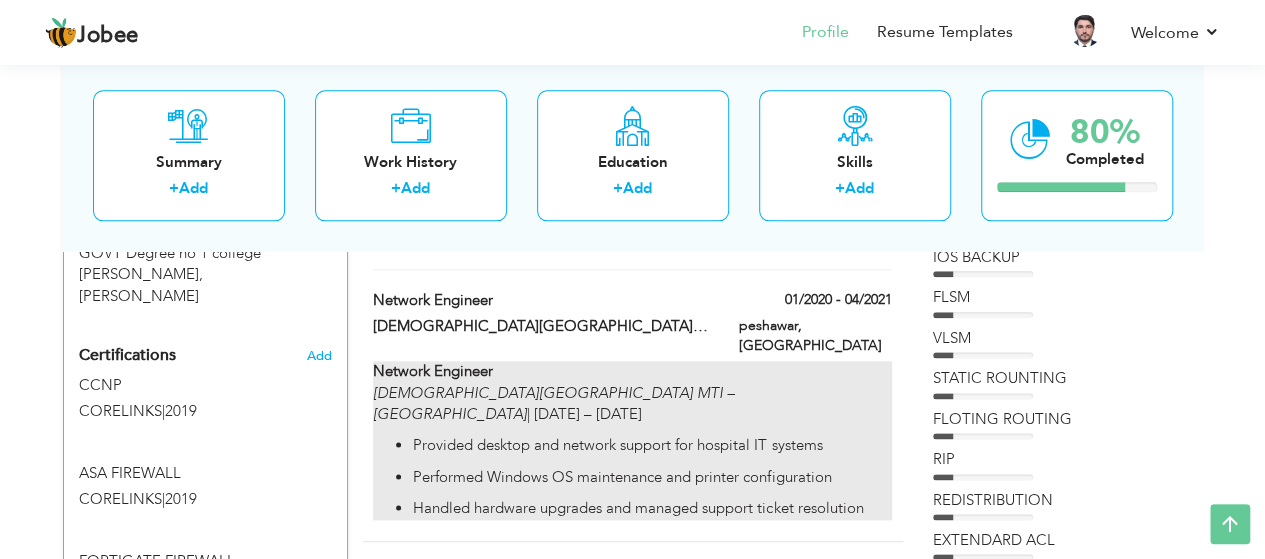 click on "Provided desktop and network support for hospital IT systems
Performed Windows OS maintenance and printer configuration
Handled hardware upgrades and managed support ticket resolution" at bounding box center (632, 477) 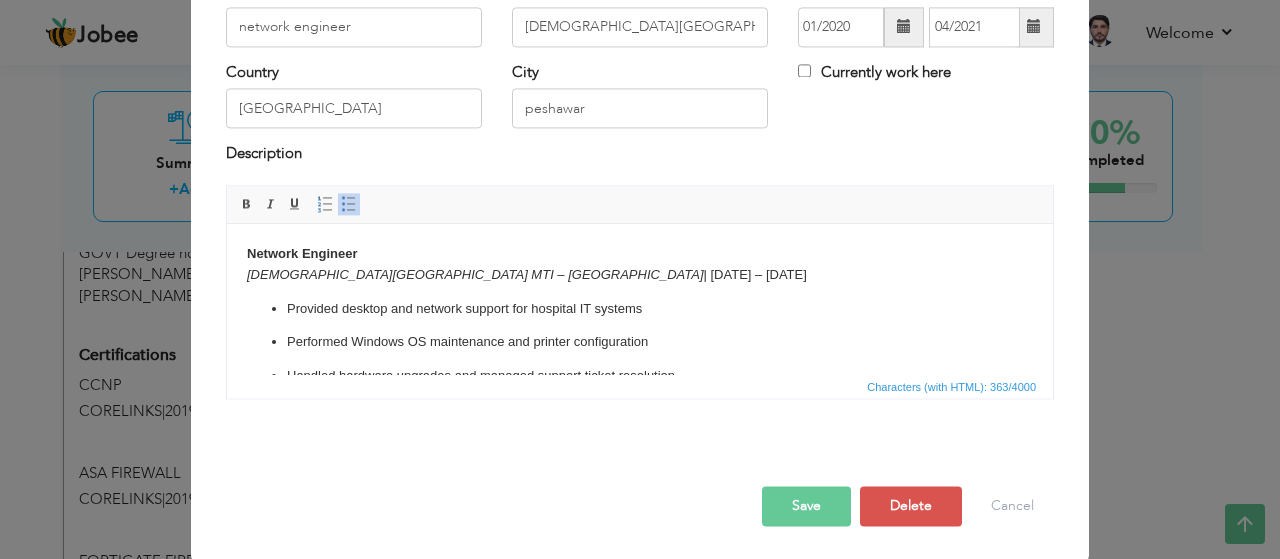 scroll, scrollTop: 0, scrollLeft: 0, axis: both 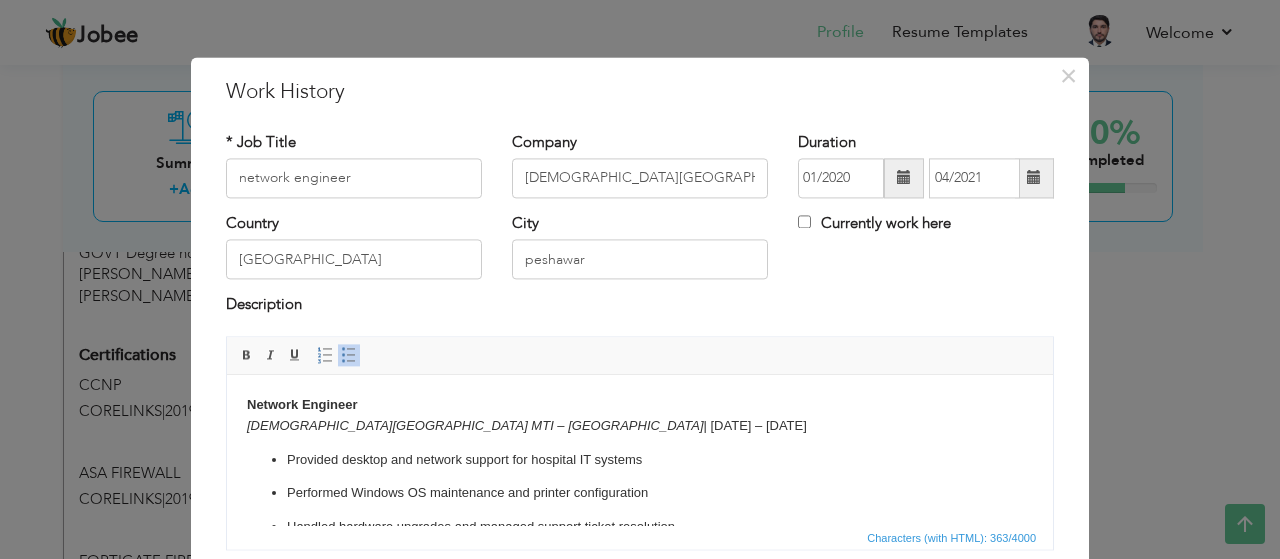 click on "Network Engineer Lady Reading Hospital MTI – Peshawar  | Dec 2019 – Mar 2021" at bounding box center [640, 416] 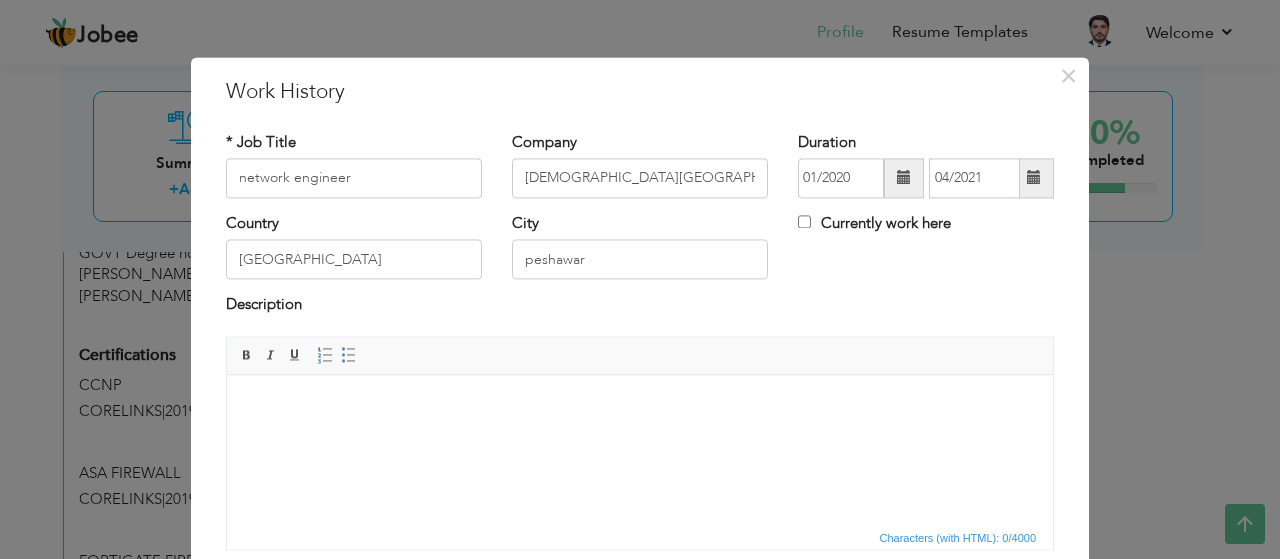 scroll, scrollTop: 22, scrollLeft: 0, axis: vertical 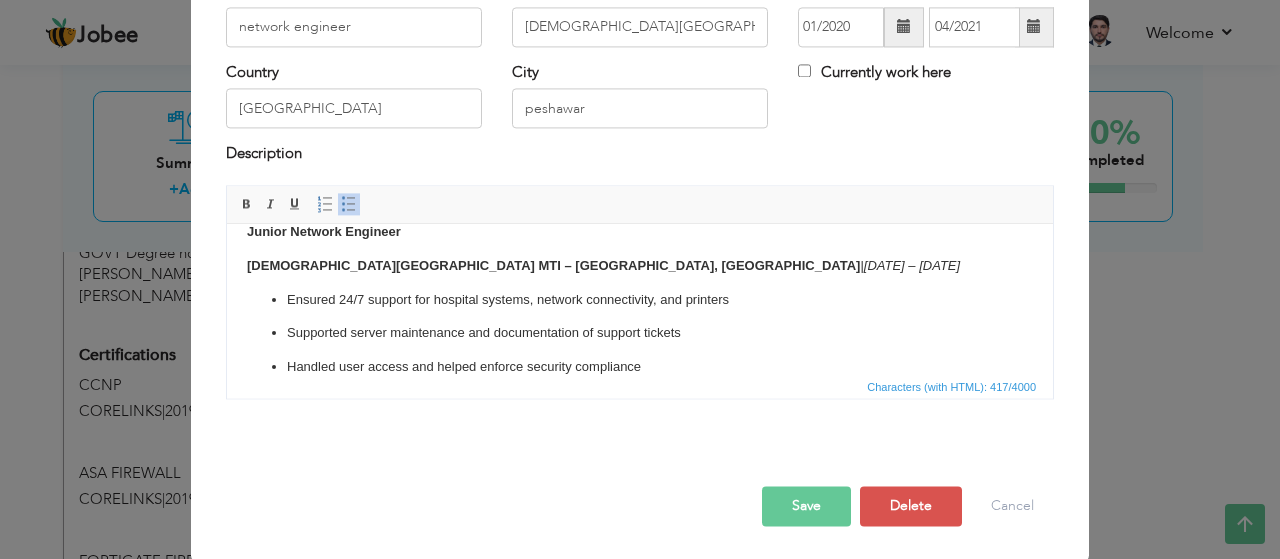 click on "Save" at bounding box center [806, 506] 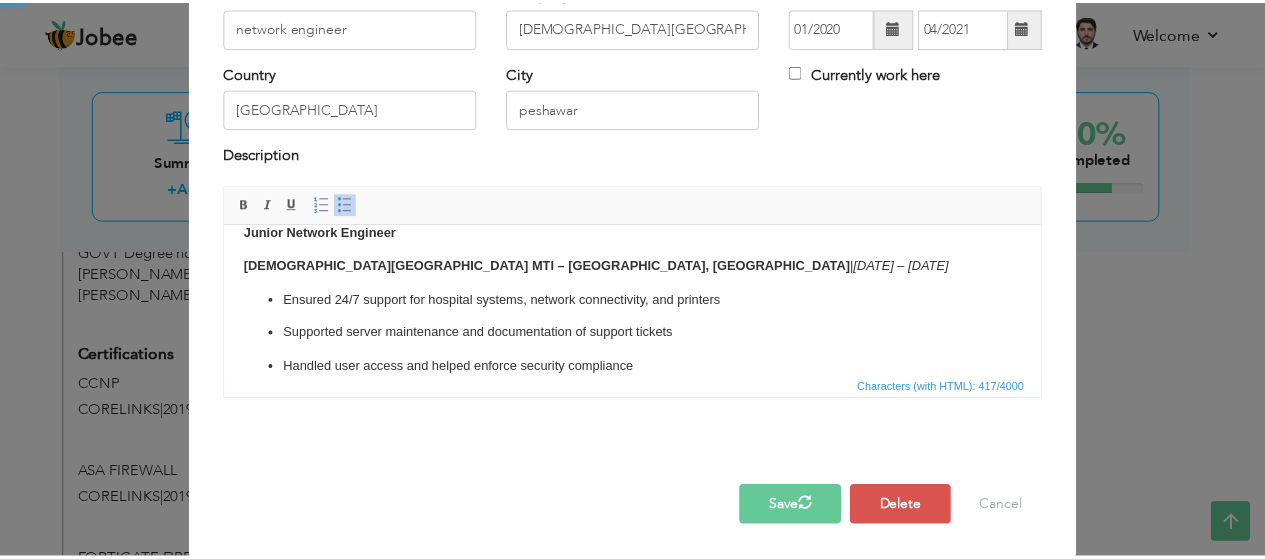 scroll, scrollTop: 0, scrollLeft: 0, axis: both 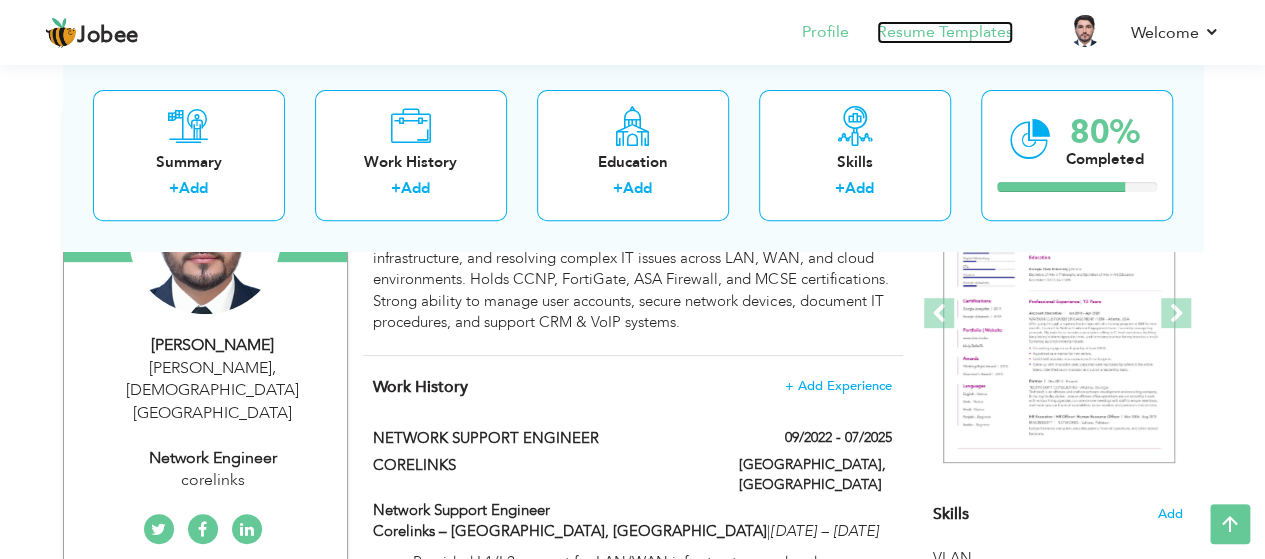 click on "Resume Templates" at bounding box center [945, 32] 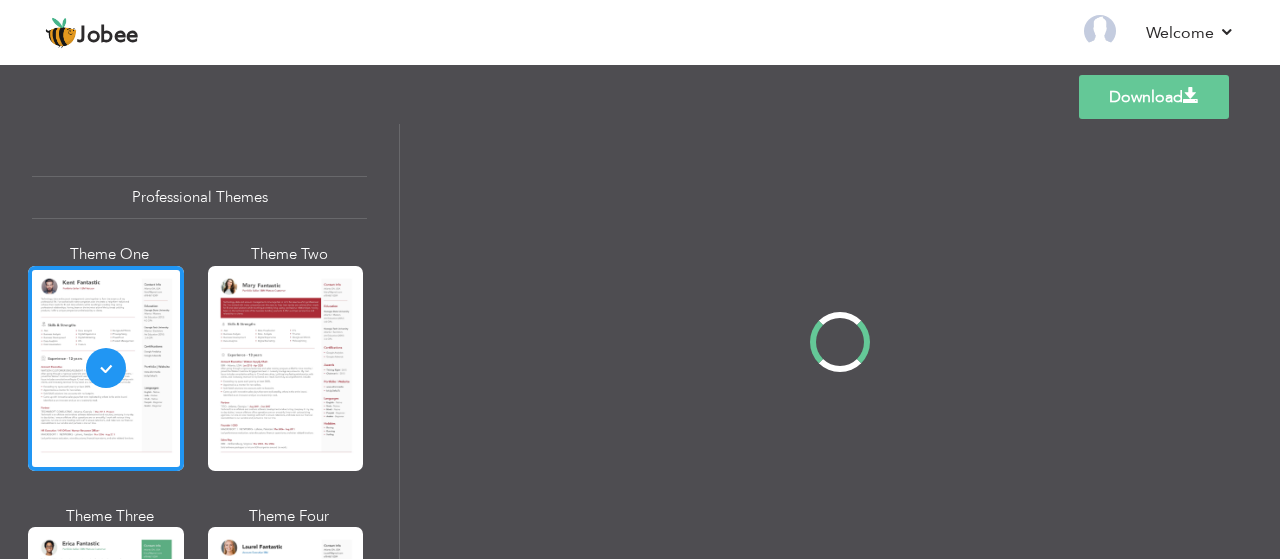scroll, scrollTop: 0, scrollLeft: 0, axis: both 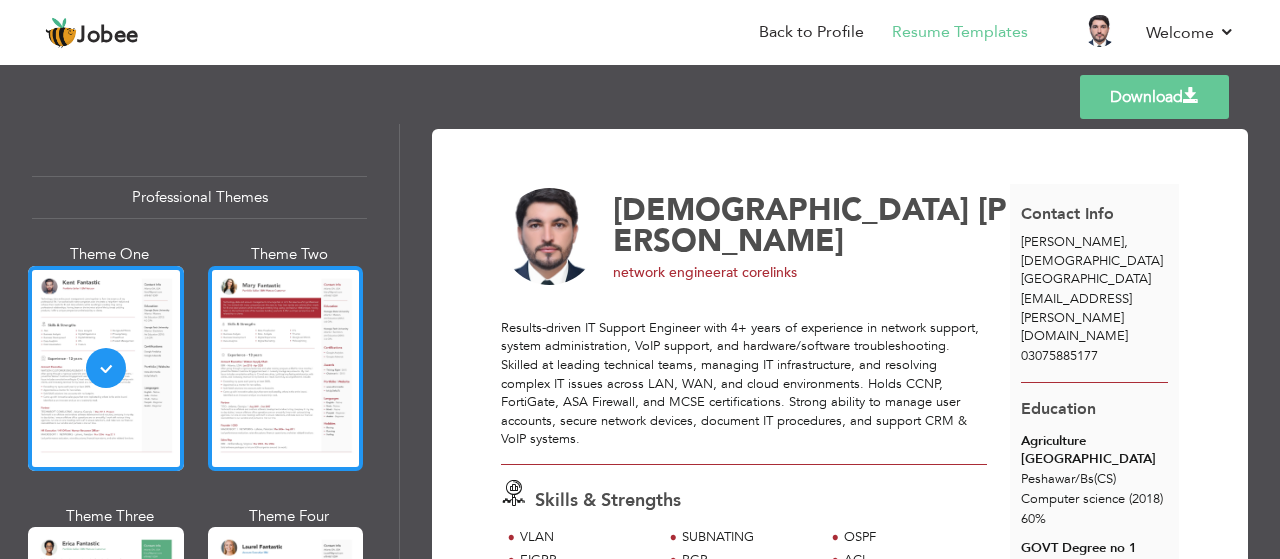 click at bounding box center (286, 368) 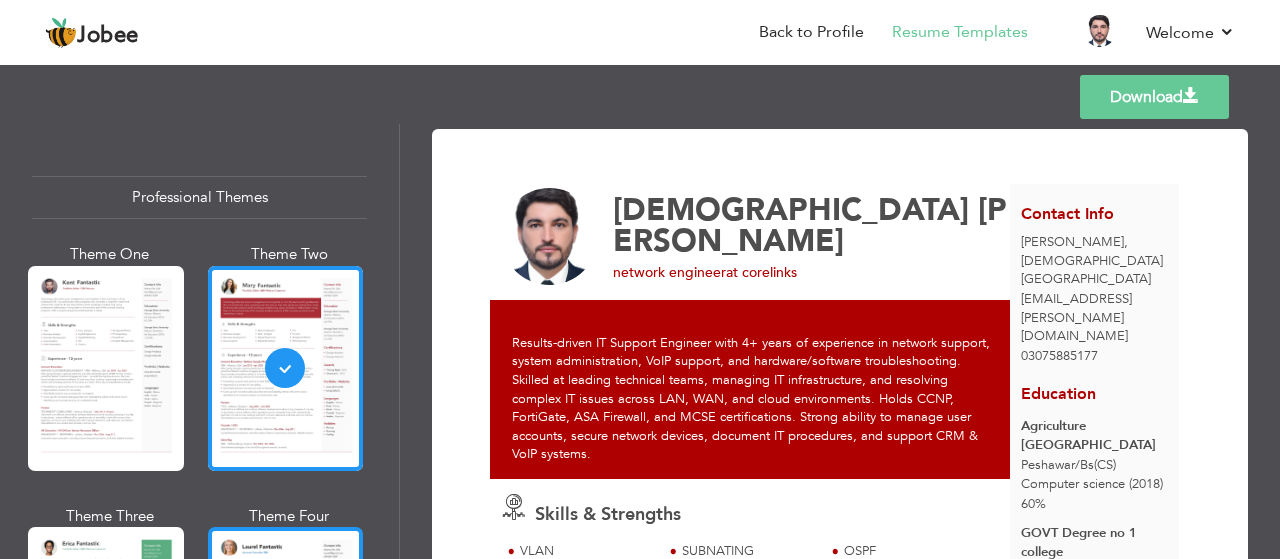 click at bounding box center (286, 629) 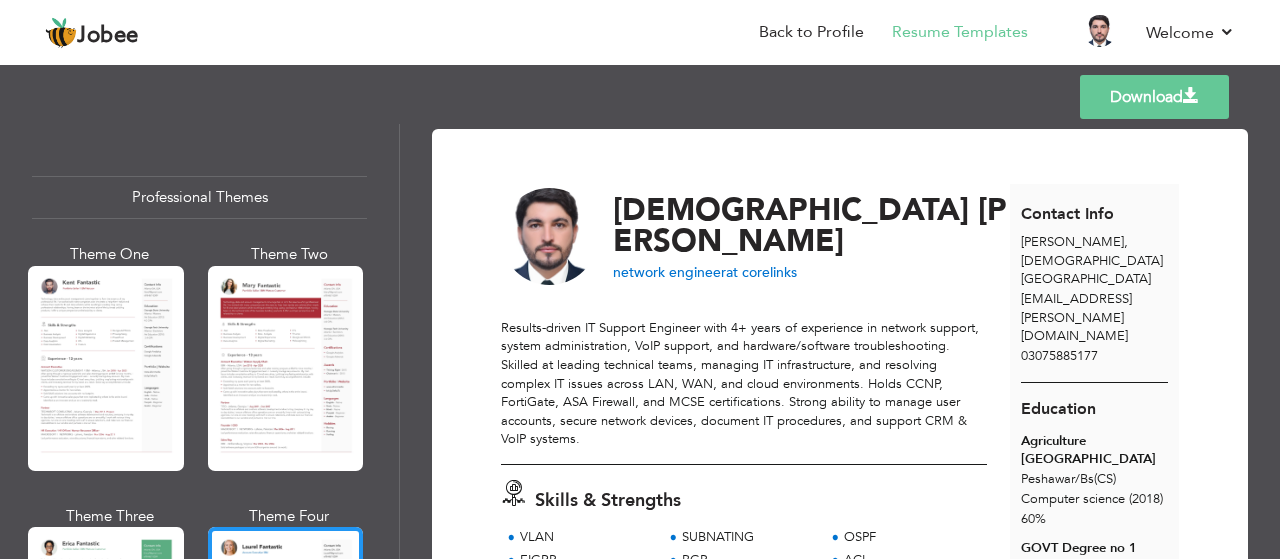 click on "Download" at bounding box center (1154, 97) 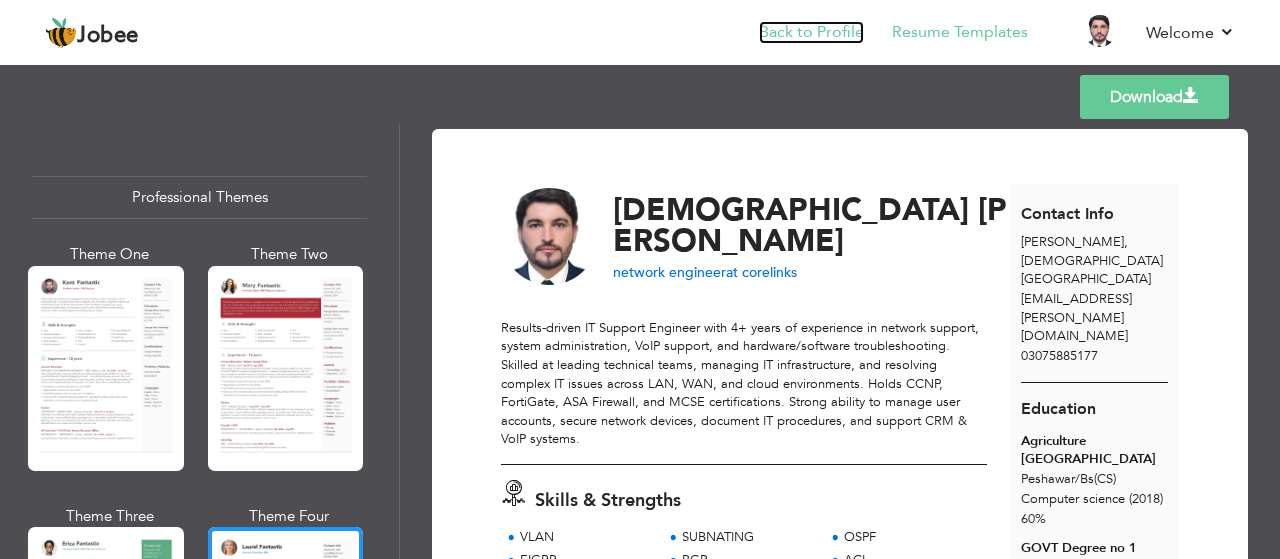 click on "Back to Profile" at bounding box center [811, 32] 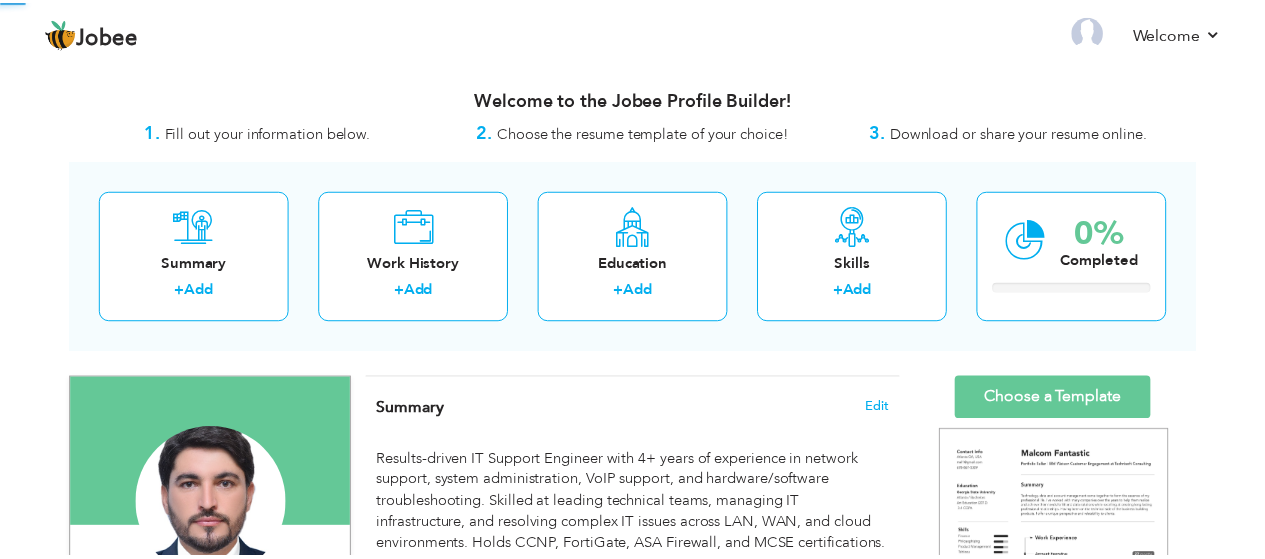 scroll, scrollTop: 0, scrollLeft: 0, axis: both 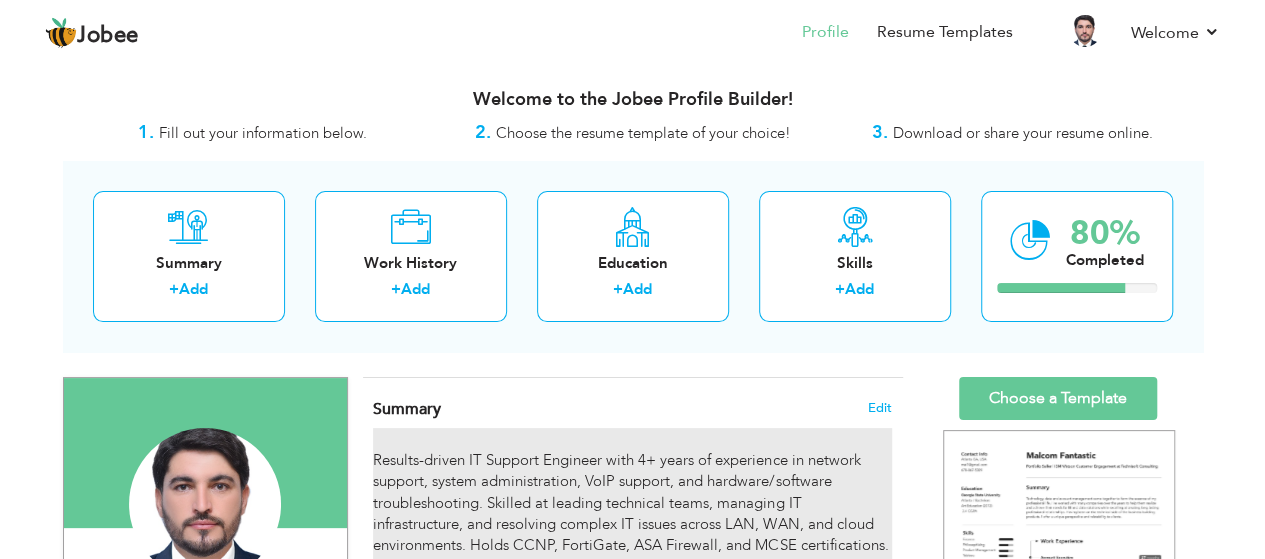 click on "Results-driven IT Support Engineer with 4+ years of experience in network support, system administration, VoIP support, and hardware/software troubleshooting. Skilled at leading technical teams, managing IT infrastructure, and resolving complex IT issues across LAN, WAN, and cloud environments. Holds CCNP, FortiGate, ASA Firewall, and MCSE certifications. Strong ability to manage user accounts, secure network devices, document IT procedures, and support CRM & VoIP systems." at bounding box center (632, 513) 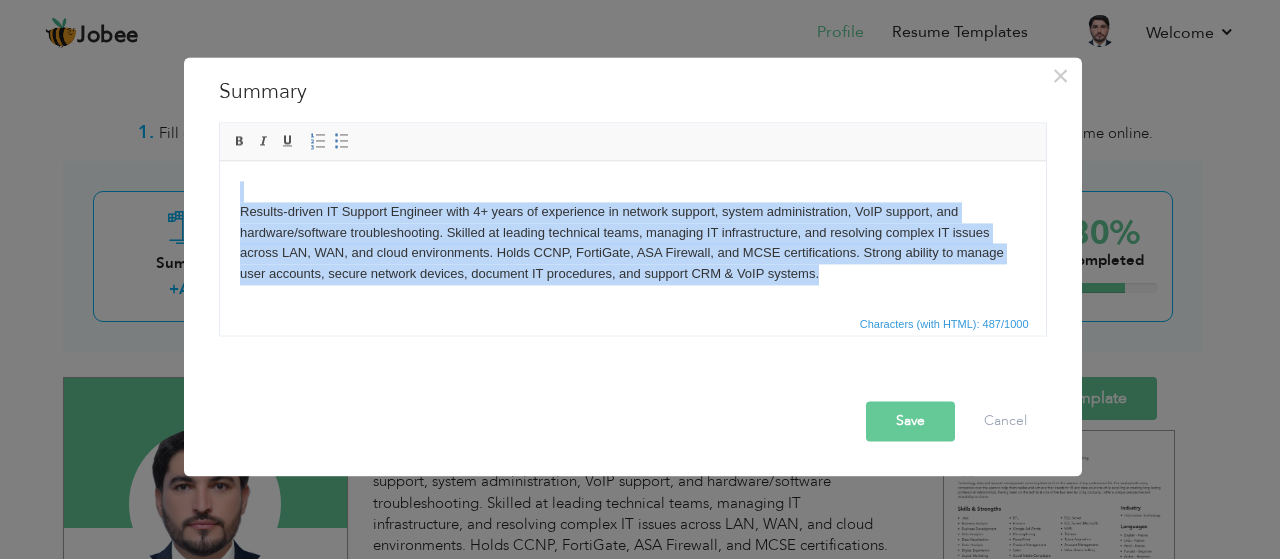 type 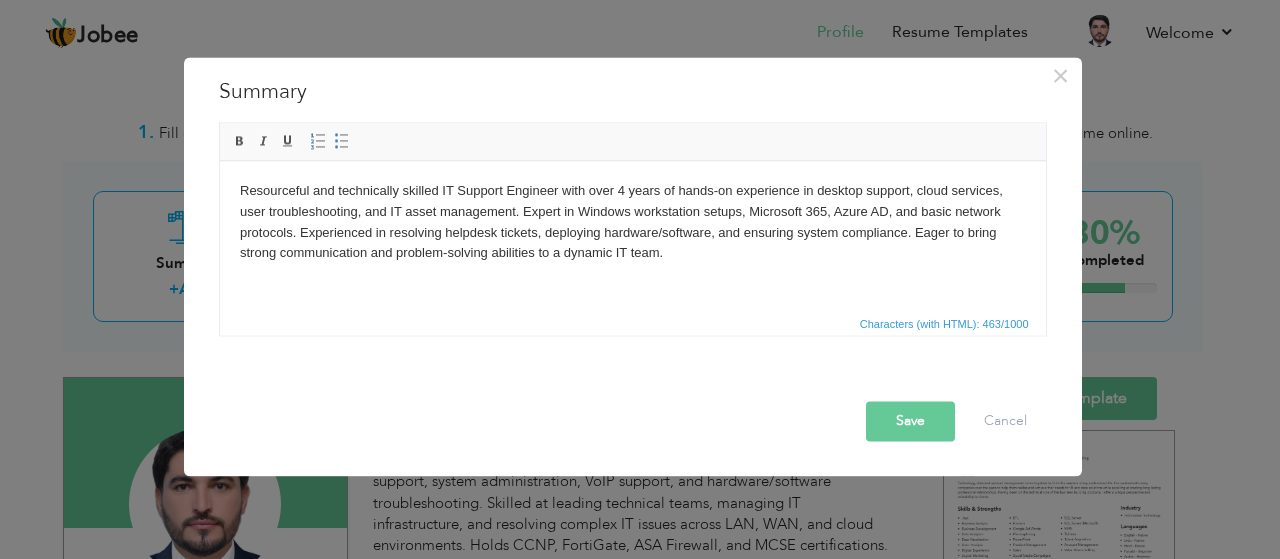 click on "Save" at bounding box center [910, 421] 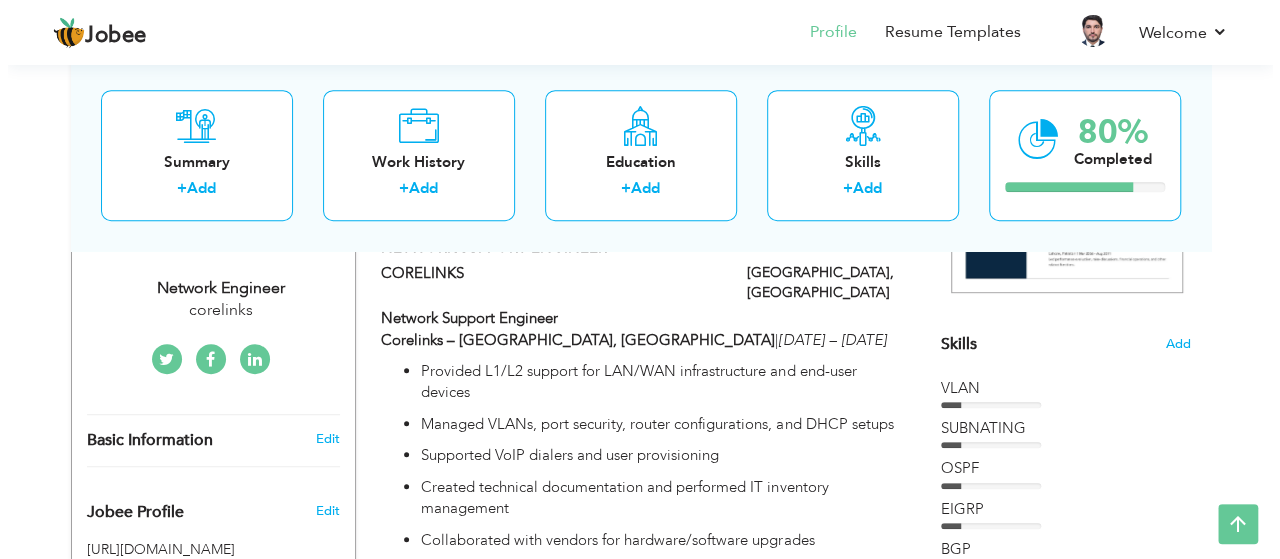 scroll, scrollTop: 416, scrollLeft: 0, axis: vertical 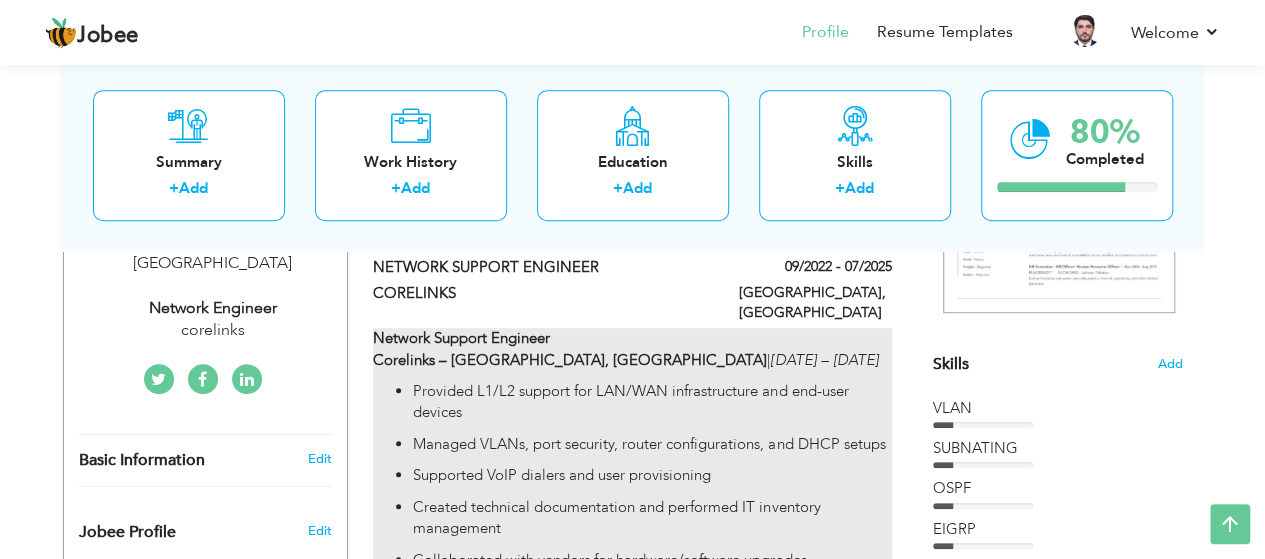 click on "Provided L1/L2 support for LAN/WAN infrastructure and end-user devices" at bounding box center [652, 402] 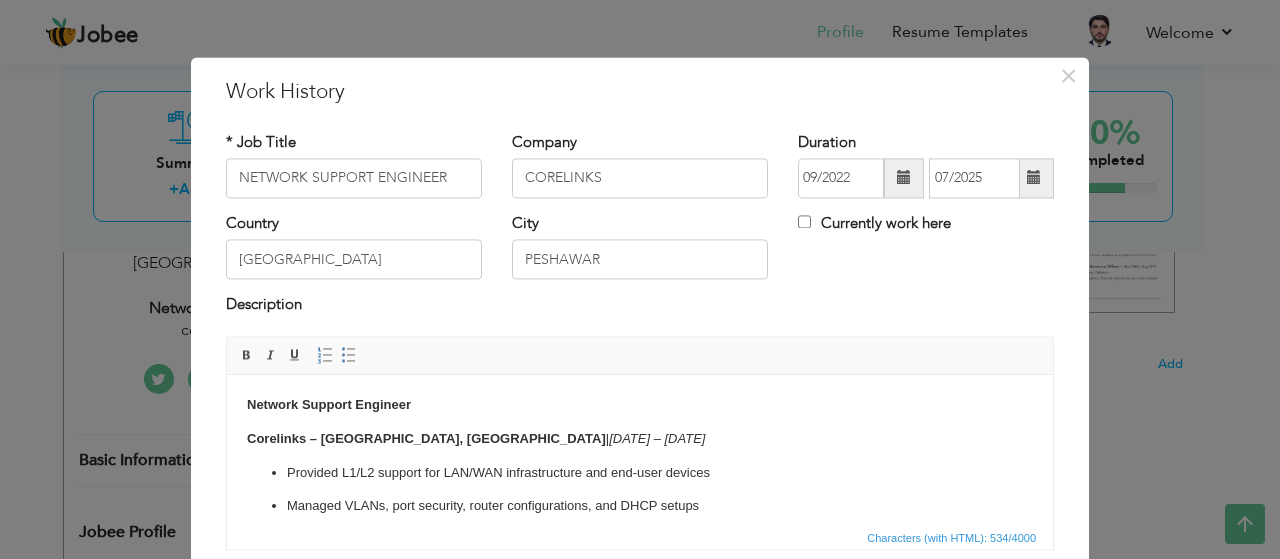 click on "Network Support Engineer Corelinks – Peshawar, Pakistan  |  Aug 2022 – Jun 2025 Provided L1/L2 support for LAN/WAN infrastructure and end-user devices Managed VLANs, port security, router configurations, and DHCP setups Supported VoIP dialers and user provisioning Created technical documentation and performed IT inventory management Collaborated with vendors for hardware/software upgrades" at bounding box center (640, 507) 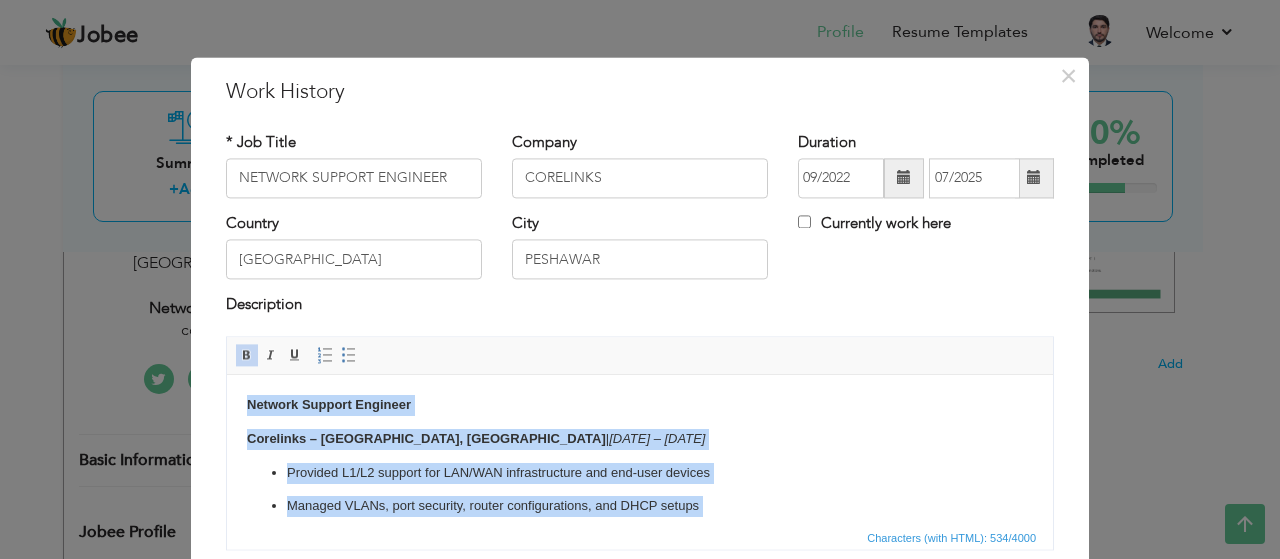 type 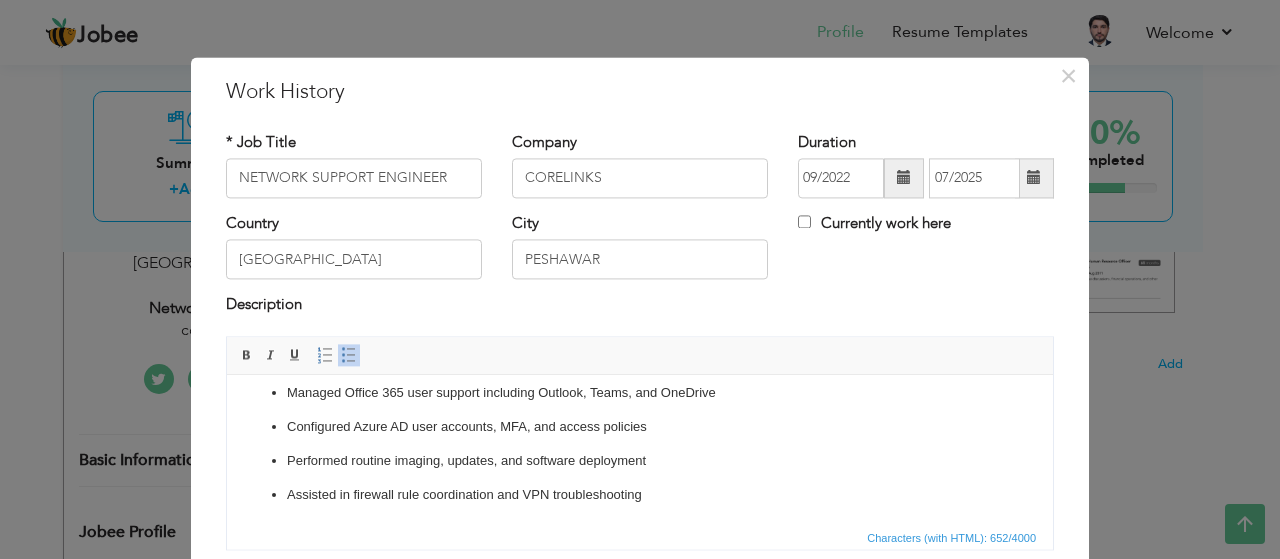 scroll, scrollTop: 168, scrollLeft: 0, axis: vertical 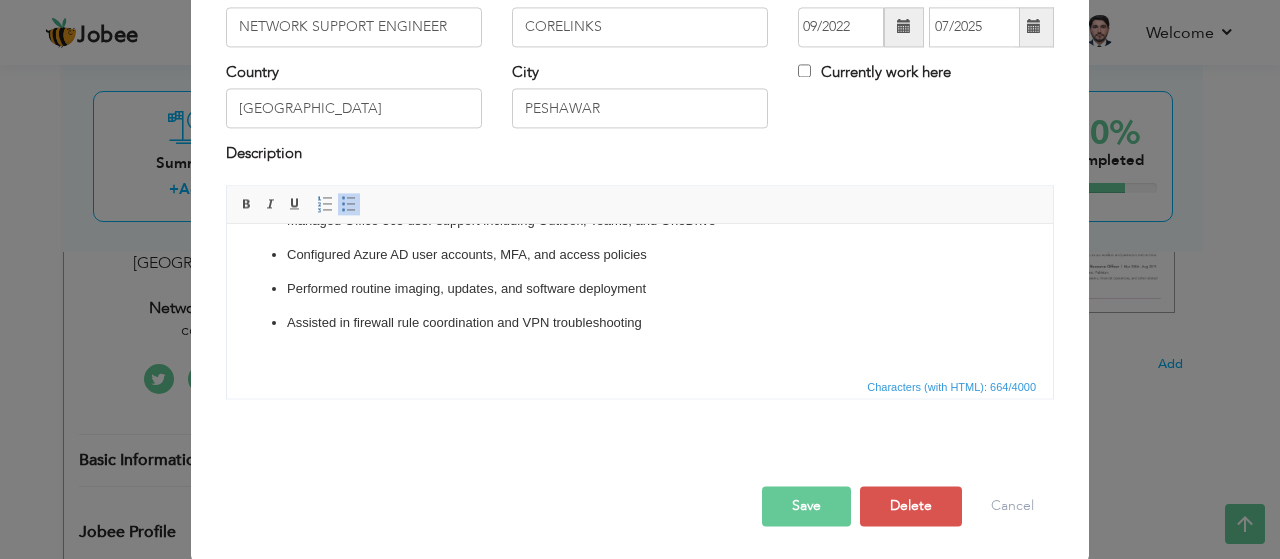 click on "Save" at bounding box center [806, 506] 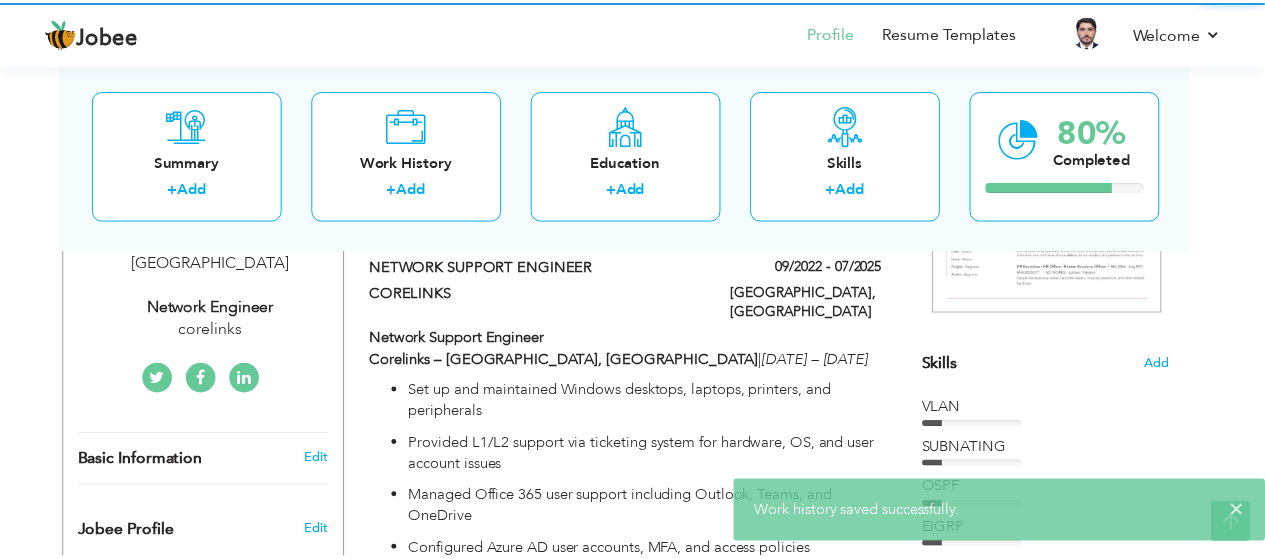 scroll, scrollTop: 0, scrollLeft: 0, axis: both 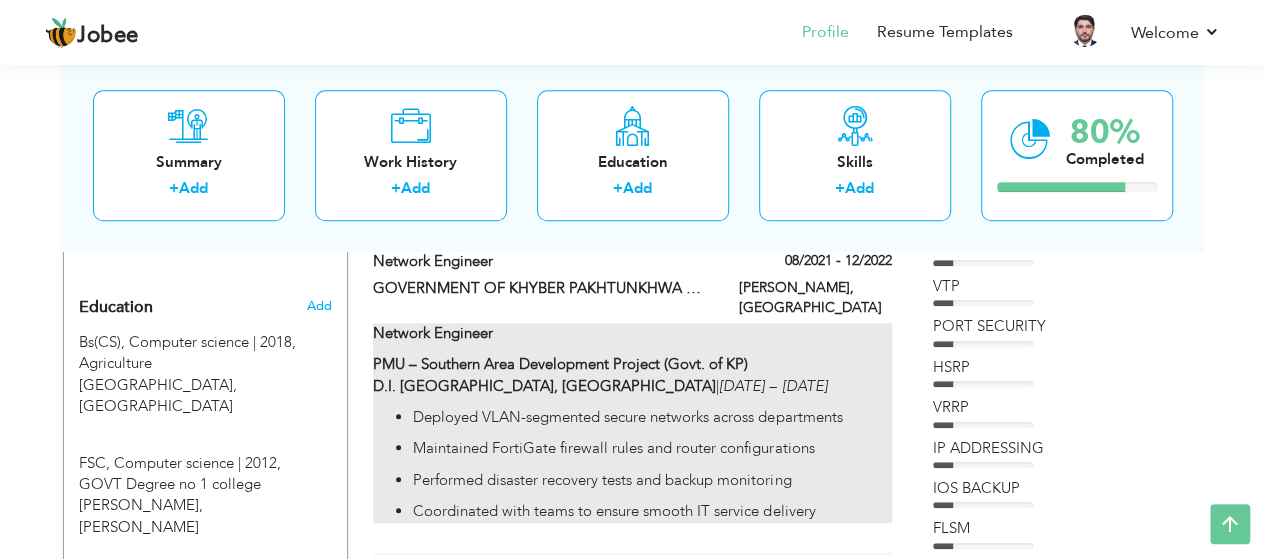 click on "Maintained FortiGate firewall rules and router configurations" at bounding box center (652, 448) 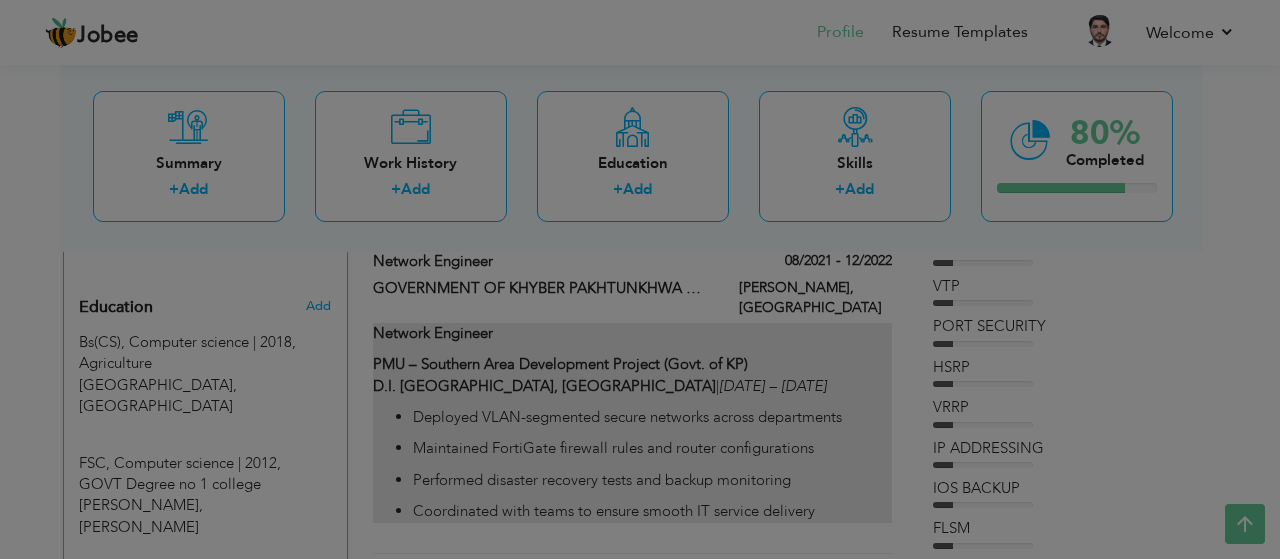 scroll, scrollTop: 0, scrollLeft: 0, axis: both 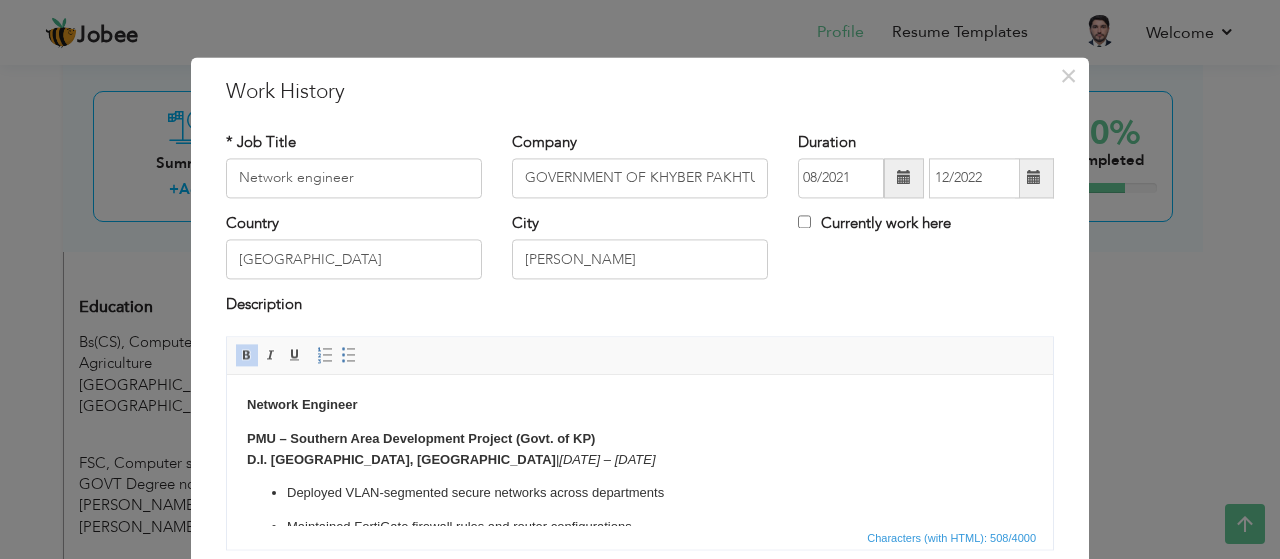click on "PMU – Southern Area Development Project (Govt. of KP)" at bounding box center [421, 438] 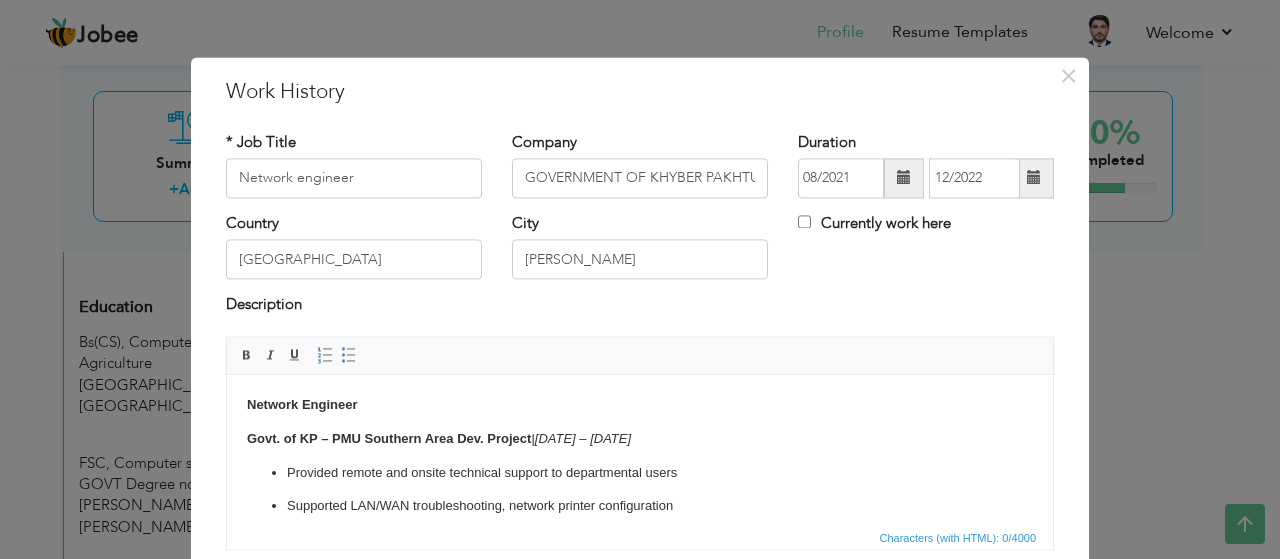 scroll, scrollTop: 56, scrollLeft: 0, axis: vertical 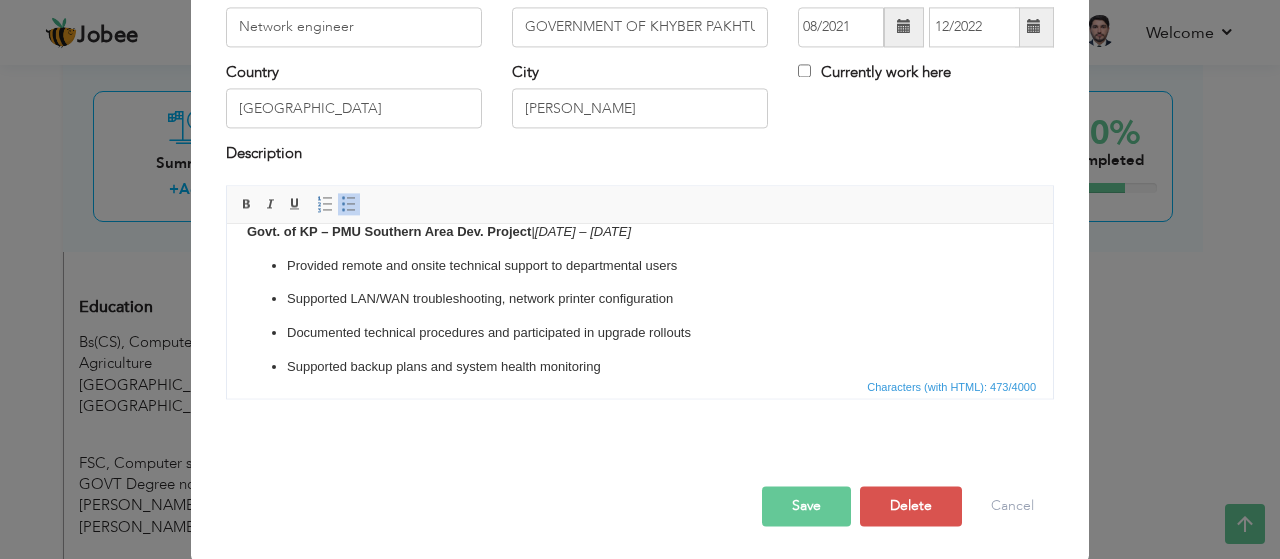 click on "Save" at bounding box center [806, 506] 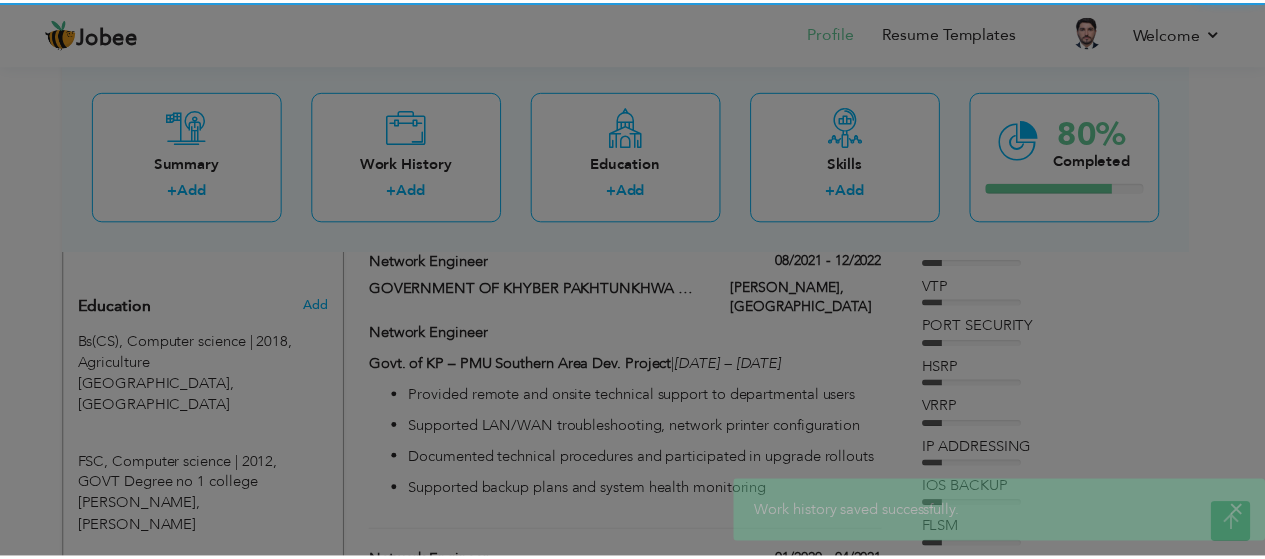 scroll, scrollTop: 0, scrollLeft: 0, axis: both 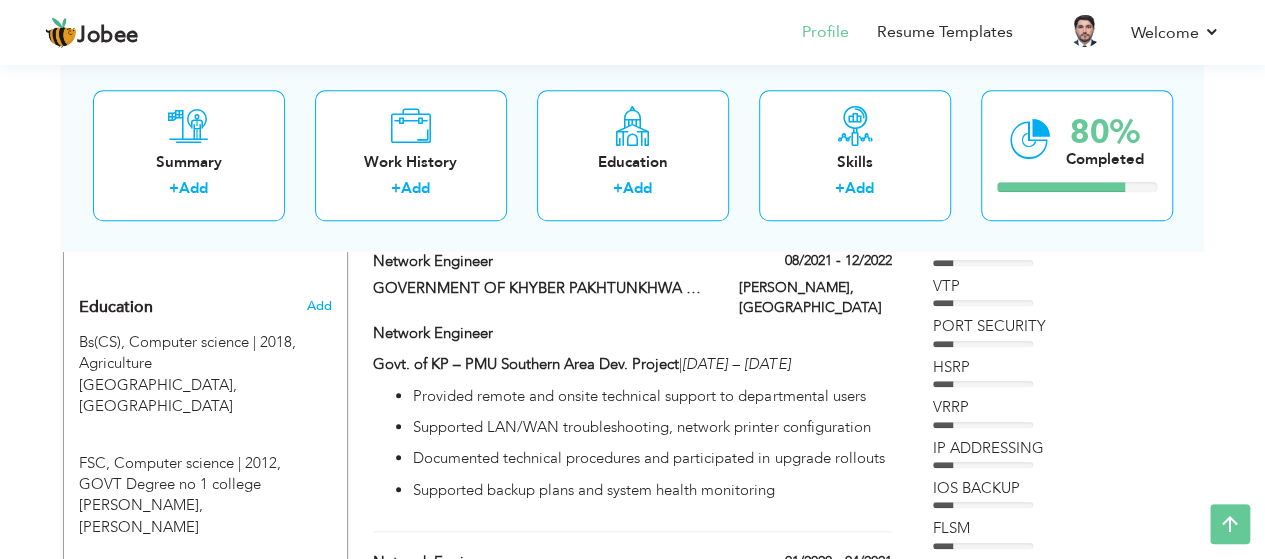 click on "View Resume
Export PDF
Profile
Summary
Public Link
Experience
Education
Awards
Work Histroy
Projects
Certifications
Skills
Preferred Job City" at bounding box center (632, 778) 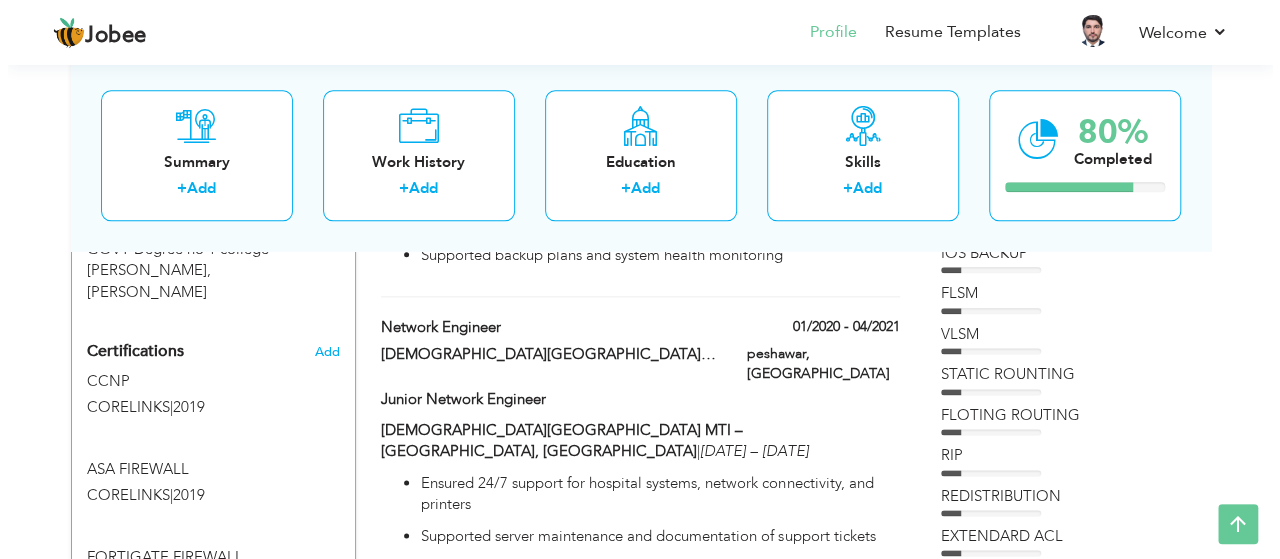scroll, scrollTop: 1141, scrollLeft: 0, axis: vertical 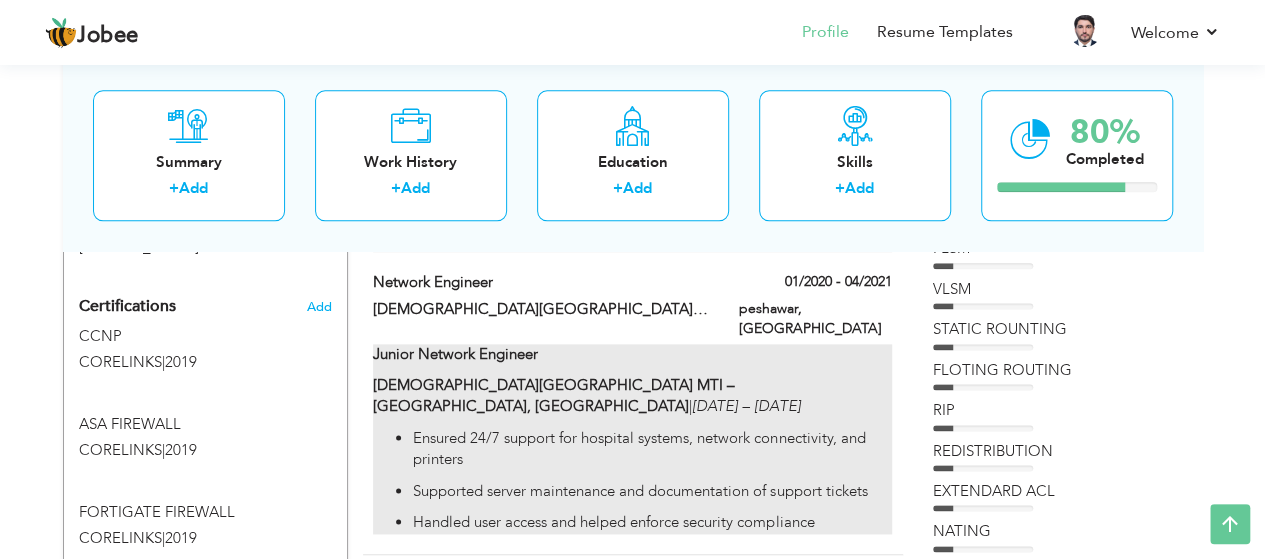 click on "Ensured 24/7 support for hospital systems, network connectivity, and printers" at bounding box center (652, 449) 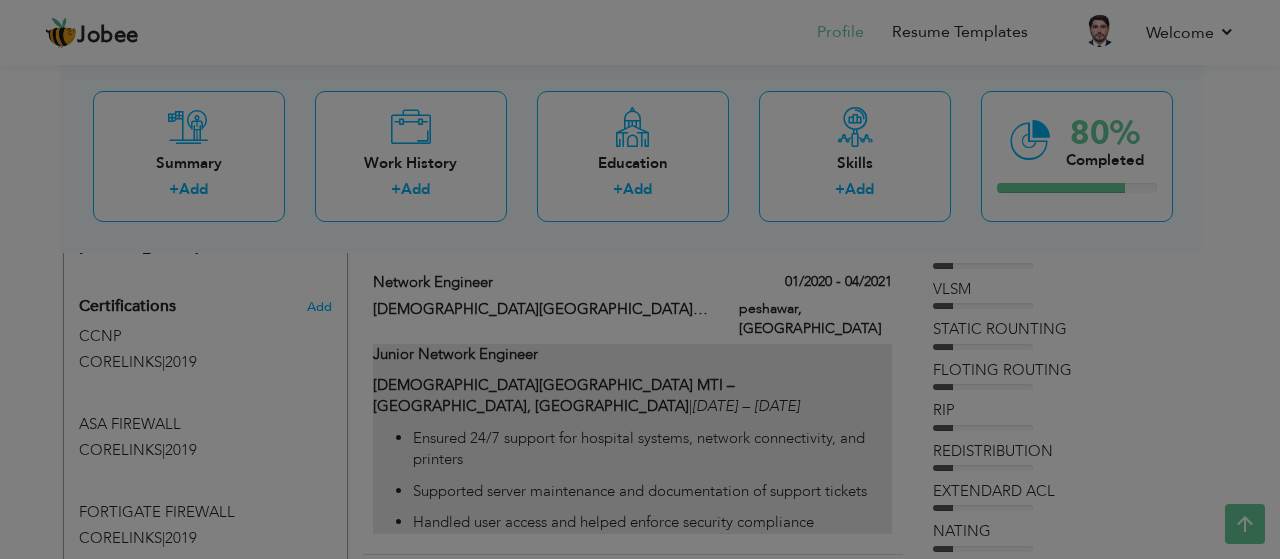 scroll, scrollTop: 0, scrollLeft: 0, axis: both 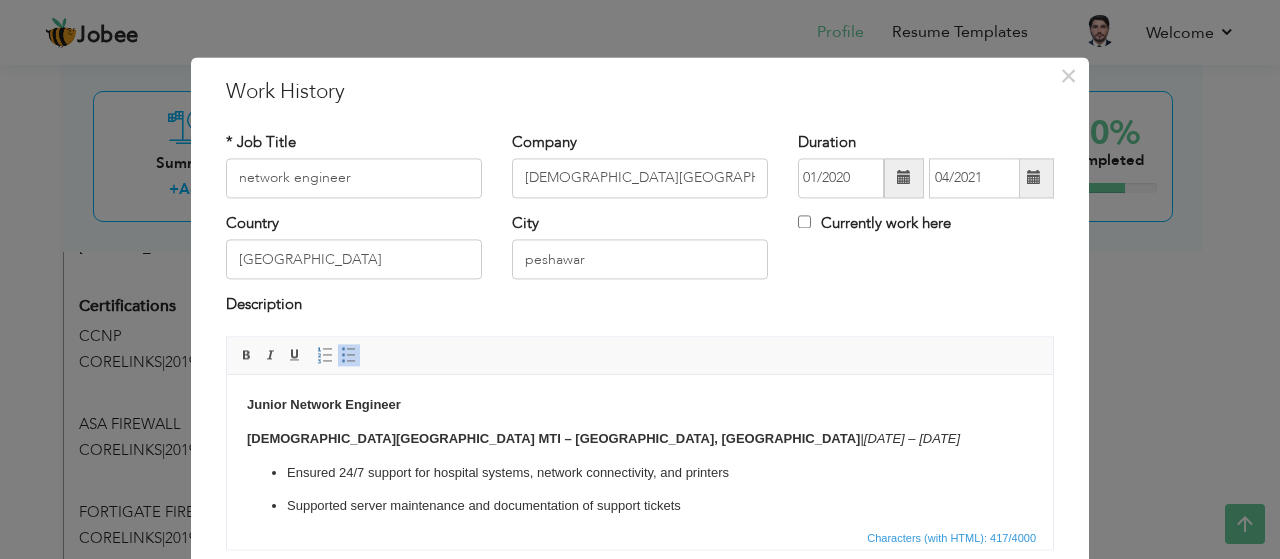 click on "Ensured 24/7 support for hospital systems, network connectivity, and printers" at bounding box center (640, 473) 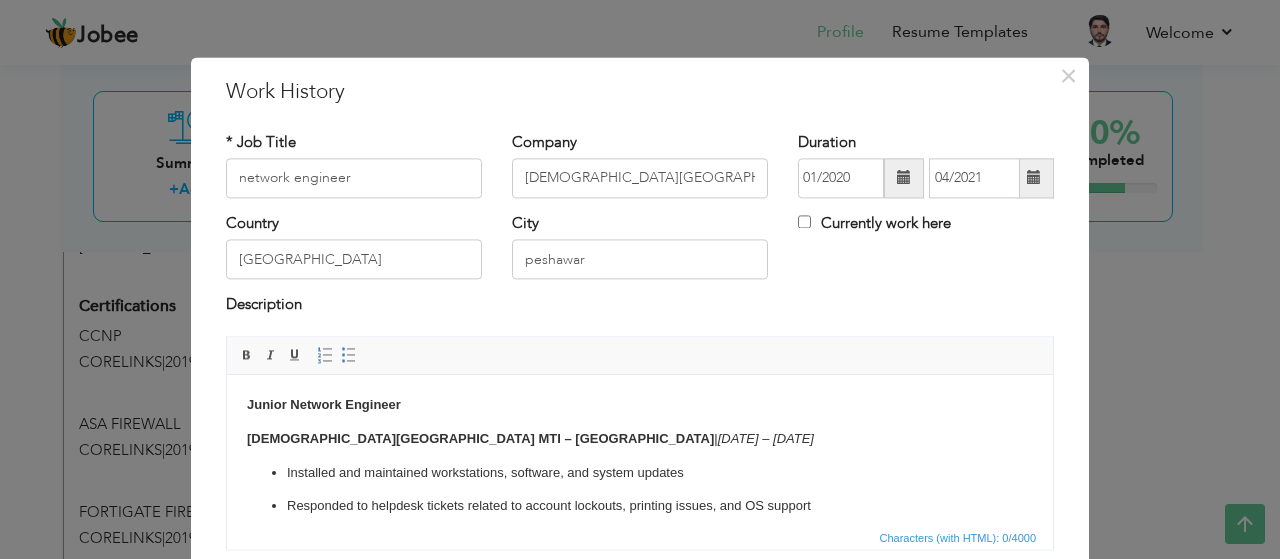 scroll, scrollTop: 22, scrollLeft: 0, axis: vertical 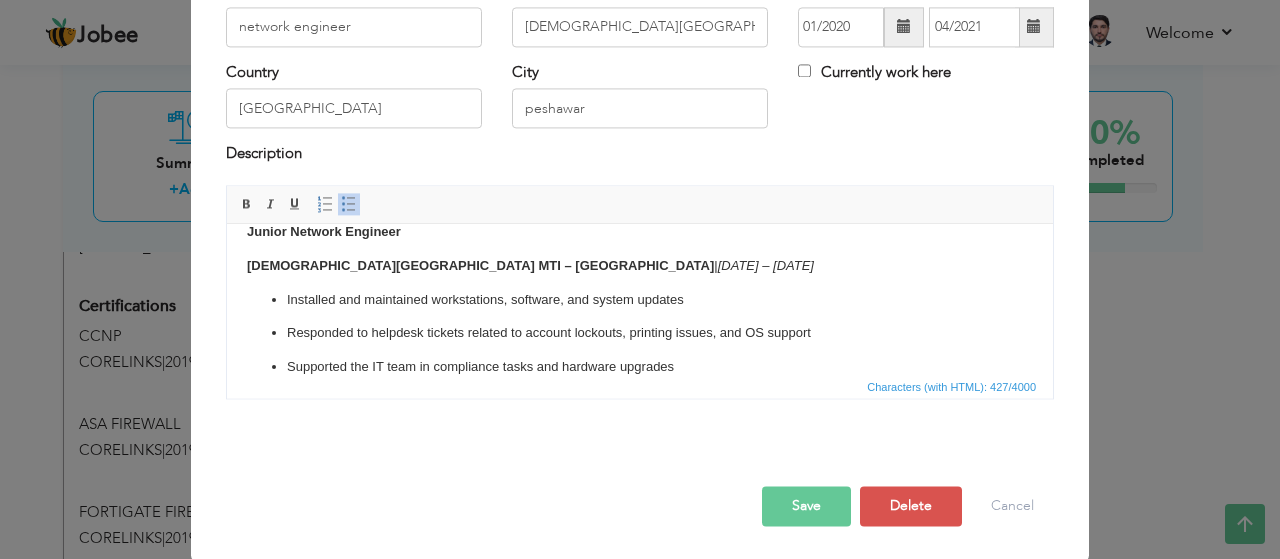 click on "Save" at bounding box center [806, 506] 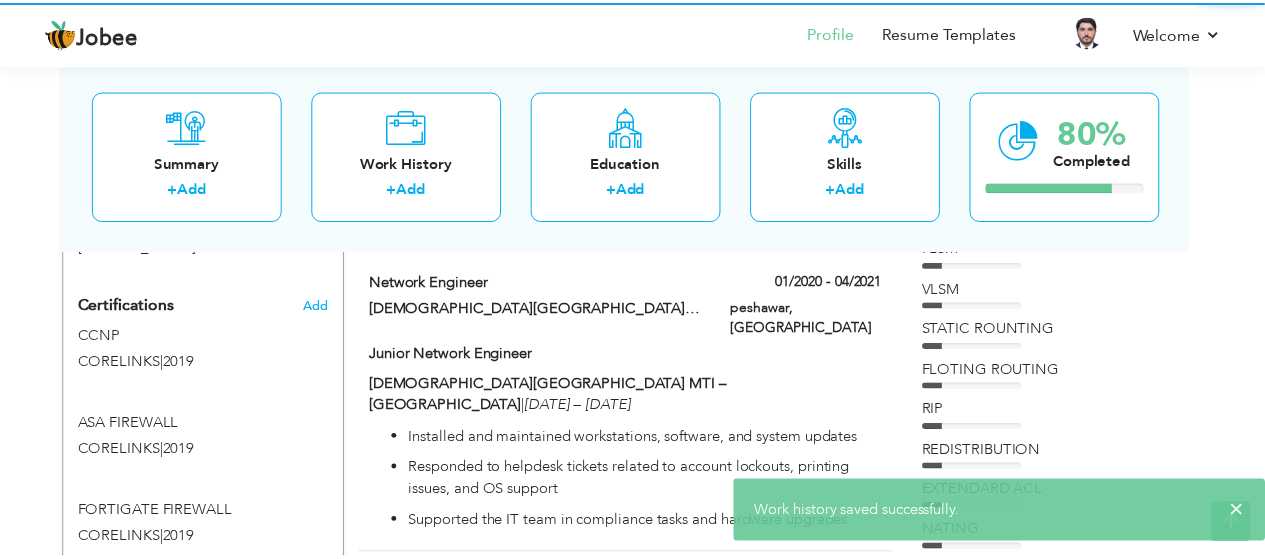 scroll, scrollTop: 0, scrollLeft: 0, axis: both 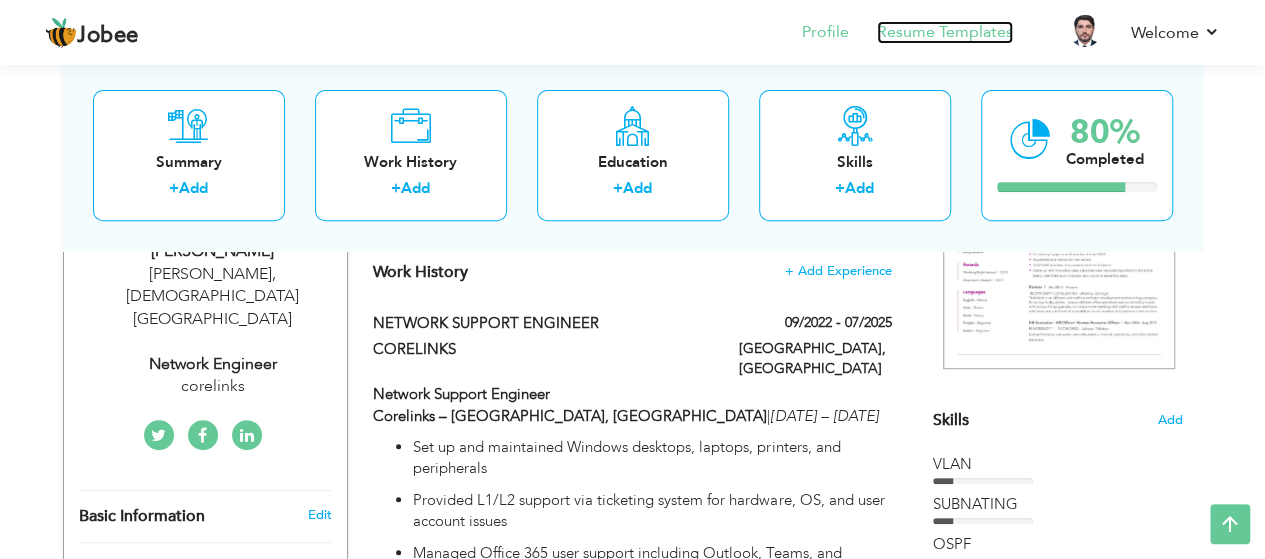 click on "Resume Templates" at bounding box center [945, 32] 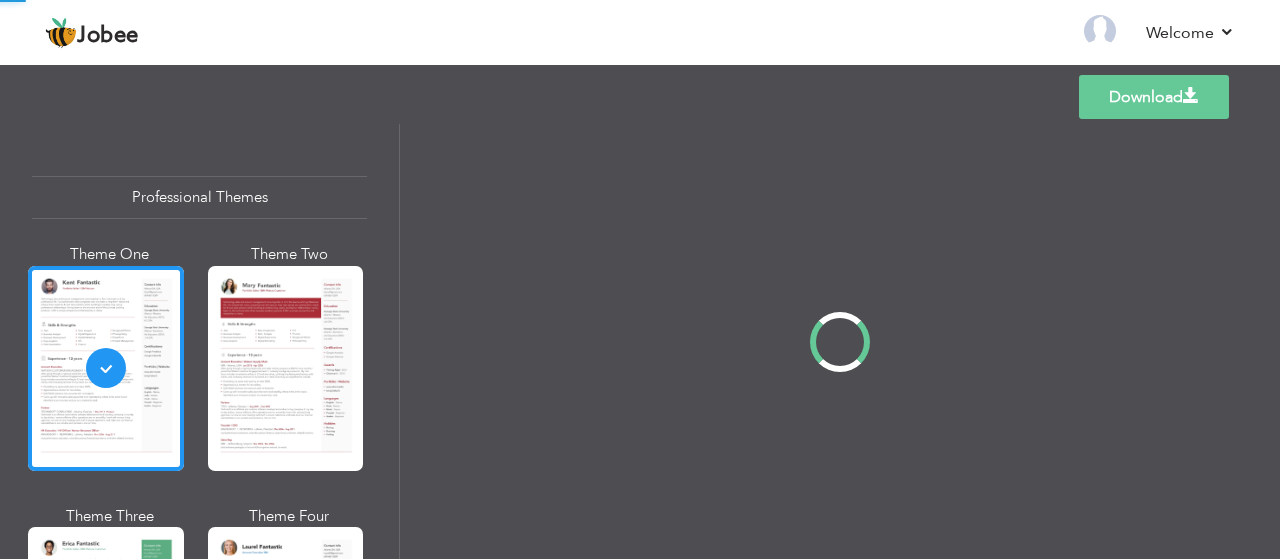 scroll, scrollTop: 0, scrollLeft: 0, axis: both 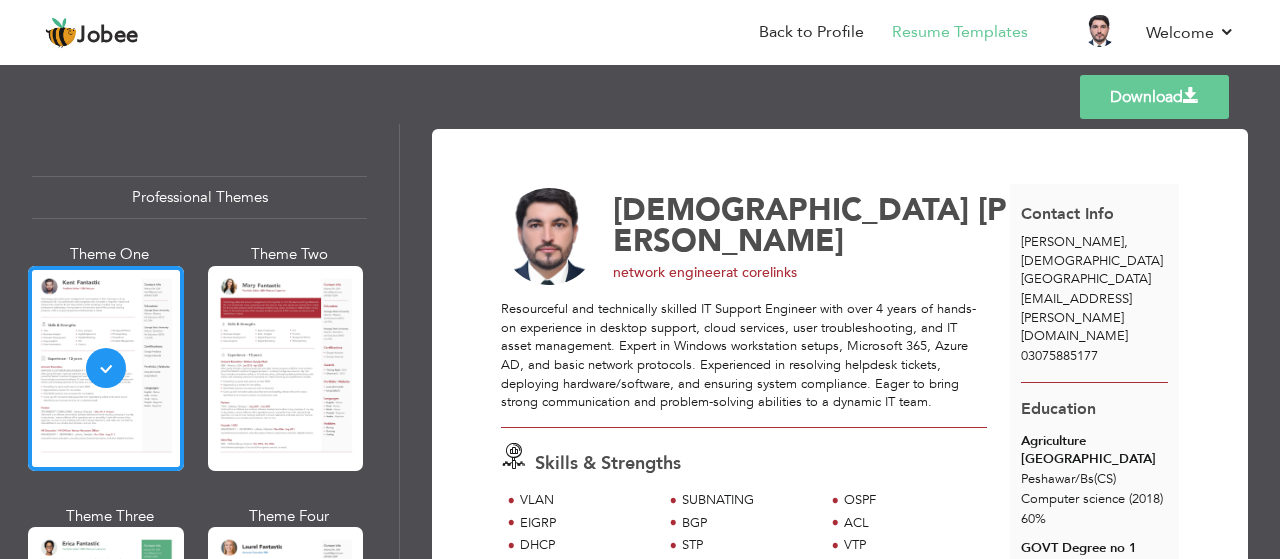 click on "Download" at bounding box center [1154, 97] 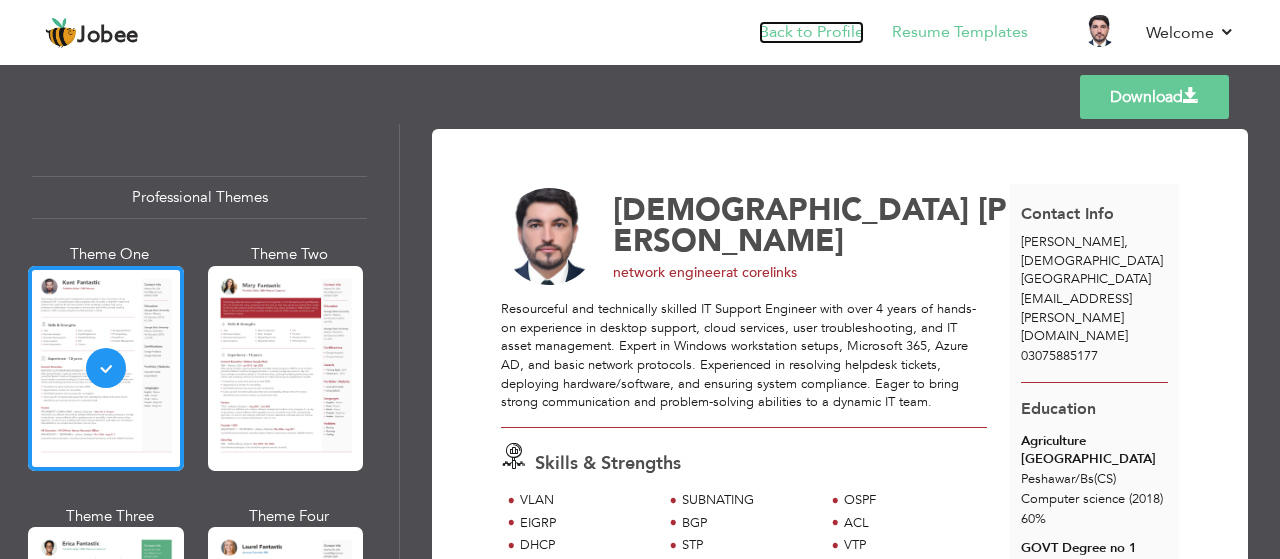 click on "Back to Profile" at bounding box center [811, 32] 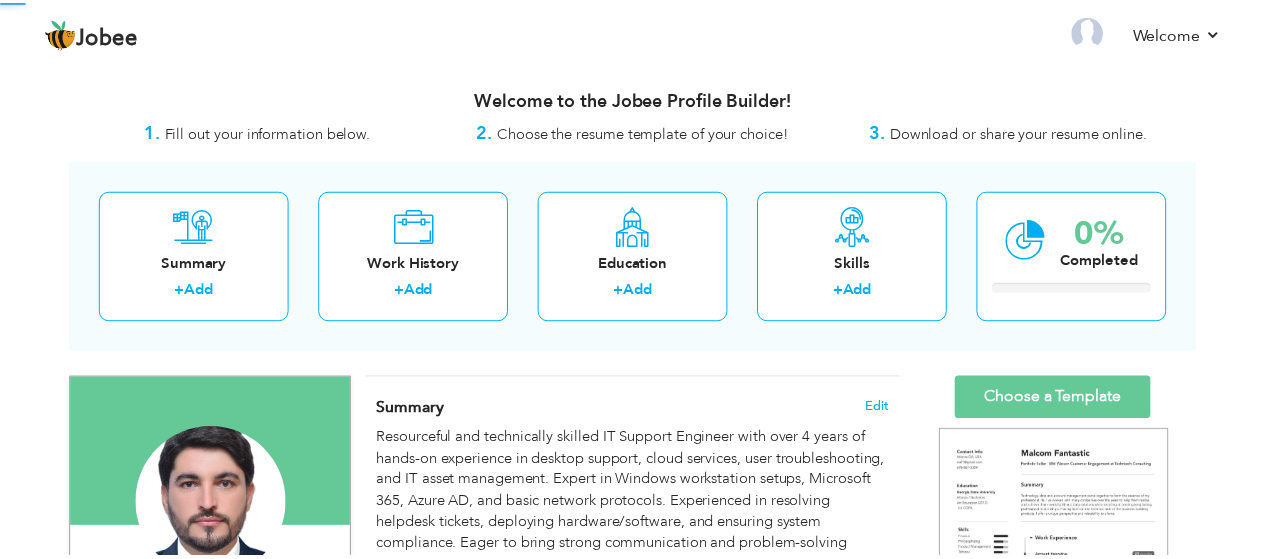 scroll, scrollTop: 0, scrollLeft: 0, axis: both 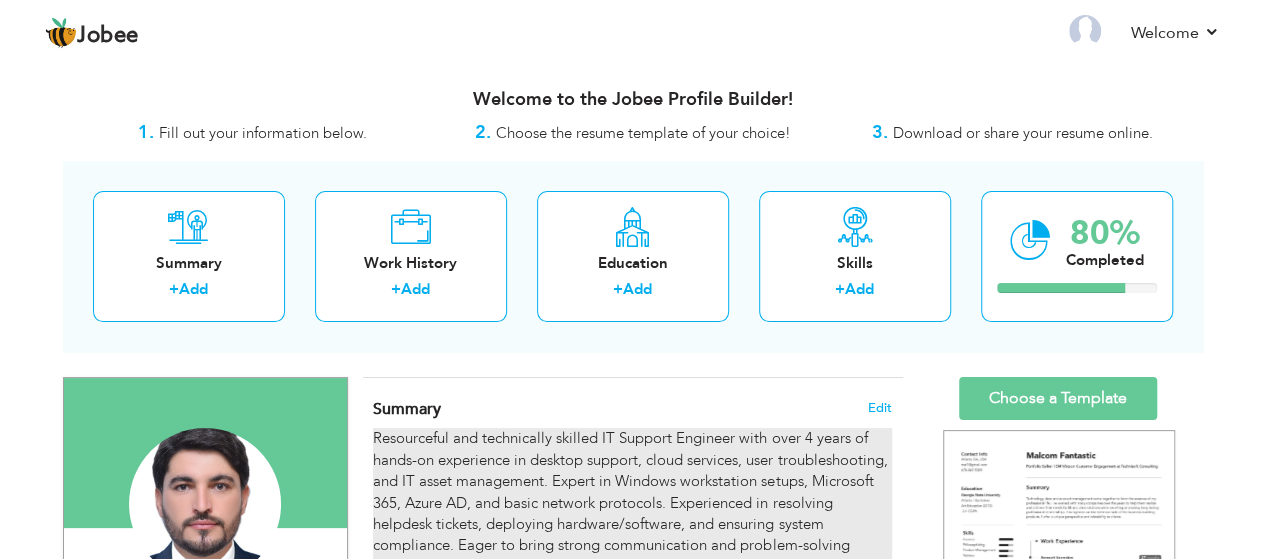 click on "Resourceful and technically skilled IT Support Engineer with over 4 years of hands-on experience in desktop support, cloud services, user troubleshooting, and IT asset management. Expert in Windows workstation setups, Microsoft 365, Azure AD, and basic network protocols. Experienced in resolving helpdesk tickets, deploying hardware/software, and ensuring system compliance. Eager to bring strong communication and problem-solving abilities to a dynamic IT team." at bounding box center (632, 503) 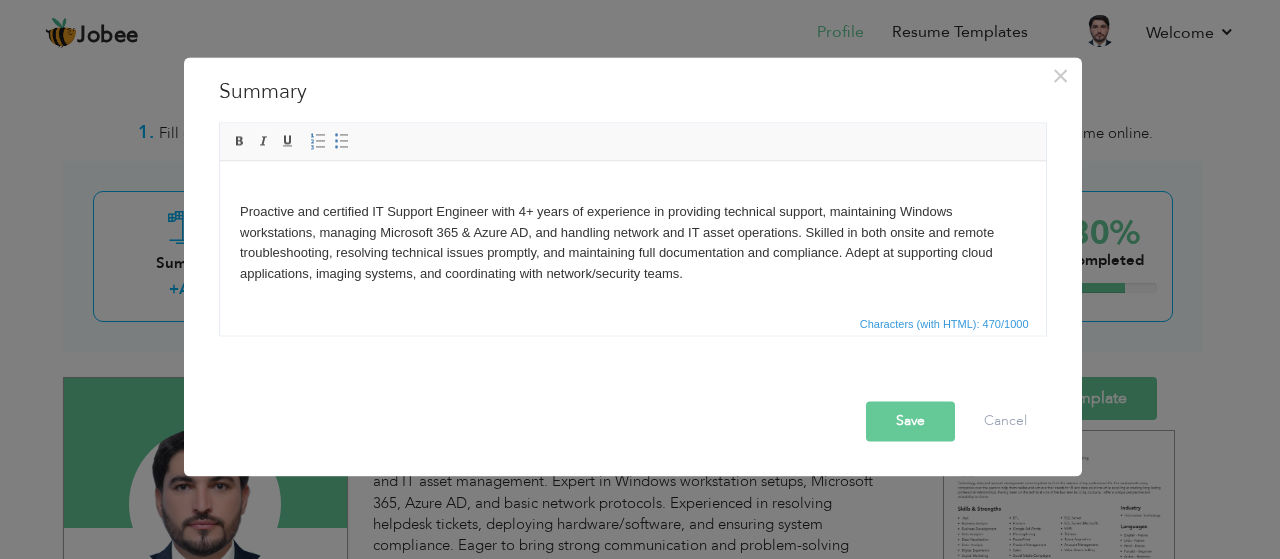 click on "Save" at bounding box center (910, 421) 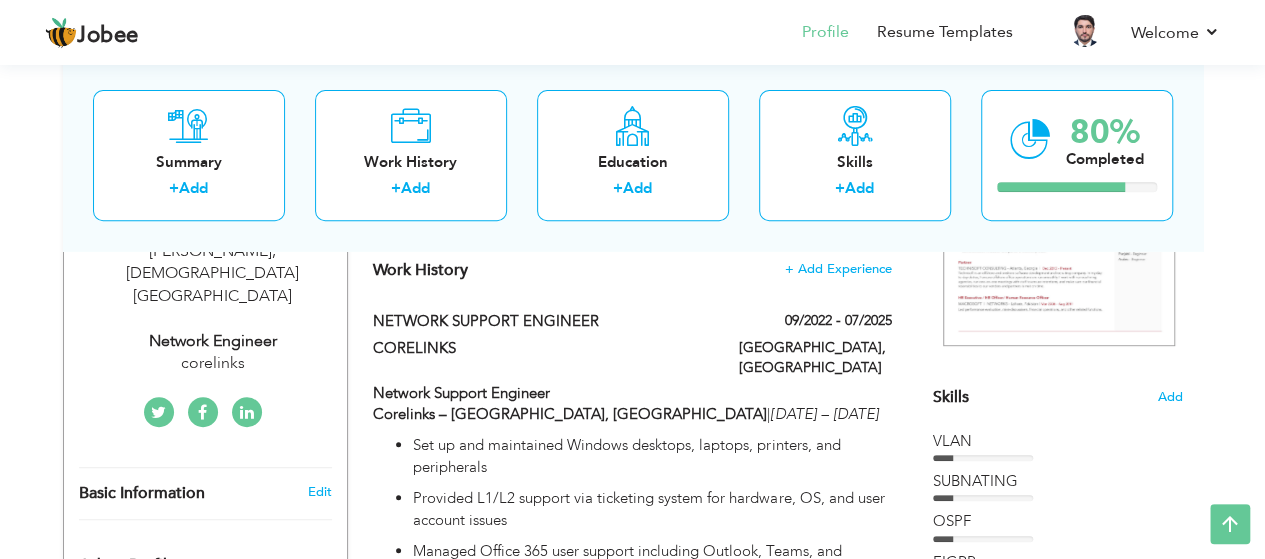 scroll, scrollTop: 428, scrollLeft: 0, axis: vertical 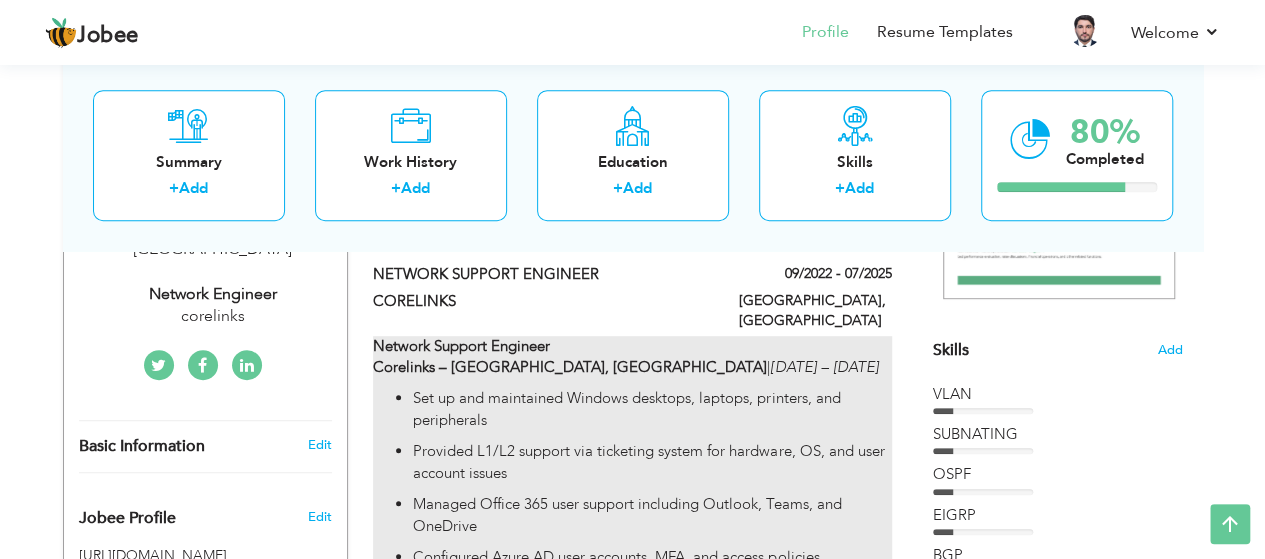click on "Set up and maintained Windows desktops, laptops, printers, and peripherals
Provided L1/L2 support via ticketing system for hardware, OS, and user account issues
Managed Office 365 user support including Outlook, Teams, and OneDrive
Configured Azure AD user accounts, MFA, and access policies
Performed routine imaging, updates, and software deployment
Assisted in firewall rule coordination and VPN troubleshooting" at bounding box center [632, 520] 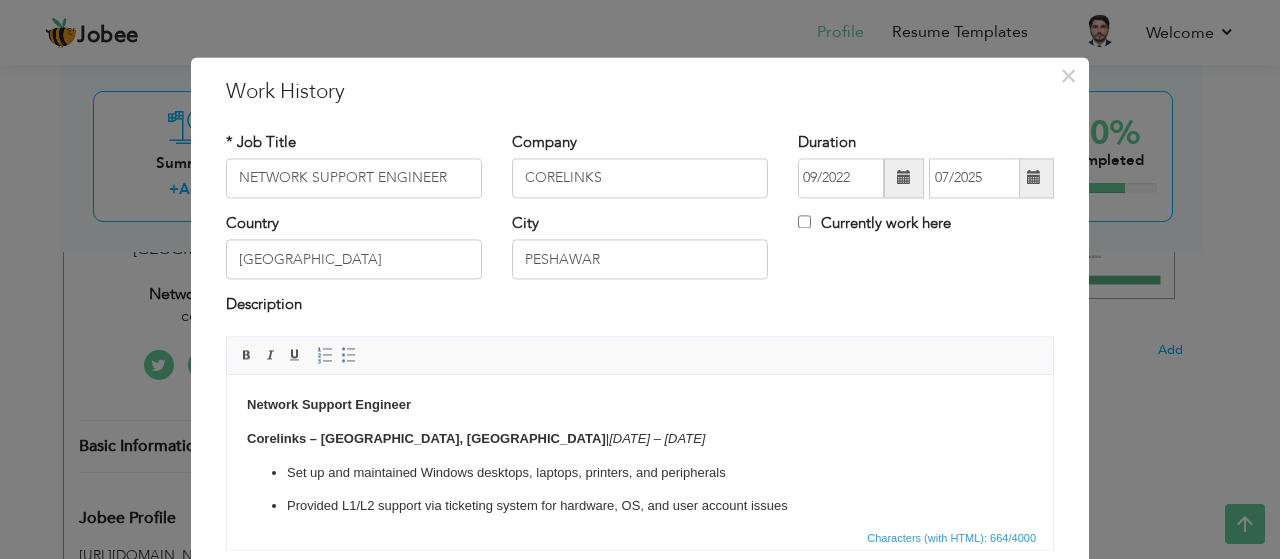 click on "Corelinks – Peshawar, Pakistan  |  Aug 2022 – Jun 2025" at bounding box center (640, 439) 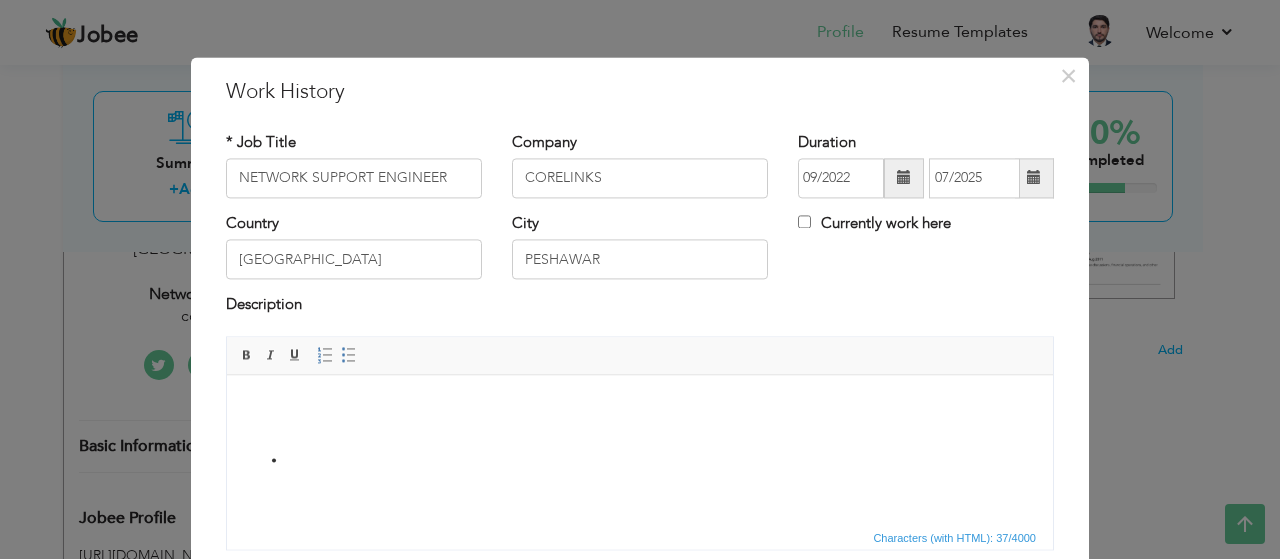 scroll, scrollTop: 145, scrollLeft: 0, axis: vertical 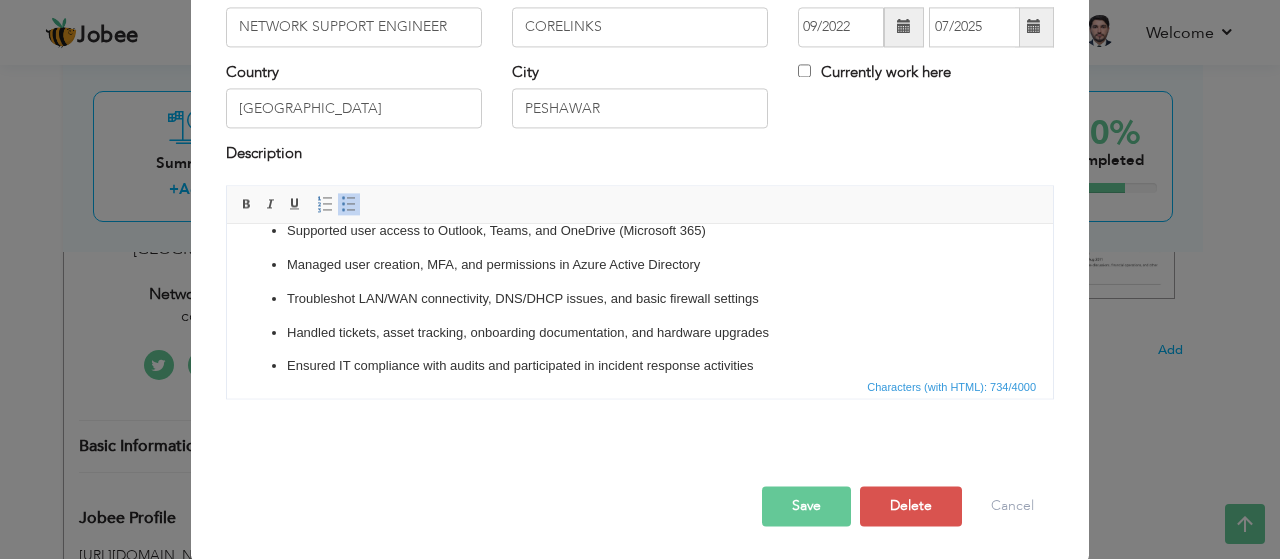 click on "Save" at bounding box center (806, 506) 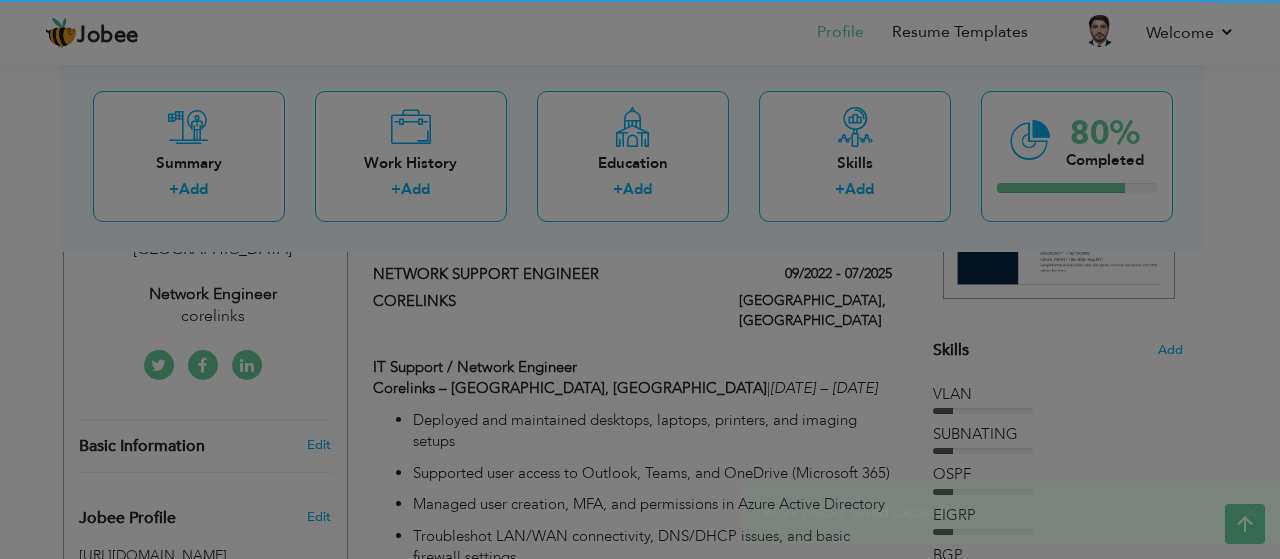 scroll, scrollTop: 0, scrollLeft: 0, axis: both 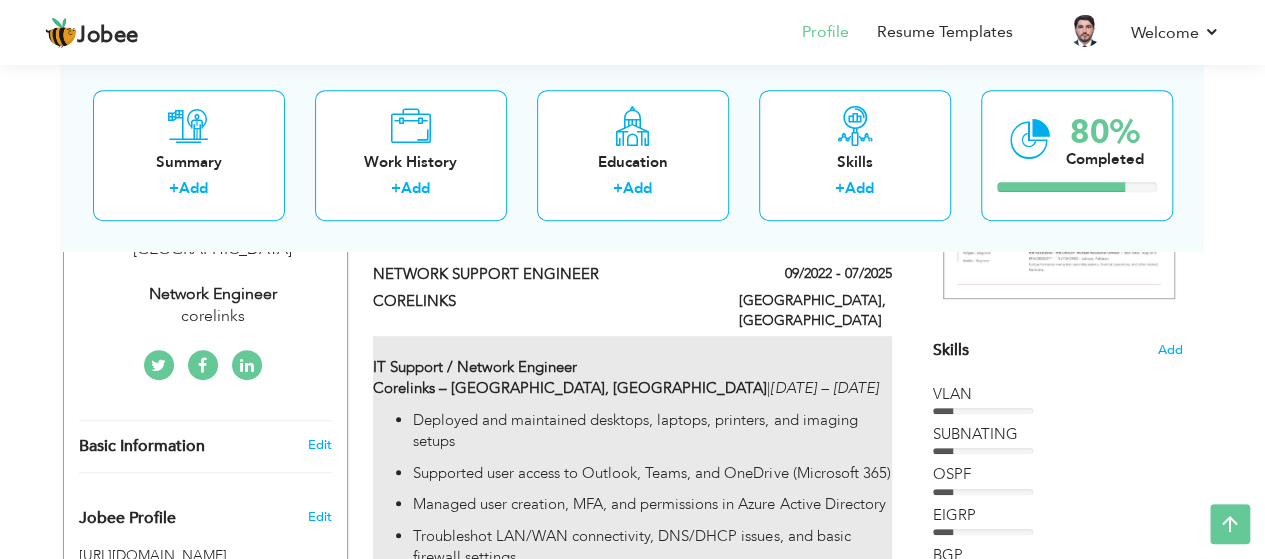 click on "Deployed and maintained desktops, laptops, printers, and imaging setups" at bounding box center (652, 431) 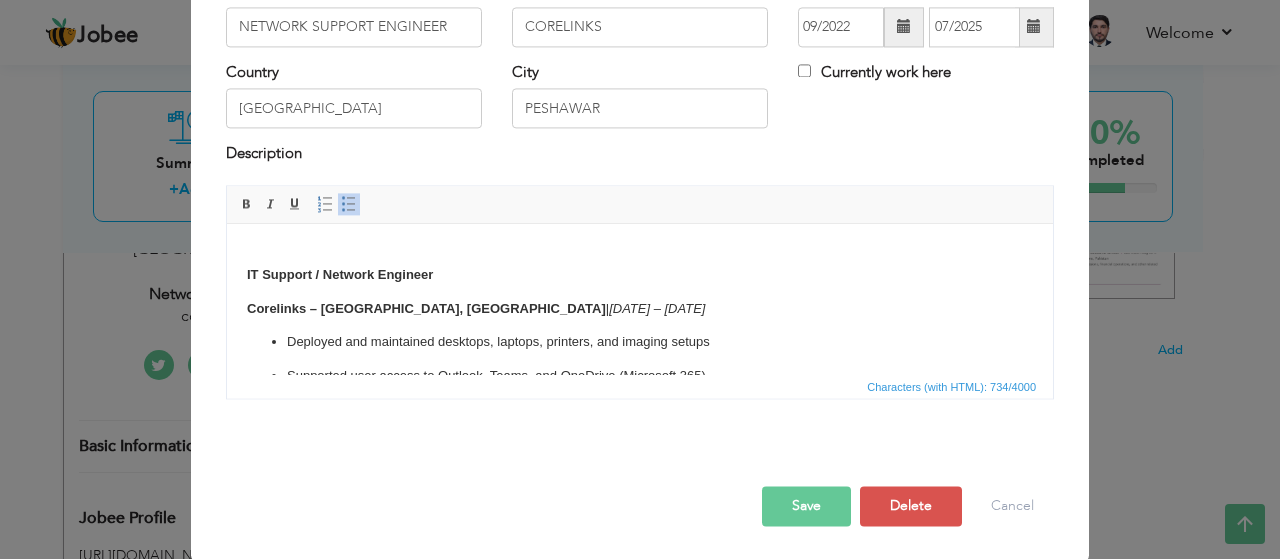 scroll, scrollTop: 0, scrollLeft: 0, axis: both 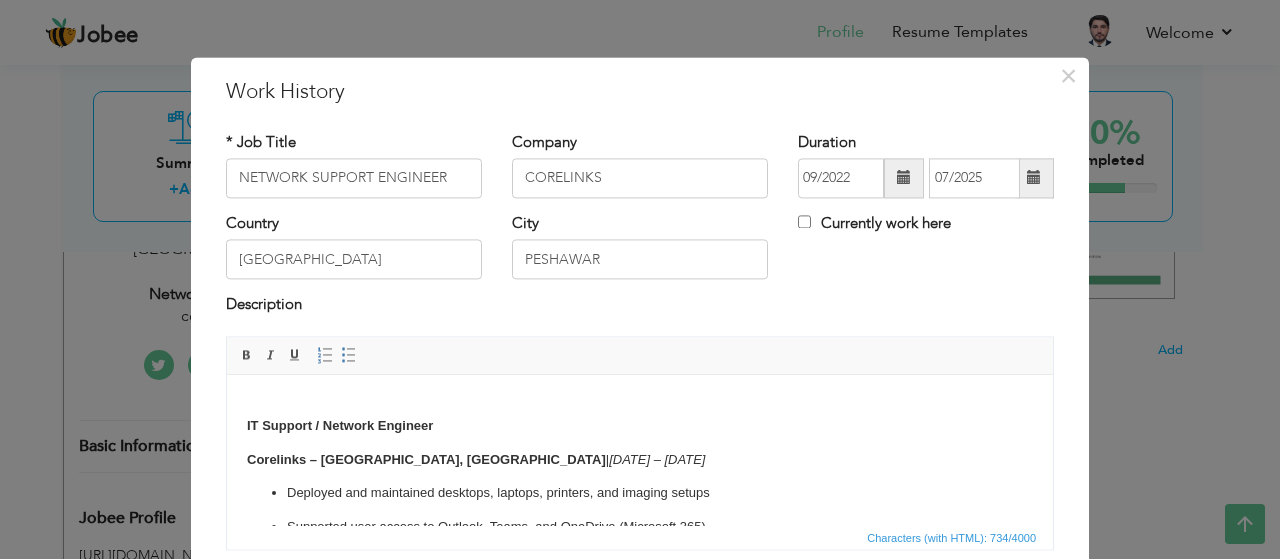 click on "IT Support / Network Engineer Corelinks – [GEOGRAPHIC_DATA], [GEOGRAPHIC_DATA]  |  [DATE] – [DATE] Deployed and maintained desktops, laptops, printers, and imaging setups Supported user access to Outlook, Teams, and OneDrive (Microsoft 365) Managed user creation, MFA, and permissions in Azure Active Directory Troubleshot LAN/WAN connectivity, DNS/DHCP issues, and basic firewall settings Handled tickets, asset tracking, onboarding documentation, and hardware upgrades Ensured IT compliance with audits and participated in incident response activities" at bounding box center (640, 551) 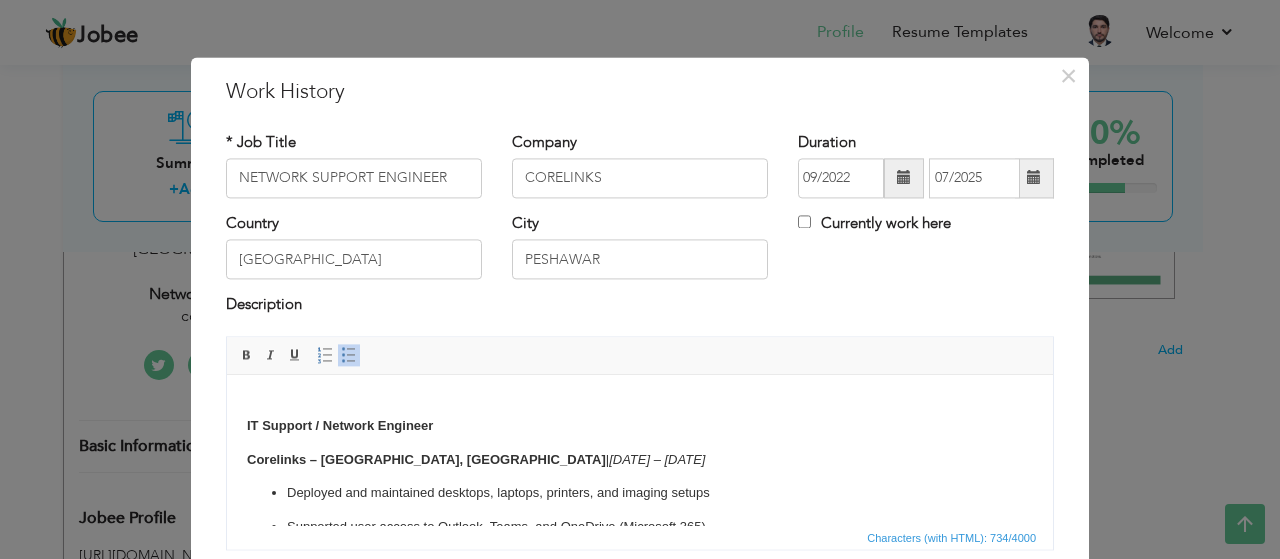 click on "IT Support / Network Engineer Corelinks – [GEOGRAPHIC_DATA], [GEOGRAPHIC_DATA]  |  [DATE] – [DATE] Deployed and maintained desktops, laptops, printers, and imaging setups Supported user access to Outlook, Teams, and OneDrive (Microsoft 365) Managed user creation, MFA, and permissions in Azure Active Directory Troubleshot LAN/WAN connectivity, DNS/DHCP issues, and basic firewall settings Handled tickets, asset tracking, onboarding documentation, and hardware upgrades Ensured IT compliance with audits and participated in incident response activities" at bounding box center [640, 551] 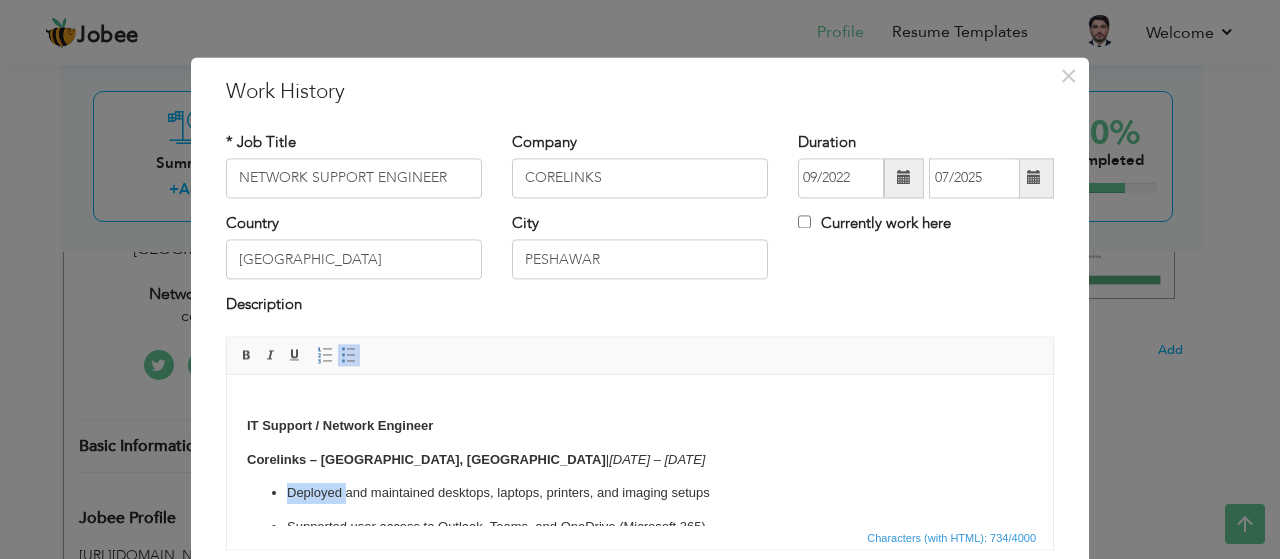 click on "IT Support / Network Engineer Corelinks – [GEOGRAPHIC_DATA], [GEOGRAPHIC_DATA]  |  [DATE] – [DATE] Deployed and maintained desktops, laptops, printers, and imaging setups Supported user access to Outlook, Teams, and OneDrive (Microsoft 365) Managed user creation, MFA, and permissions in Azure Active Directory Troubleshot LAN/WAN connectivity, DNS/DHCP issues, and basic firewall settings Handled tickets, asset tracking, onboarding documentation, and hardware upgrades Ensured IT compliance with audits and participated in incident response activities" at bounding box center (640, 551) 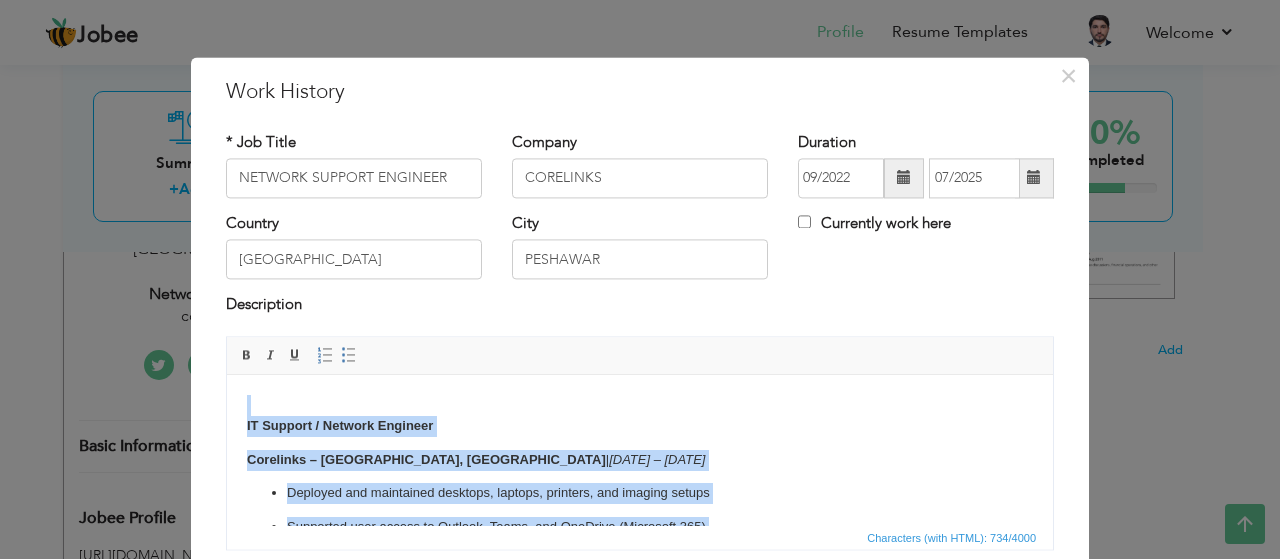 type 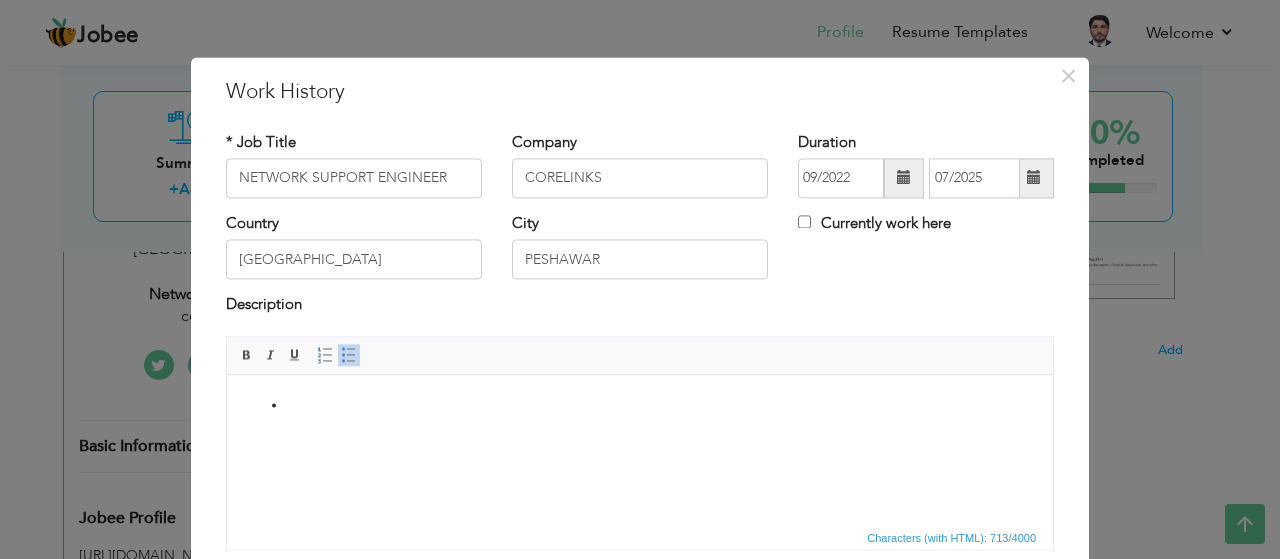 scroll, scrollTop: 124, scrollLeft: 0, axis: vertical 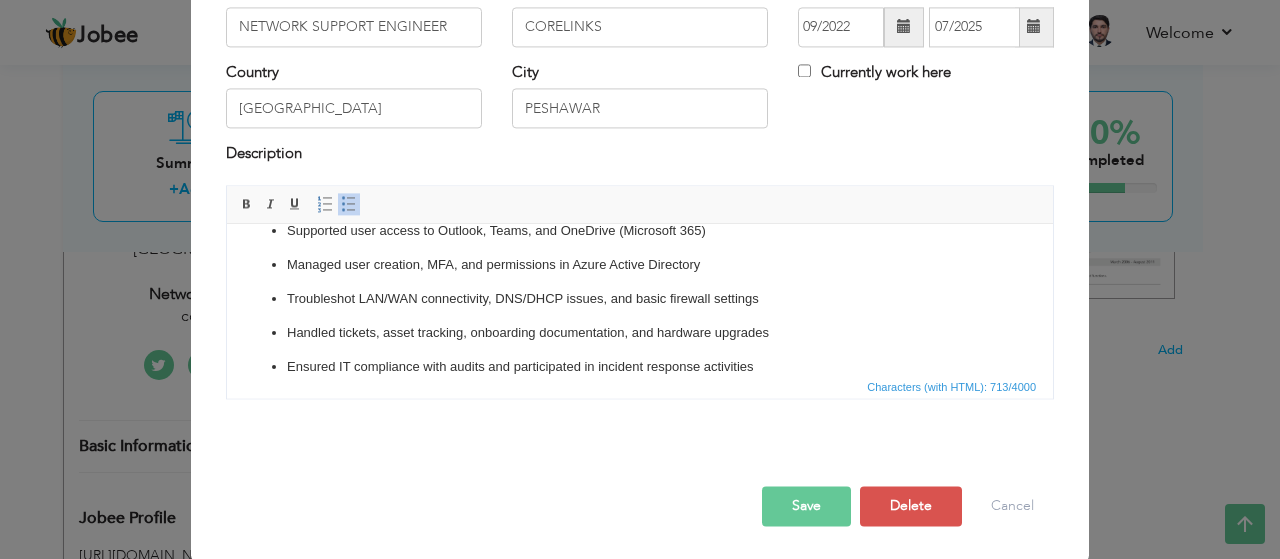 click on "Save" at bounding box center (806, 506) 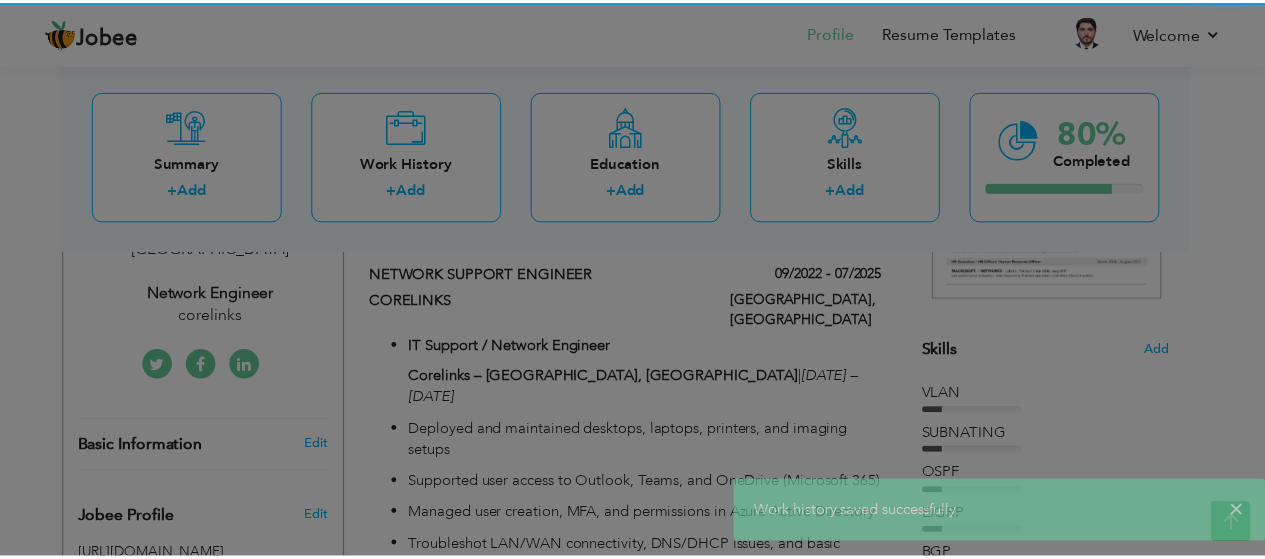 scroll, scrollTop: 0, scrollLeft: 0, axis: both 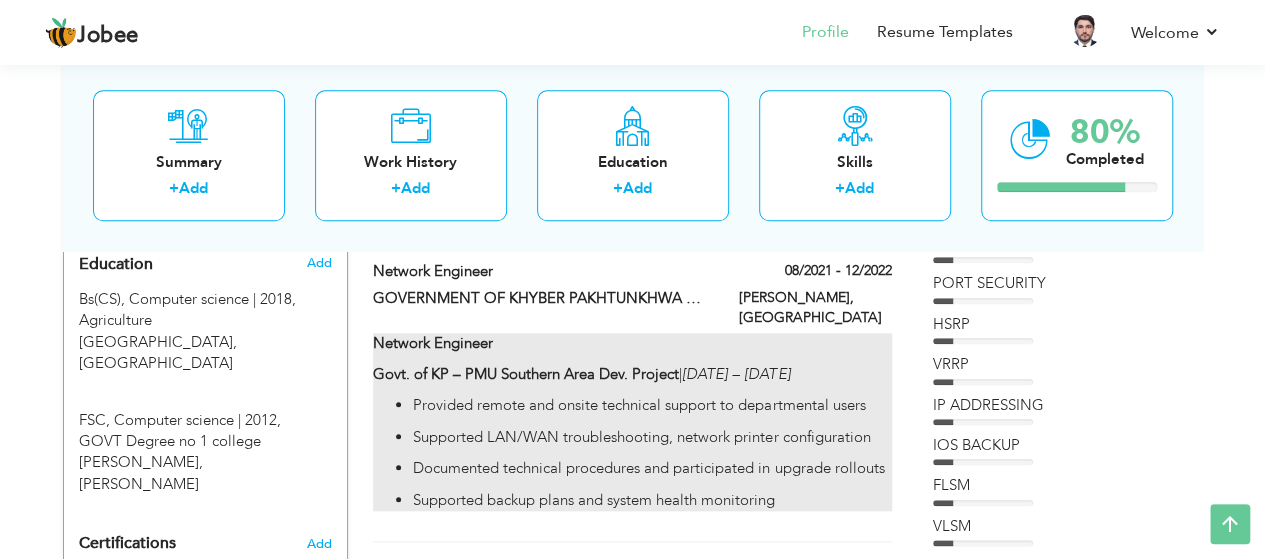 click on "Provided remote and onsite technical support to departmental users
Supported LAN/WAN troubleshooting, network printer configuration
Documented technical procedures and participated in upgrade rollouts
Supported backup plans and system health monitoring" at bounding box center (632, 453) 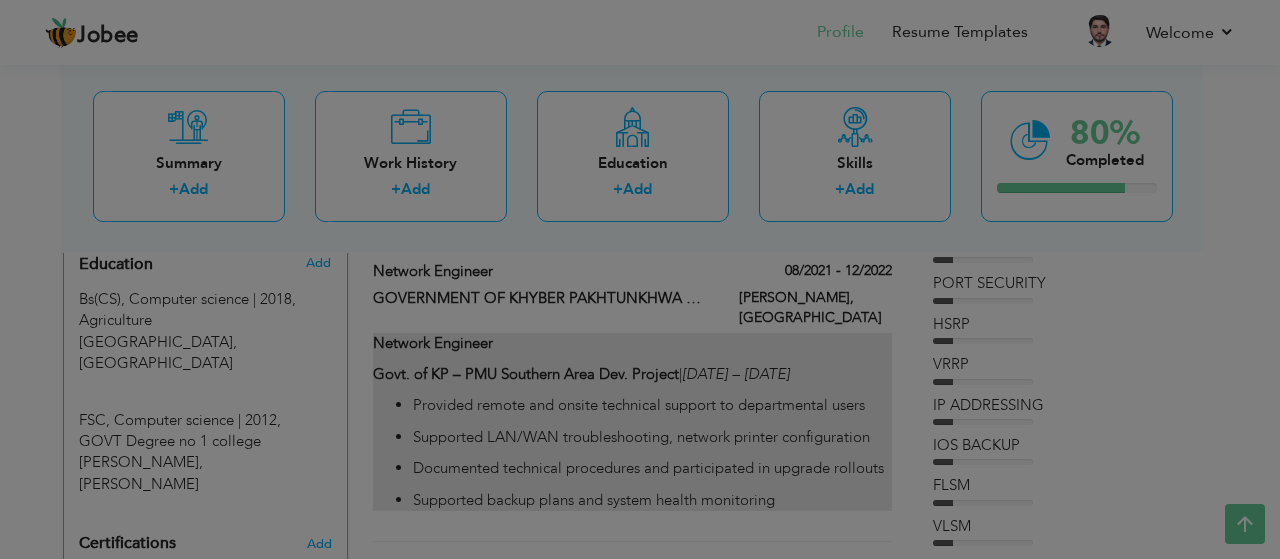 scroll, scrollTop: 0, scrollLeft: 0, axis: both 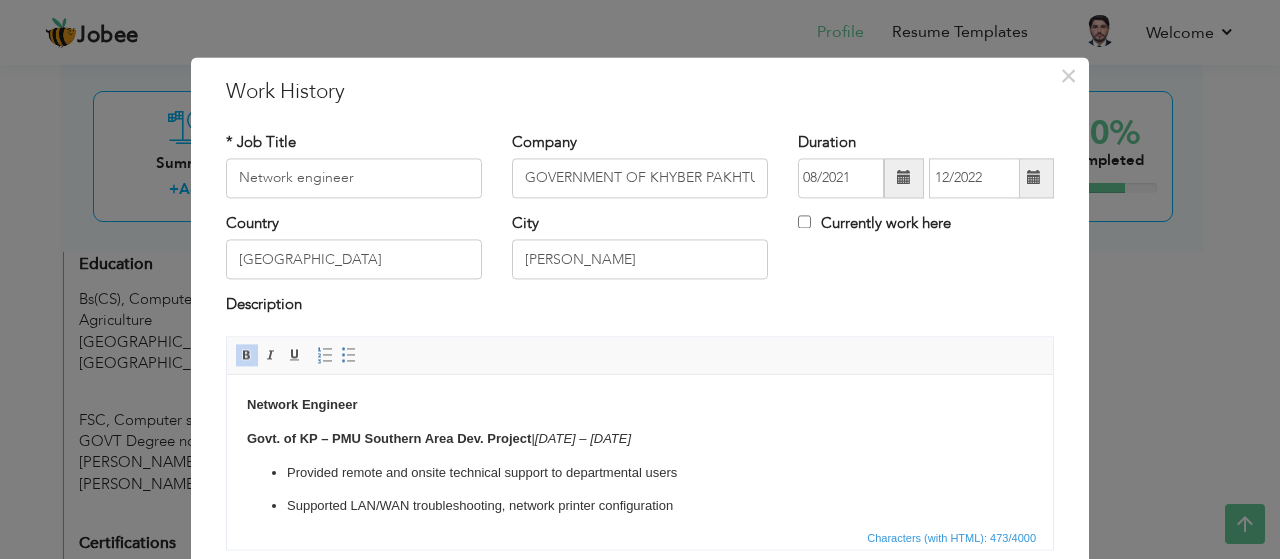 click on "Provided remote and onsite technical support to departmental users" at bounding box center [640, 473] 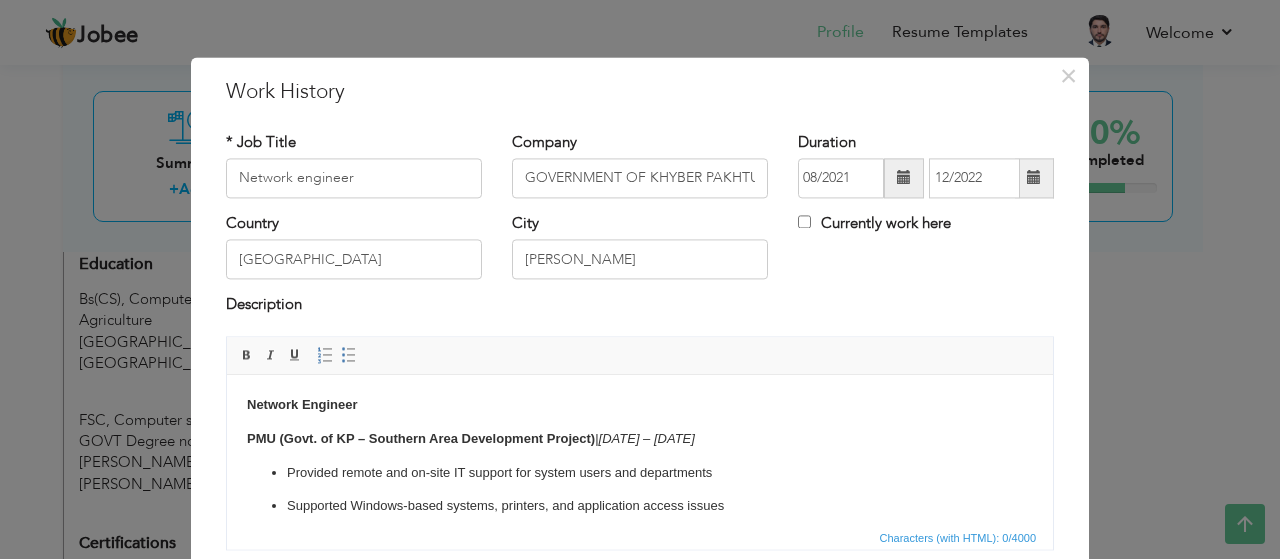 scroll, scrollTop: 56, scrollLeft: 0, axis: vertical 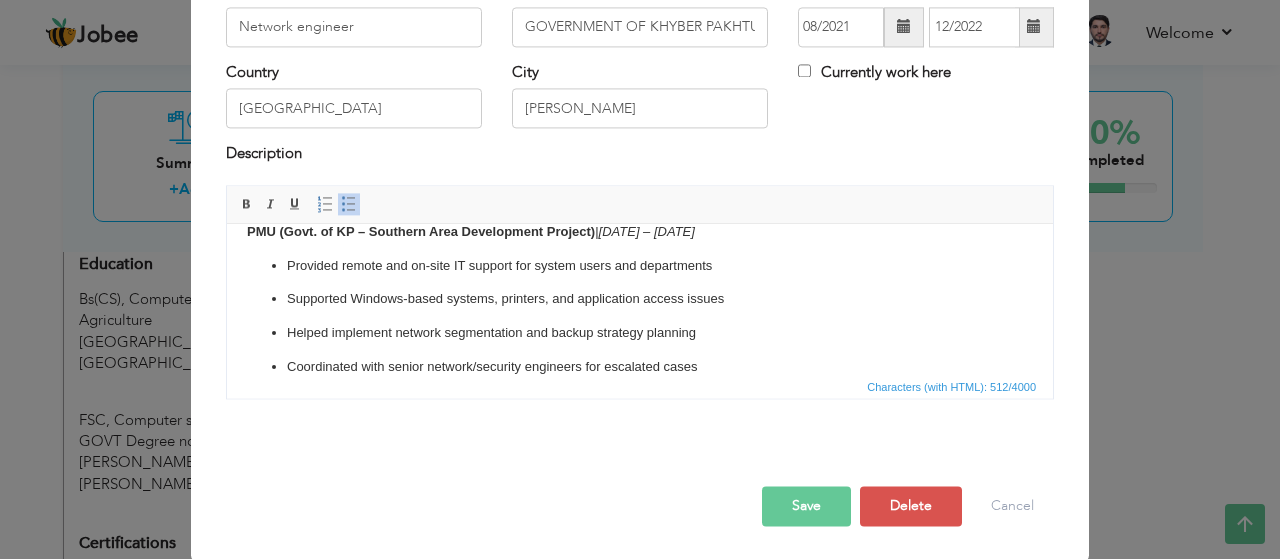 click on "Save" at bounding box center (806, 506) 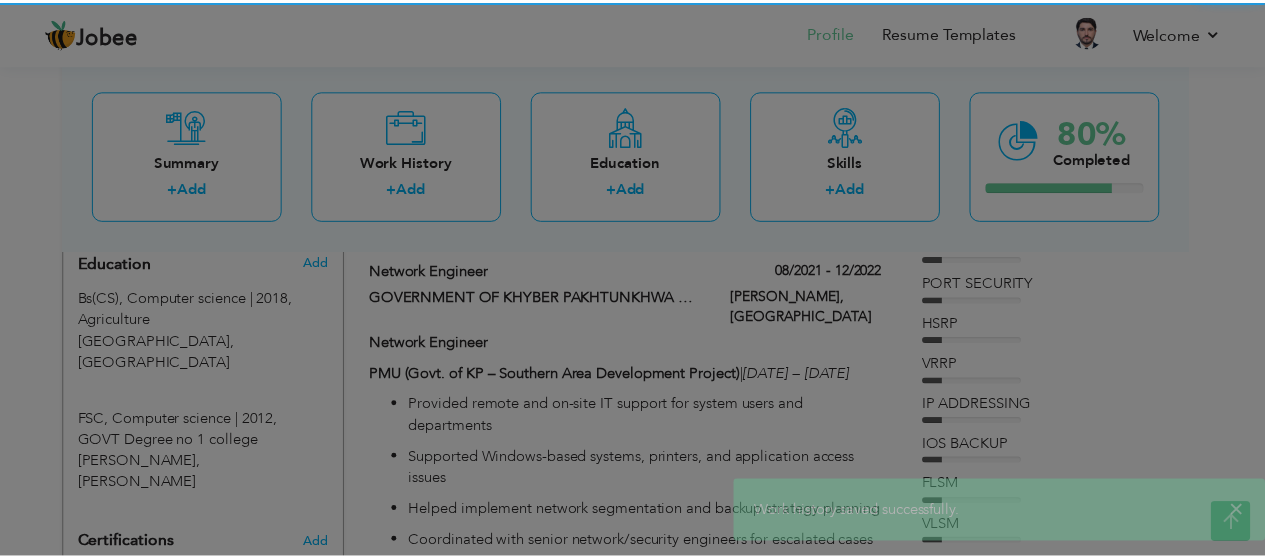 scroll, scrollTop: 0, scrollLeft: 0, axis: both 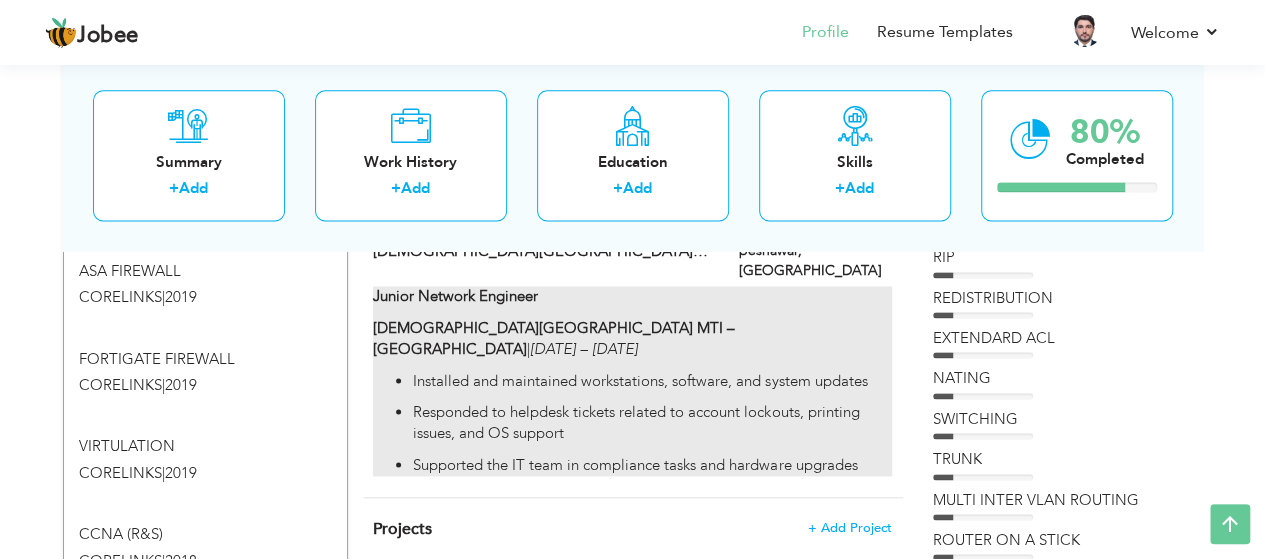 click on "Installed and maintained workstations, software, and system updates" at bounding box center (652, 381) 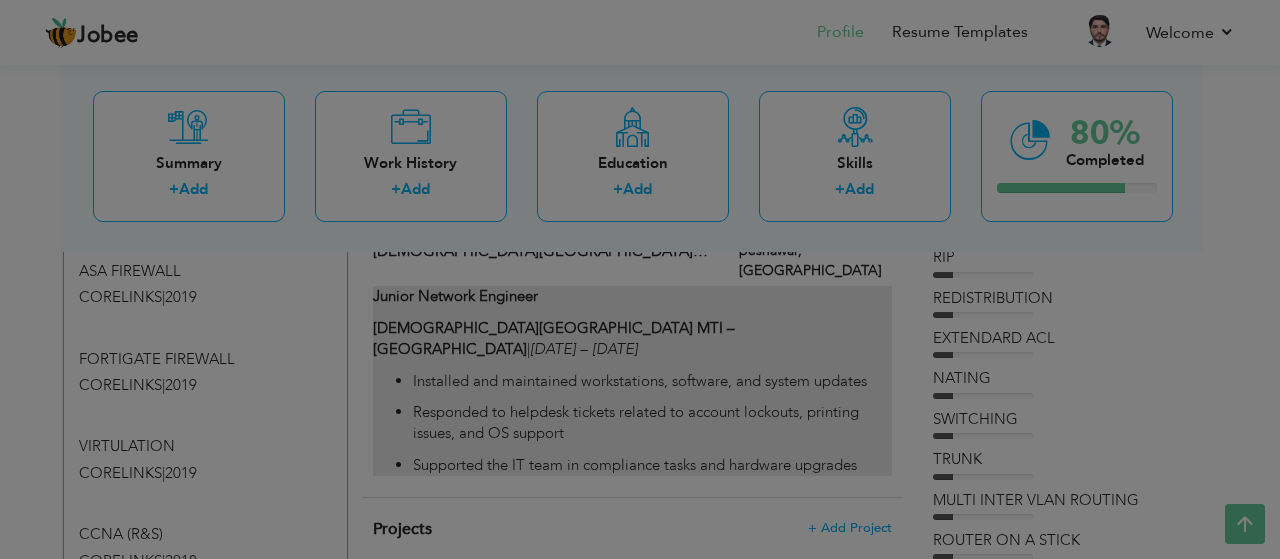 scroll, scrollTop: 0, scrollLeft: 0, axis: both 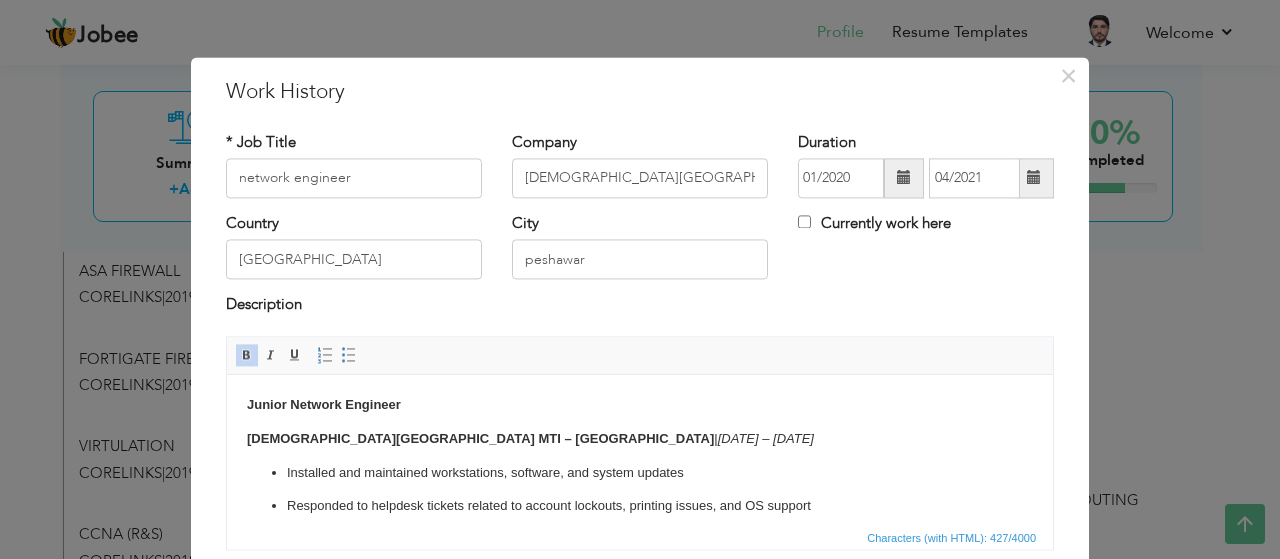 click on "Installed and maintained workstations, software, and system updates" at bounding box center [640, 473] 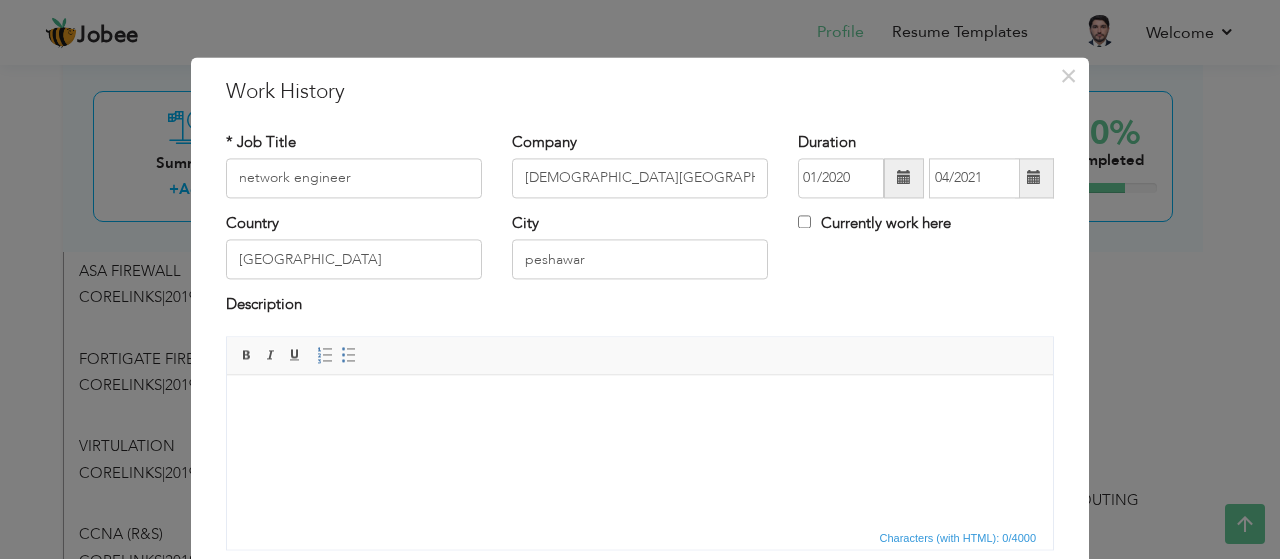 scroll, scrollTop: 22, scrollLeft: 0, axis: vertical 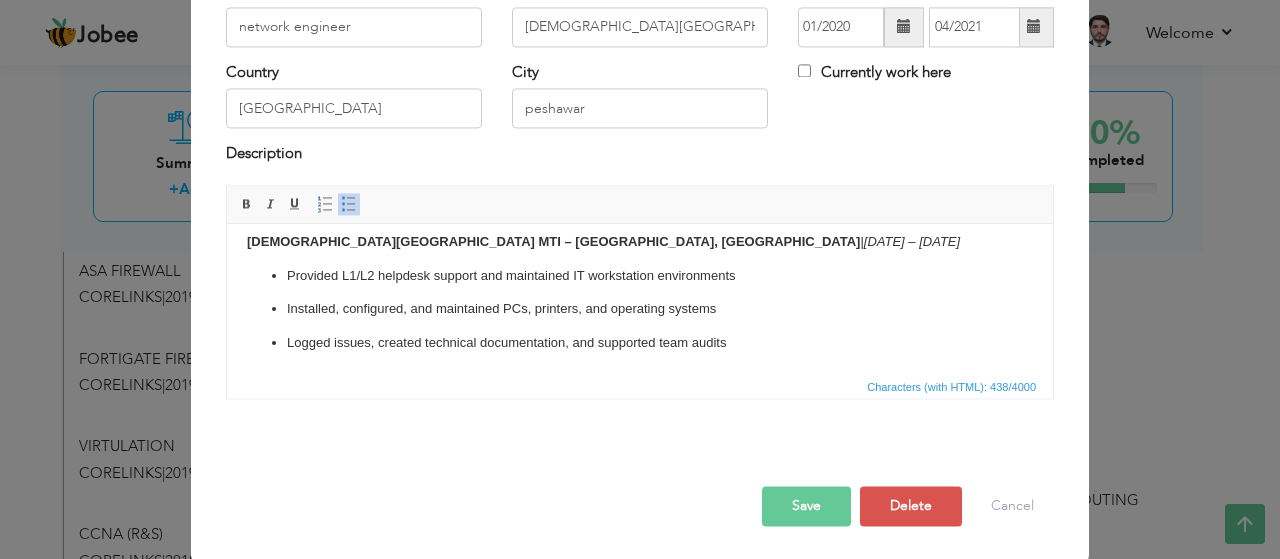 click on "Save" at bounding box center (806, 506) 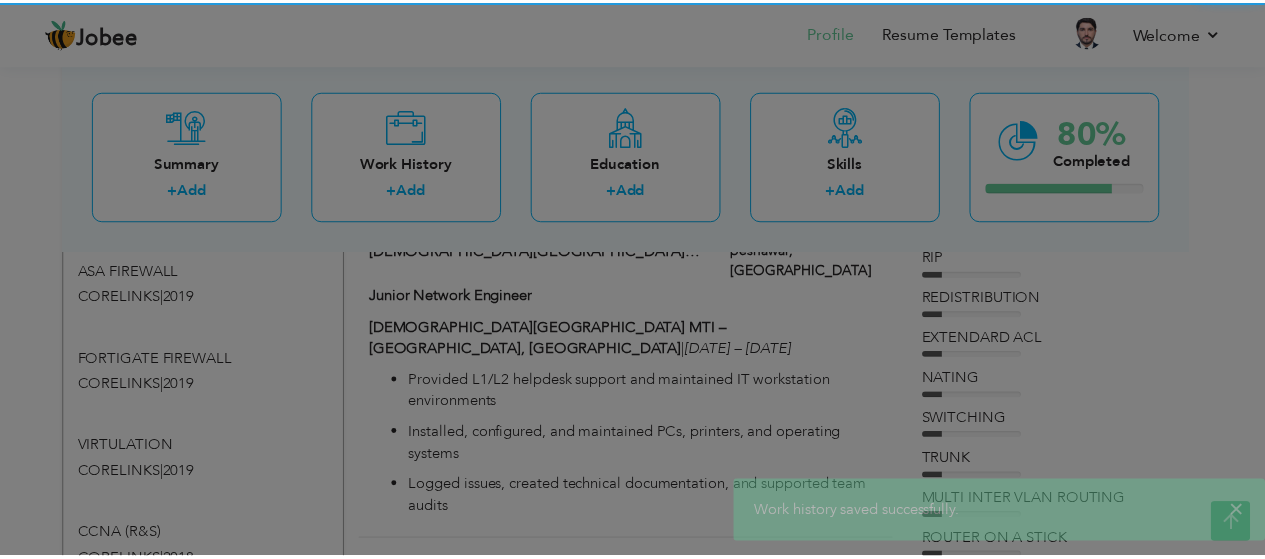 scroll, scrollTop: 0, scrollLeft: 0, axis: both 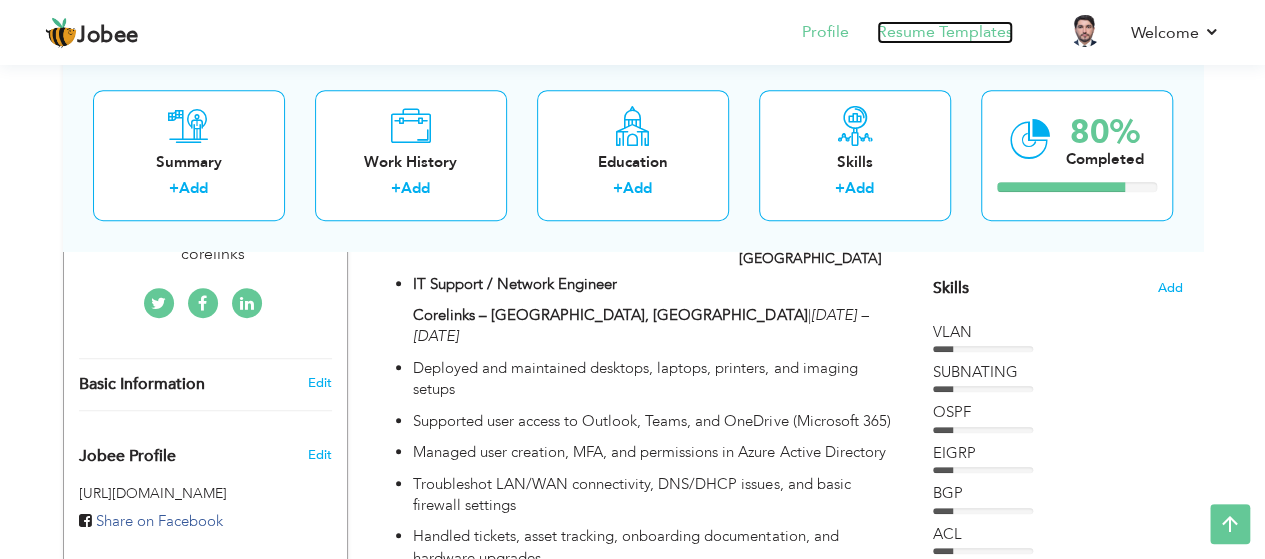 click on "Resume Templates" at bounding box center [945, 32] 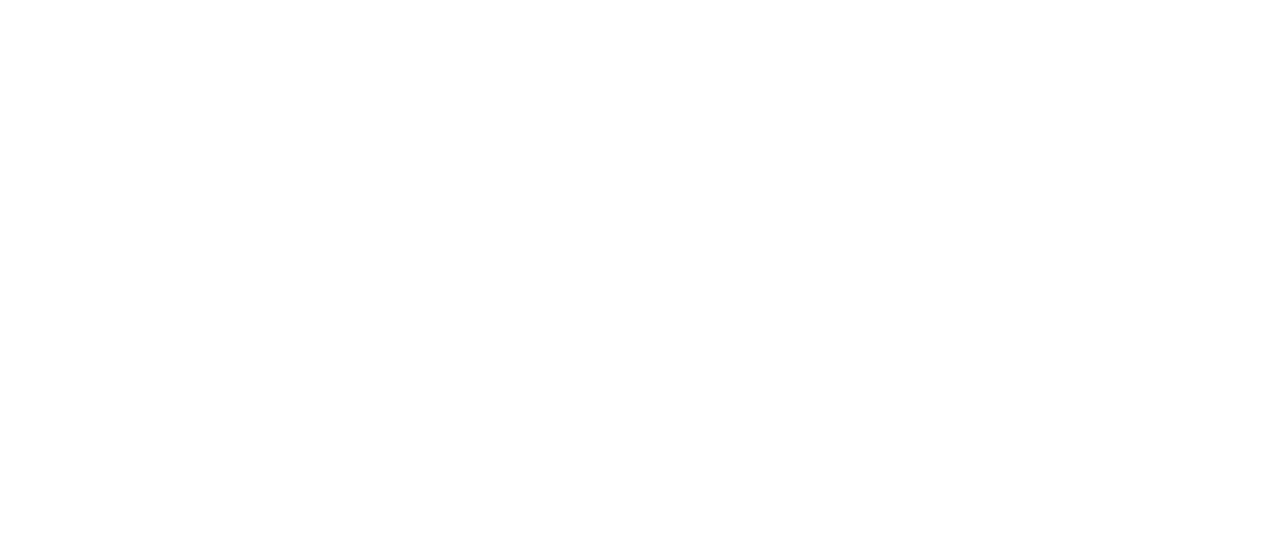 scroll, scrollTop: 0, scrollLeft: 0, axis: both 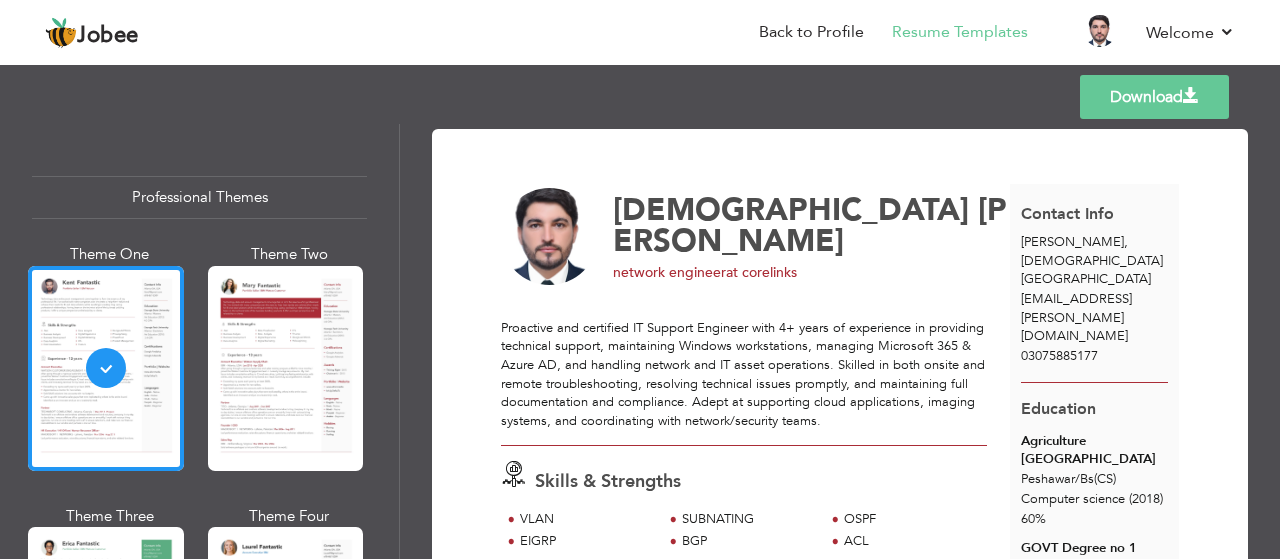 click on "Download" at bounding box center [1154, 97] 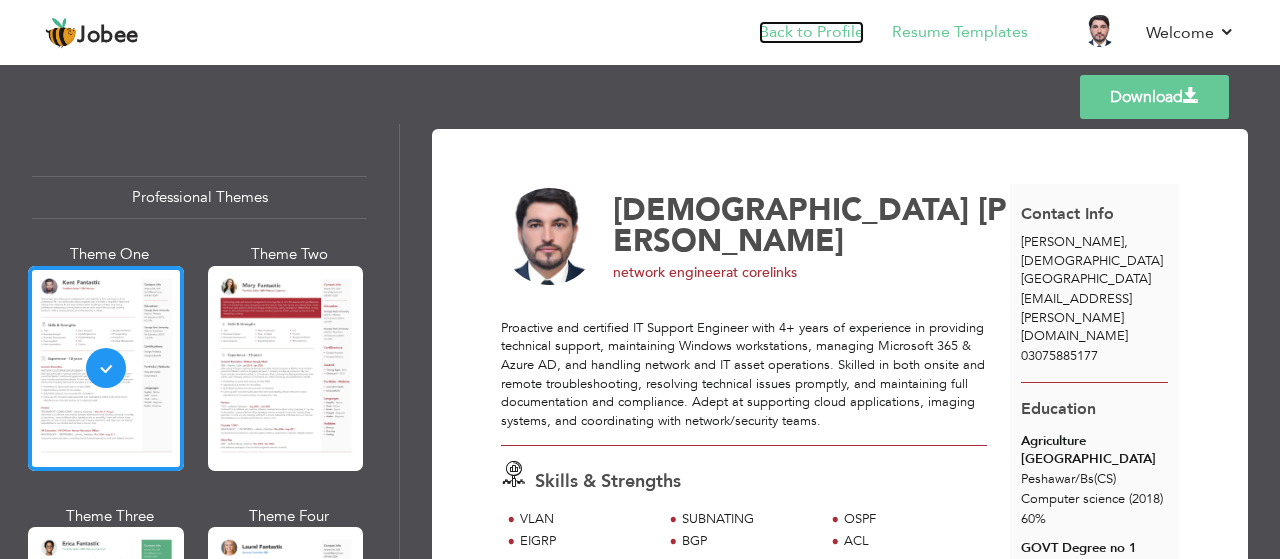 click on "Back to Profile" at bounding box center [811, 32] 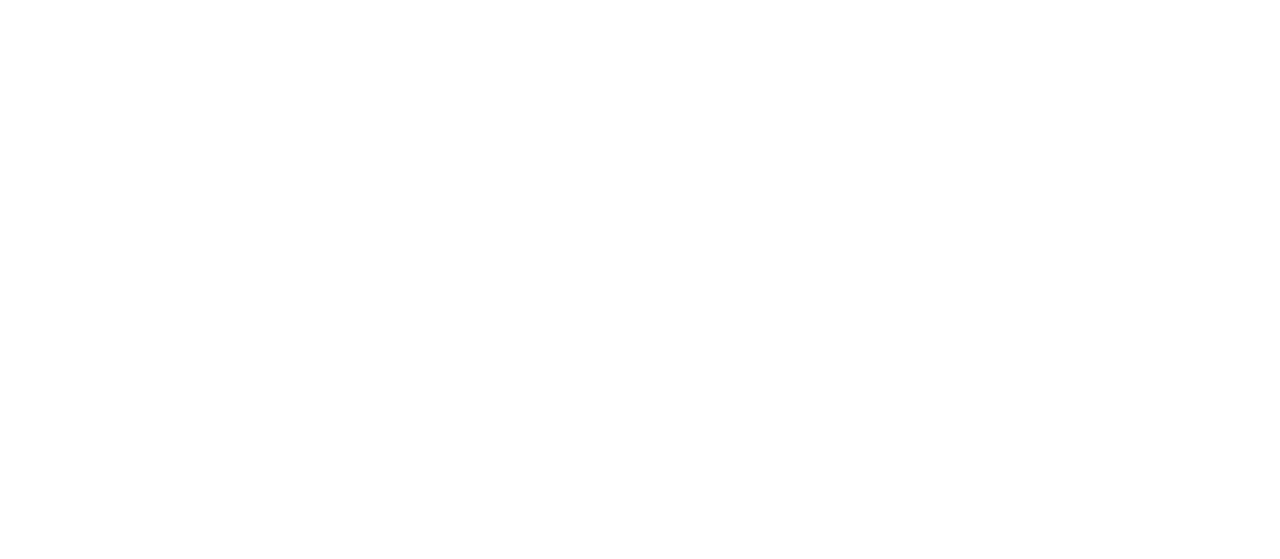 scroll, scrollTop: 0, scrollLeft: 0, axis: both 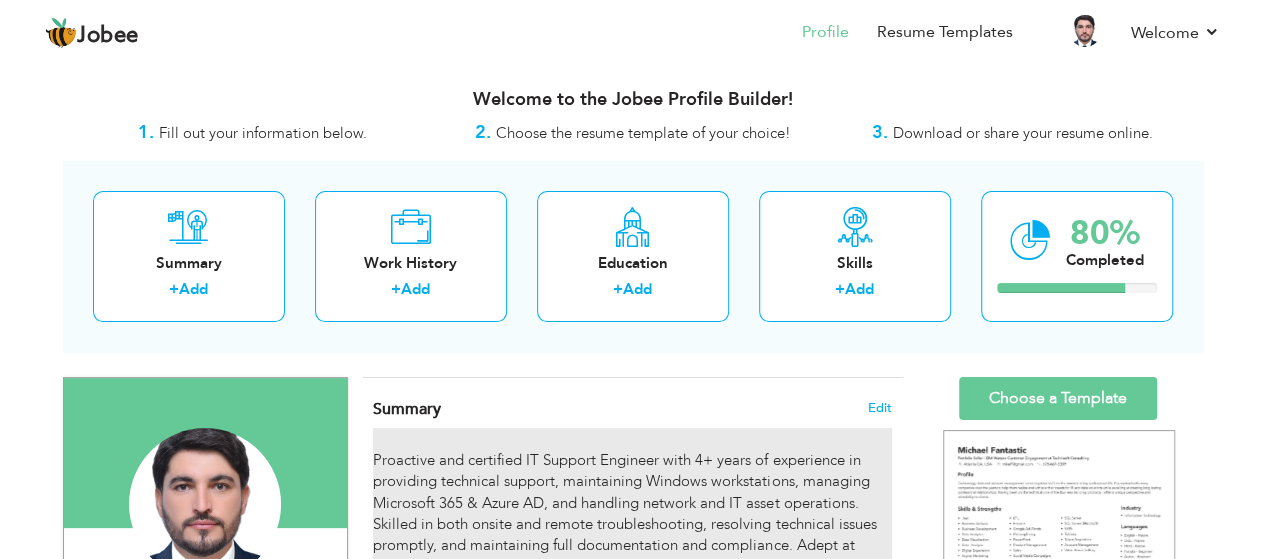click on "Proactive and certified IT Support Engineer with 4+ years of experience in providing technical support, maintaining Windows workstations, managing Microsoft 365 & Azure AD, and handling network and IT asset operations. Skilled in both onsite and remote troubleshooting, resolving technical issues promptly, and maintaining full documentation and compliance. Adept at supporting cloud applications, imaging systems, and coordinating with network/security teams." at bounding box center (632, 513) 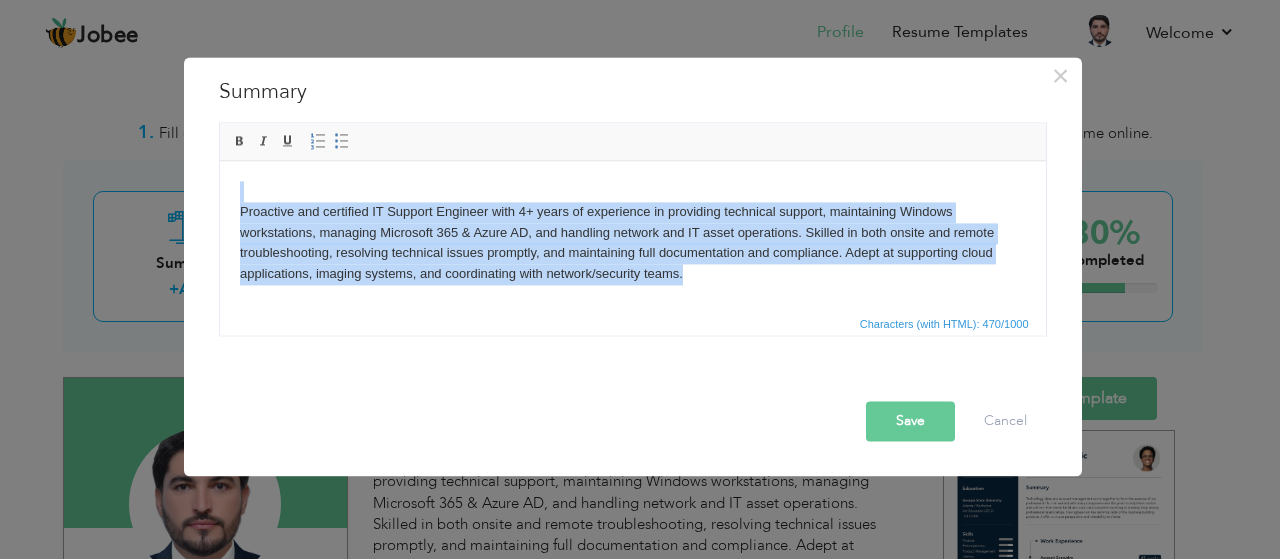 type 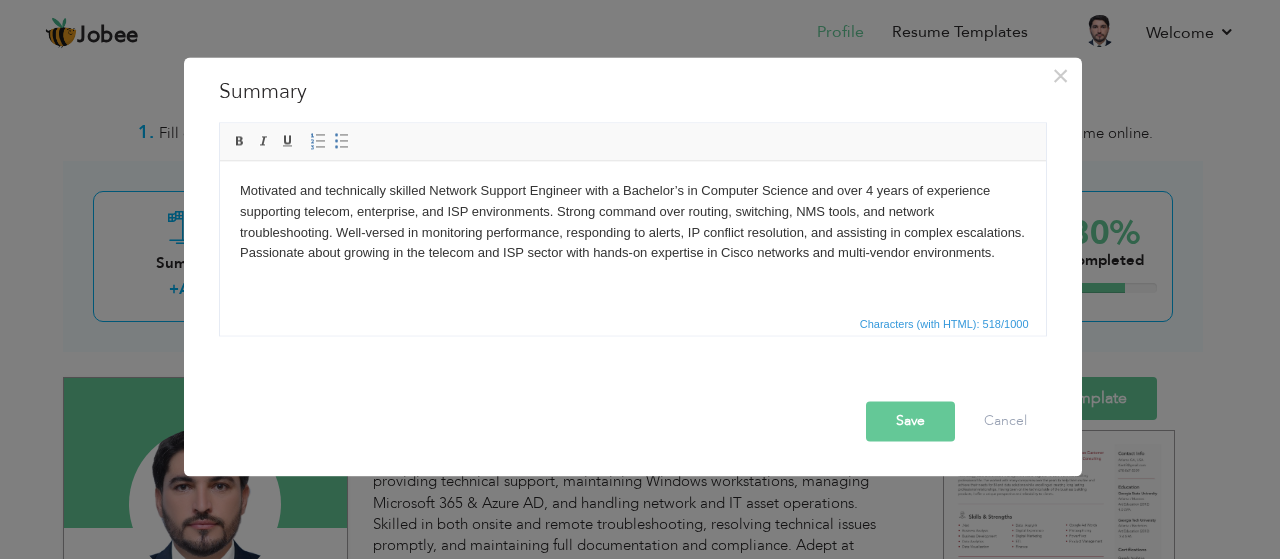 click on "Save" at bounding box center (910, 421) 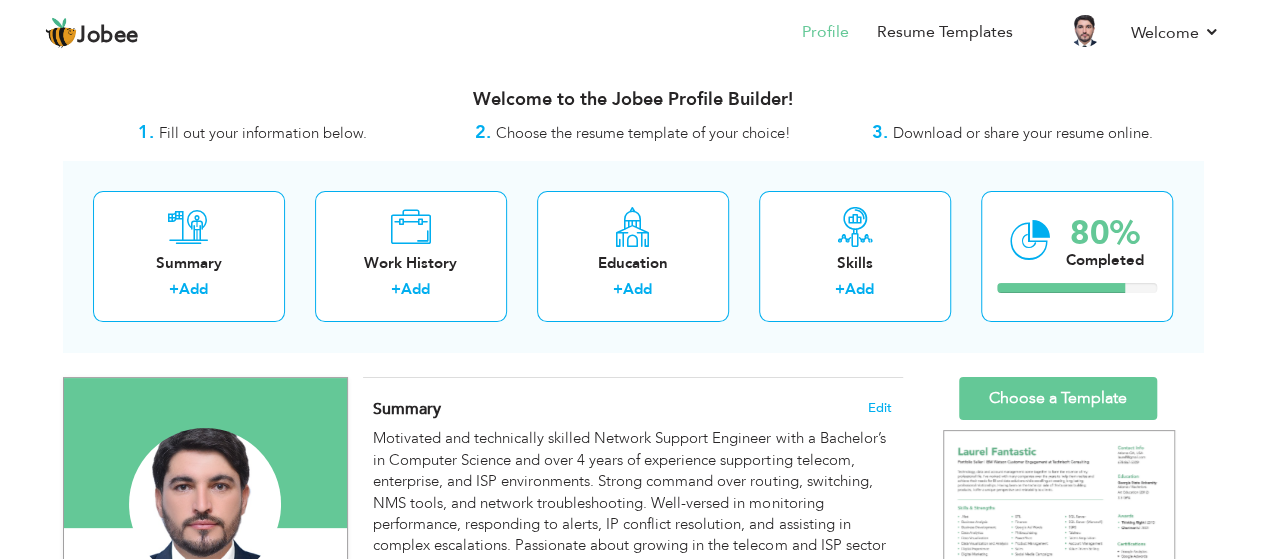 click on "Summary
Edit
Motivated and technically skilled Network Support Engineer with a Bachelor’s in Computer Science and over 4 years of experience supporting telecom, enterprise, and ISP environments. Strong command over routing, switching, NMS tools, and network troubleshooting. Well-versed in monitoring performance, responding to alerts, IP conflict resolution, and assisting in complex escalations. Passionate about growing in the telecom and ISP sector with hands-on expertise in Cisco networks and multi-vendor environments." at bounding box center [633, 489] 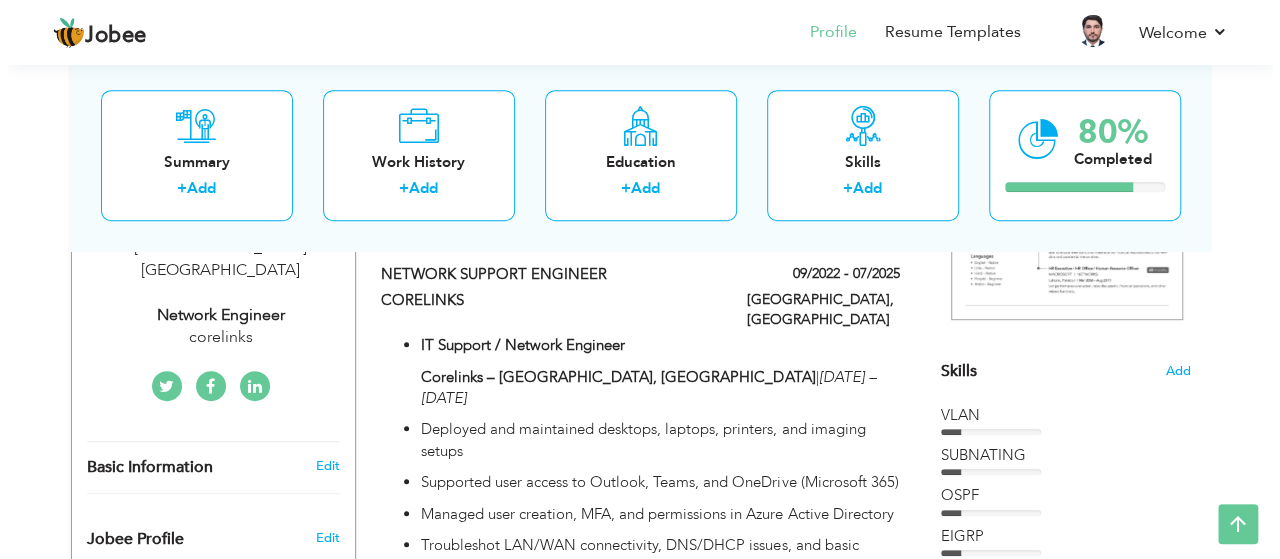 scroll, scrollTop: 440, scrollLeft: 0, axis: vertical 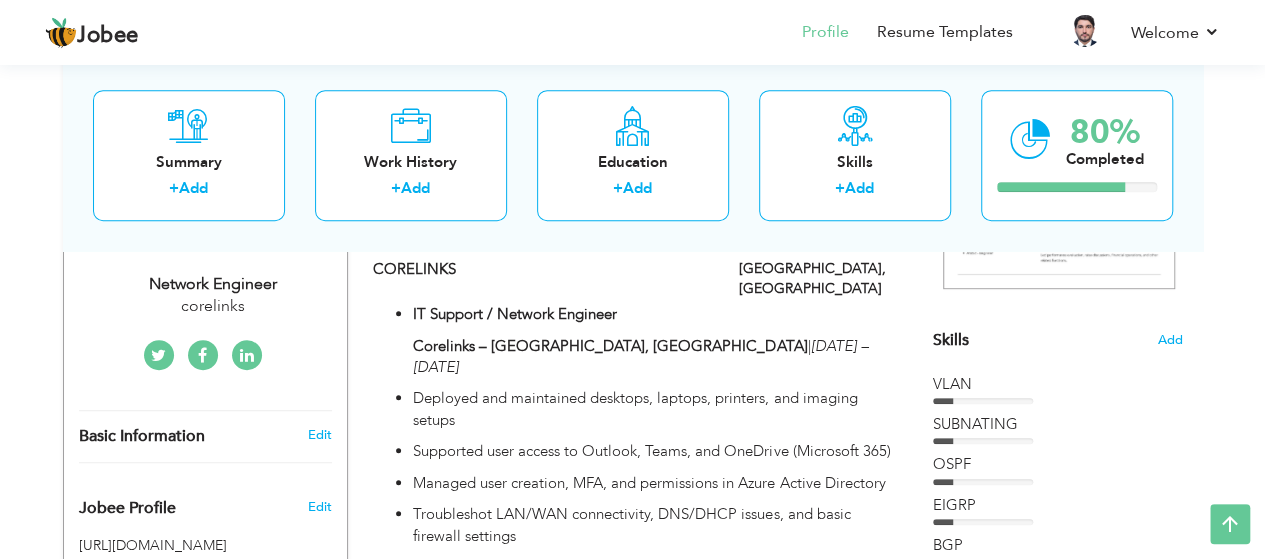 click on "IT Support / Network Engineer
Corelinks – [GEOGRAPHIC_DATA], [GEOGRAPHIC_DATA]  |  [DATE] – [DATE]
Deployed and maintained desktops, laptops, printers, and imaging setups
Supported user access to Outlook, Teams, and OneDrive (Microsoft 365)
Managed user creation, MFA, and permissions in Azure Active Directory
Troubleshot LAN/WAN connectivity, DNS/DHCP issues, and basic firewall settings
Handled tickets, asset tracking, onboarding documentation, and hardware upgrades
Ensured IT compliance with audits and participated in incident response activities" at bounding box center (632, 478) 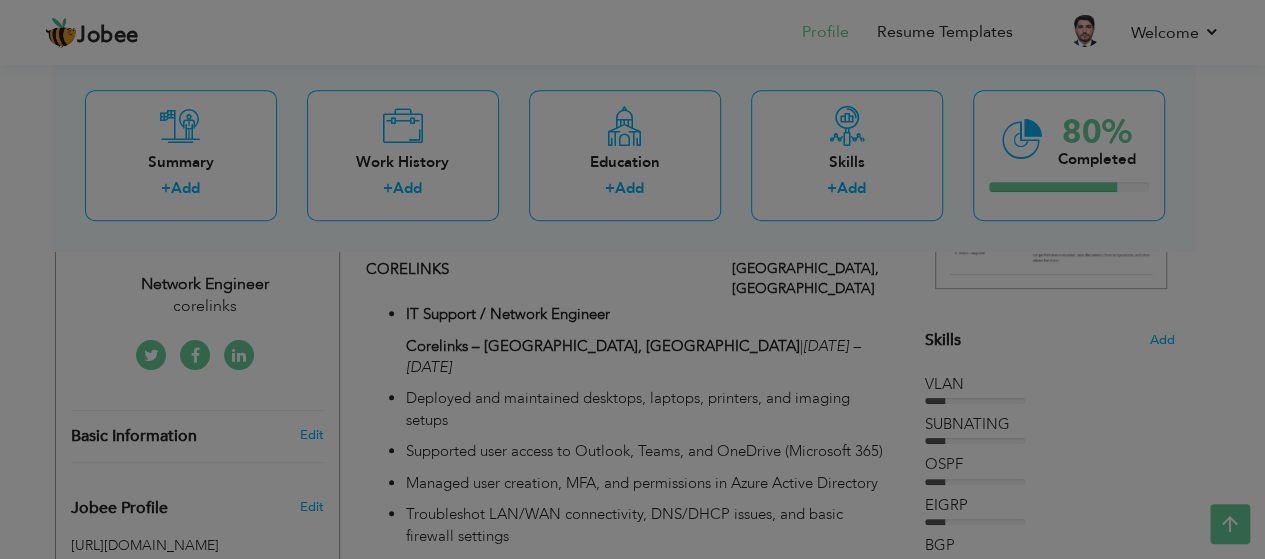 type on "NETWORK SUPPORT ENGINEER" 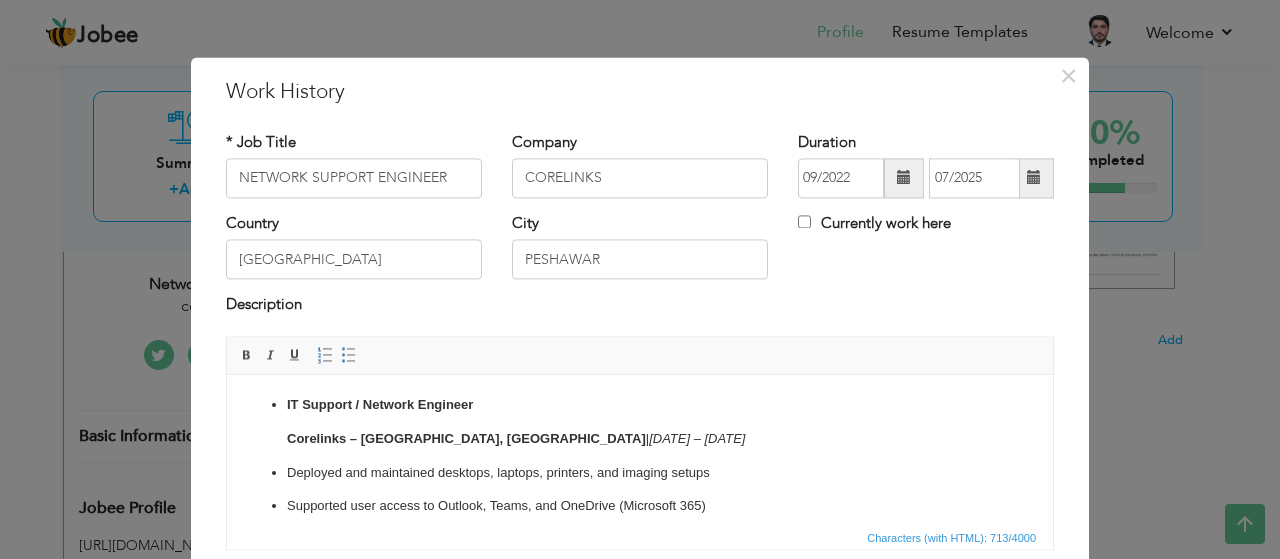 click on "Deployed and maintained desktops, laptops, printers, and imaging setups" at bounding box center (640, 473) 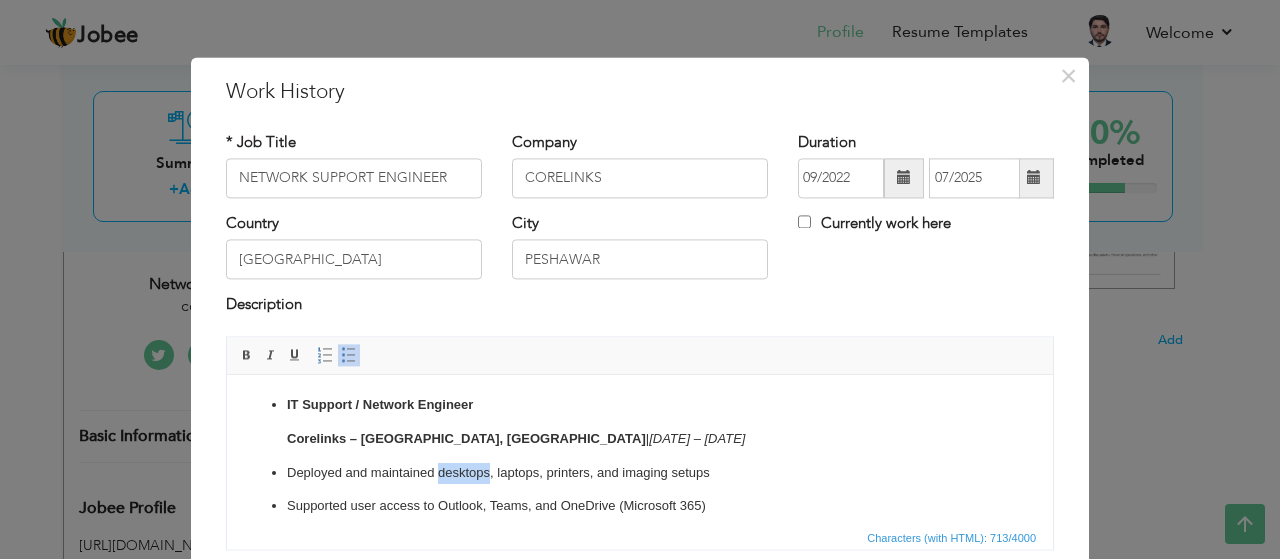 click on "Deployed and maintained desktops, laptops, printers, and imaging setups" at bounding box center [640, 473] 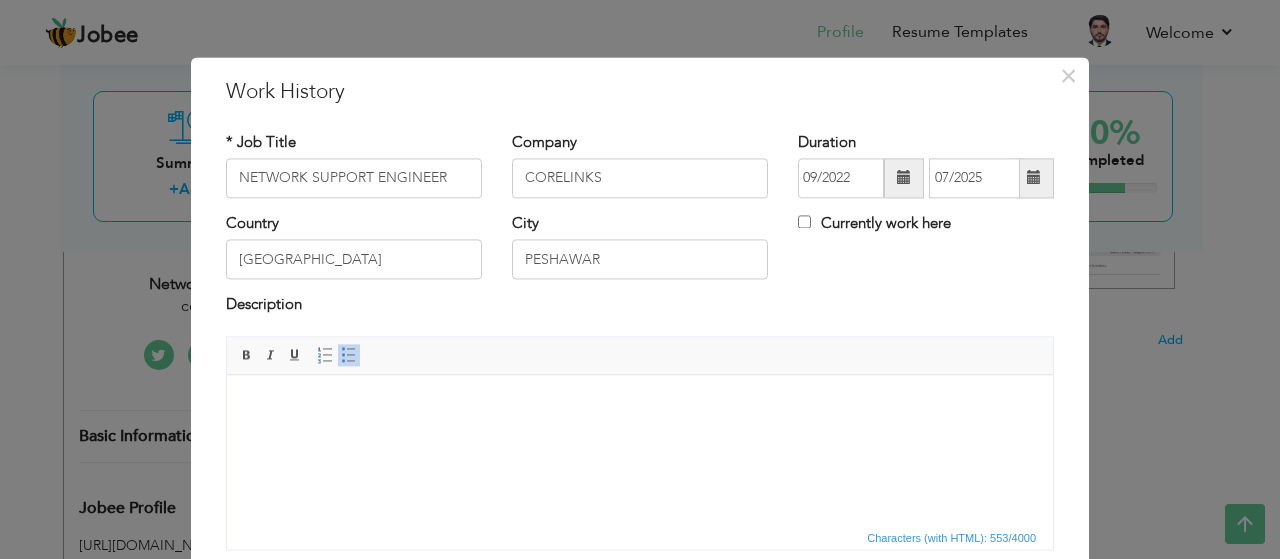 scroll, scrollTop: 90, scrollLeft: 0, axis: vertical 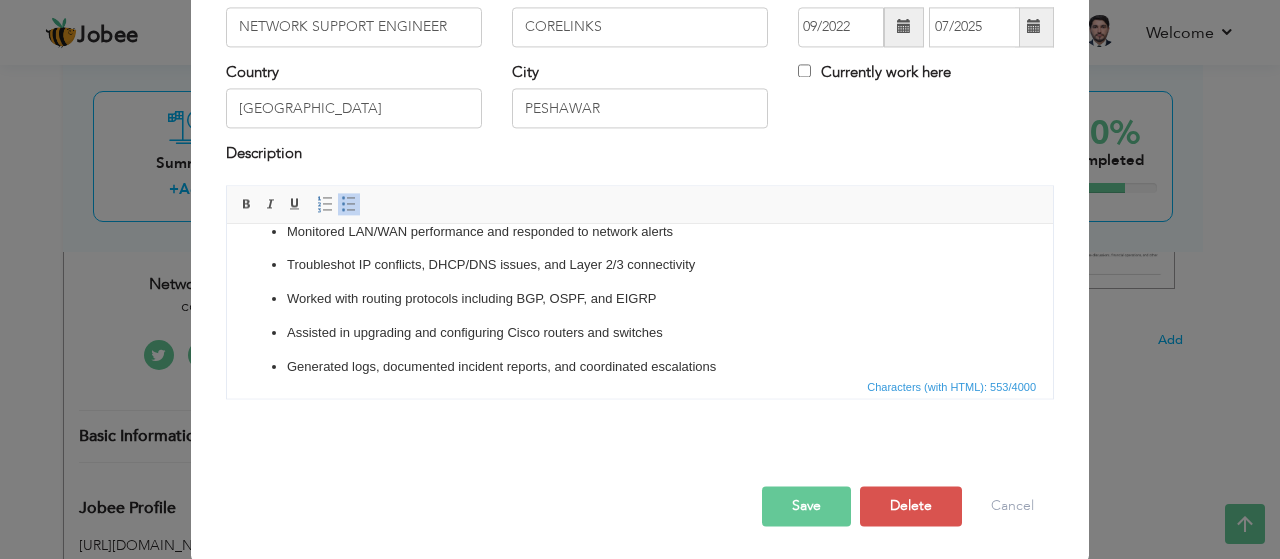 click on "Save" at bounding box center [806, 506] 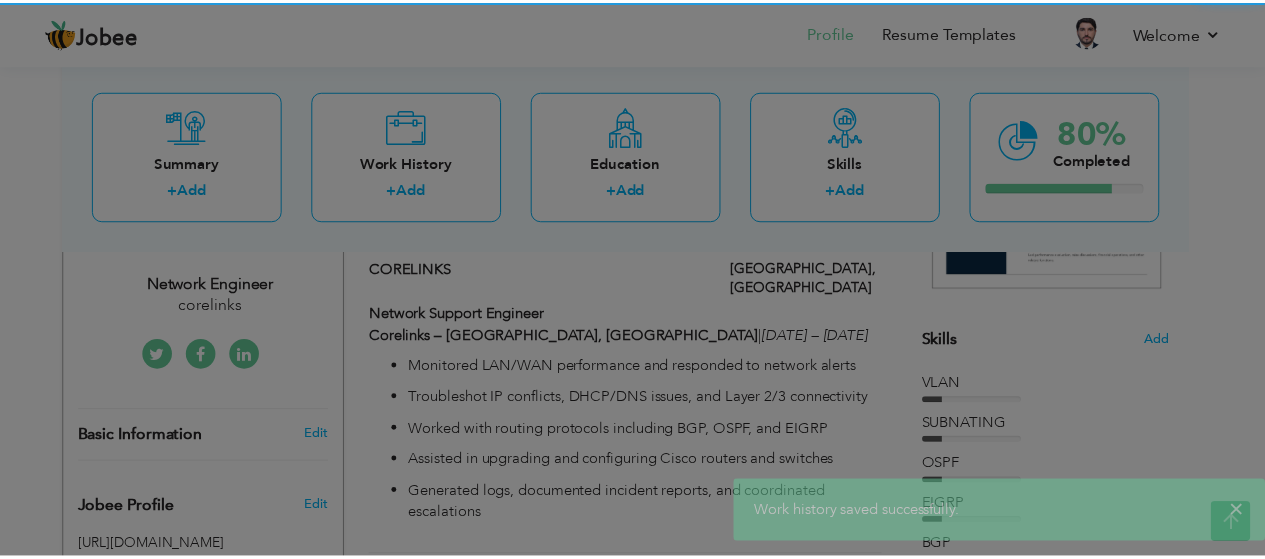 scroll, scrollTop: 0, scrollLeft: 0, axis: both 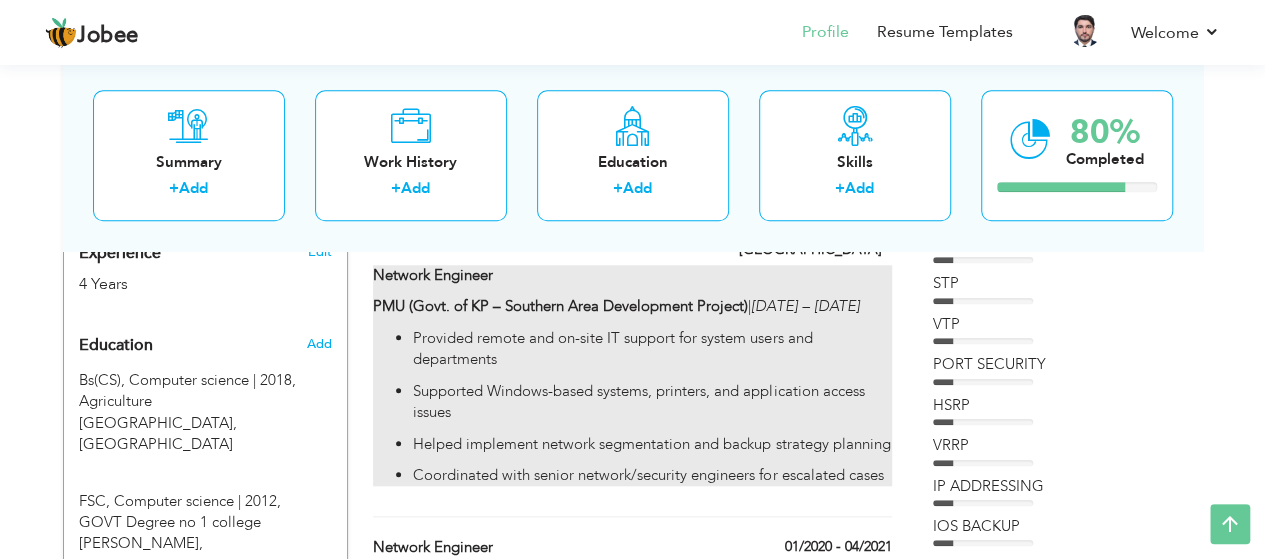 click on "Provided remote and on-site IT support for system users and departments
Supported Windows-based systems, printers, and application access issues
Helped implement network segmentation and backup strategy planning
Coordinated with senior network/security engineers for escalated cases" at bounding box center (632, 407) 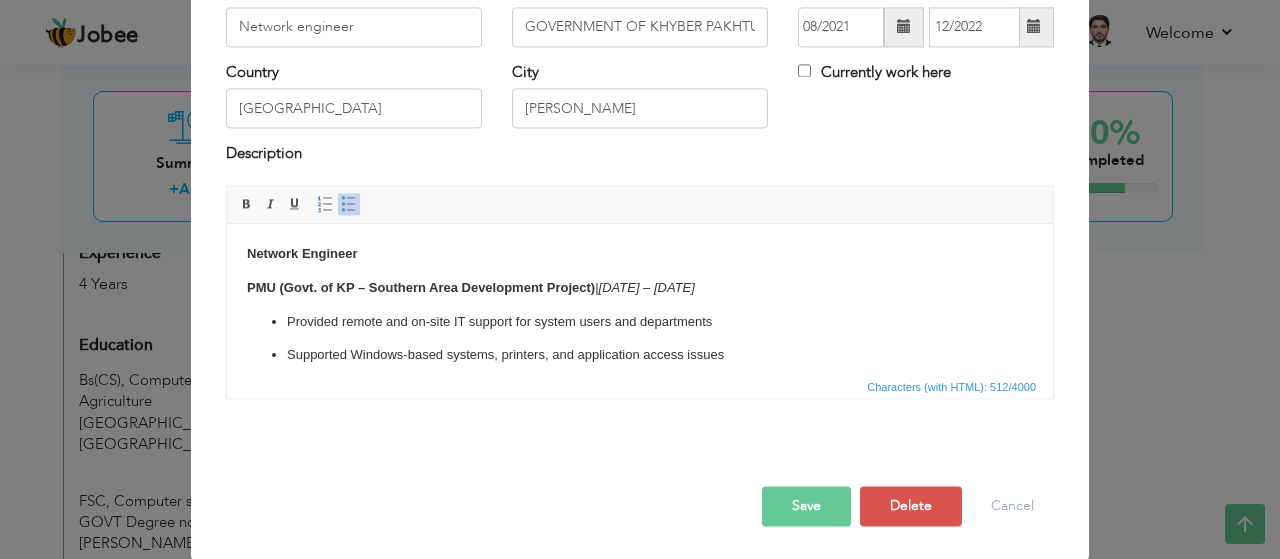 scroll, scrollTop: 0, scrollLeft: 0, axis: both 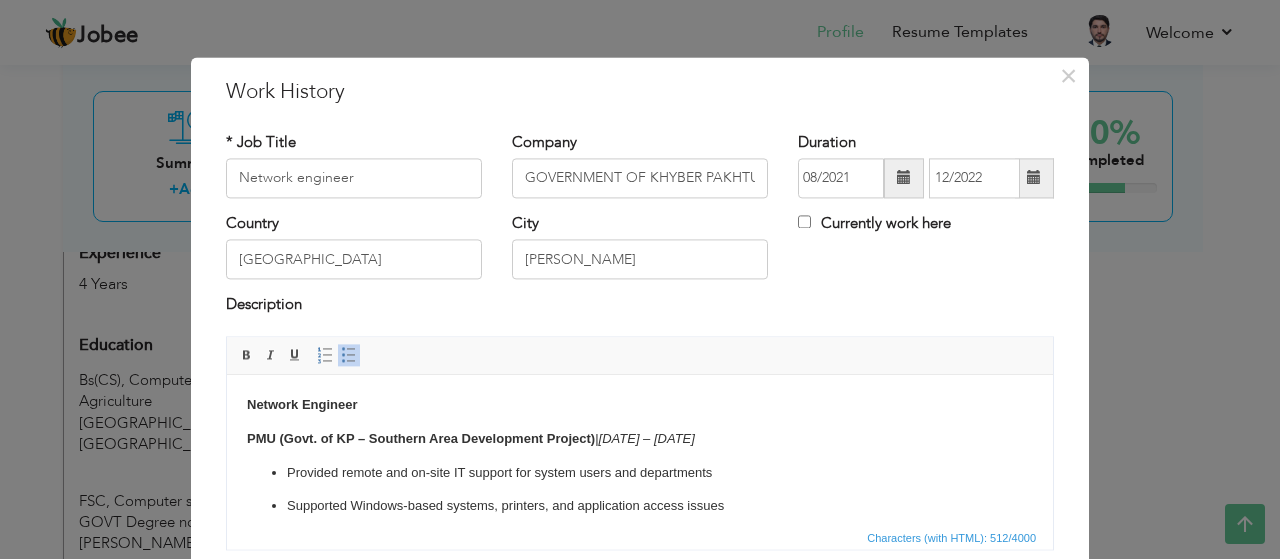 click on "Provided remote and on-site IT support for system users and departments" at bounding box center (640, 473) 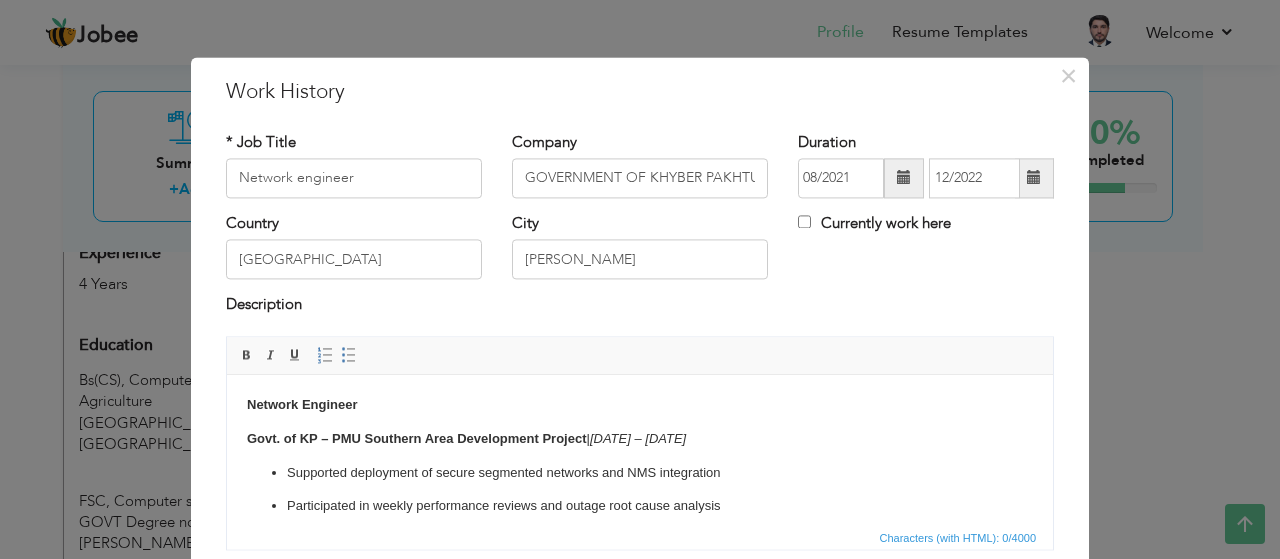 scroll, scrollTop: 22, scrollLeft: 0, axis: vertical 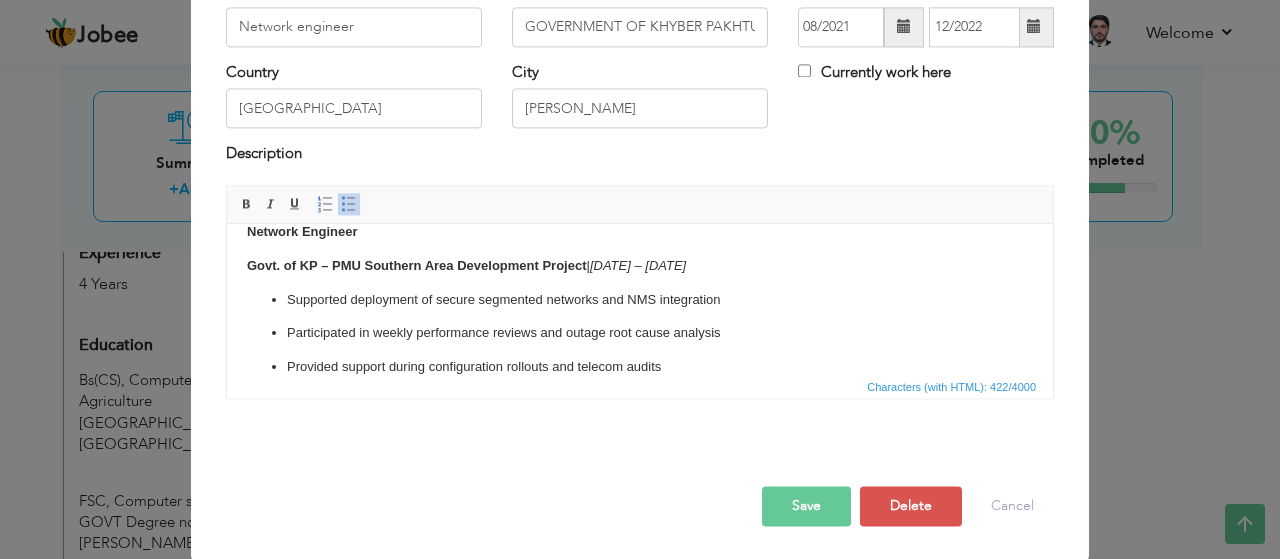 click on "Save" at bounding box center (806, 506) 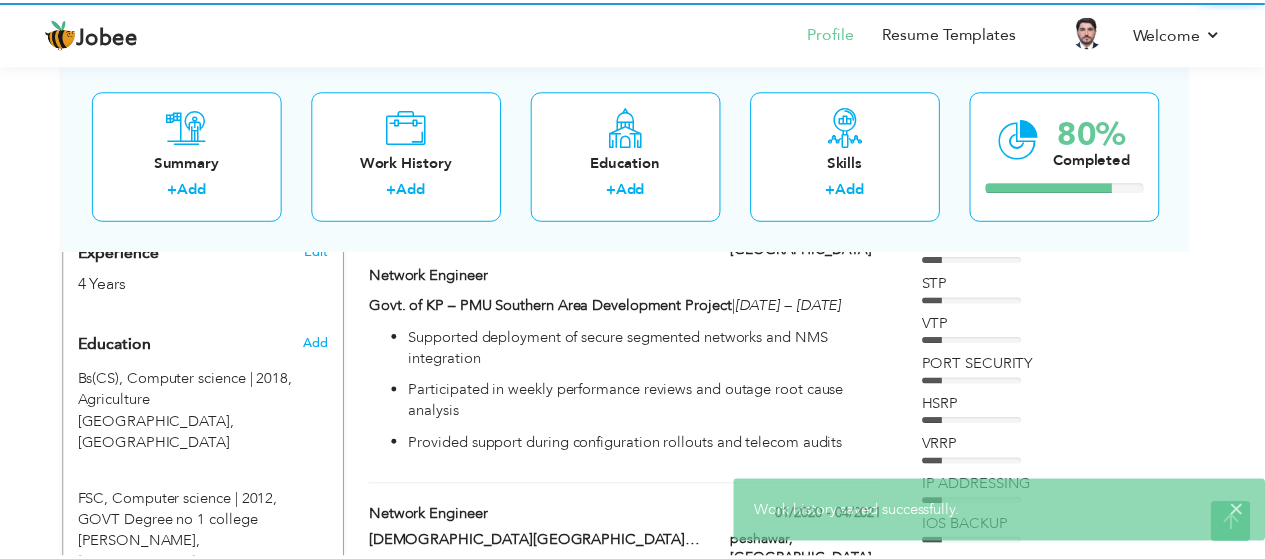 scroll, scrollTop: 0, scrollLeft: 0, axis: both 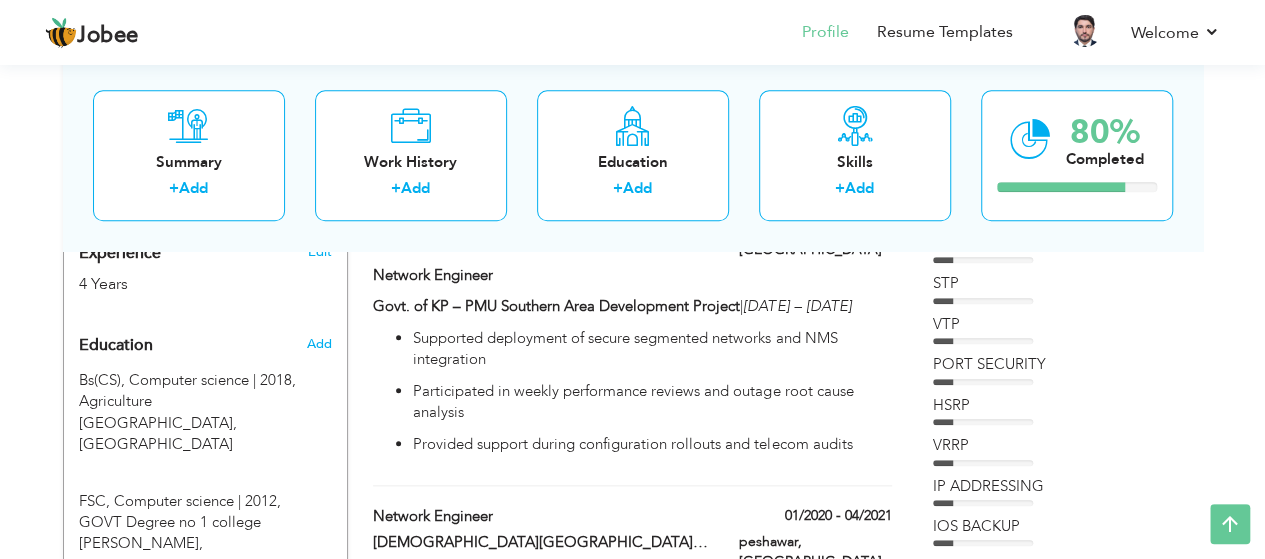 click on "CV Import
Profile Strength
0%
Select an Item from right menu
Work History
* Job Title Tools" at bounding box center (633, 932) 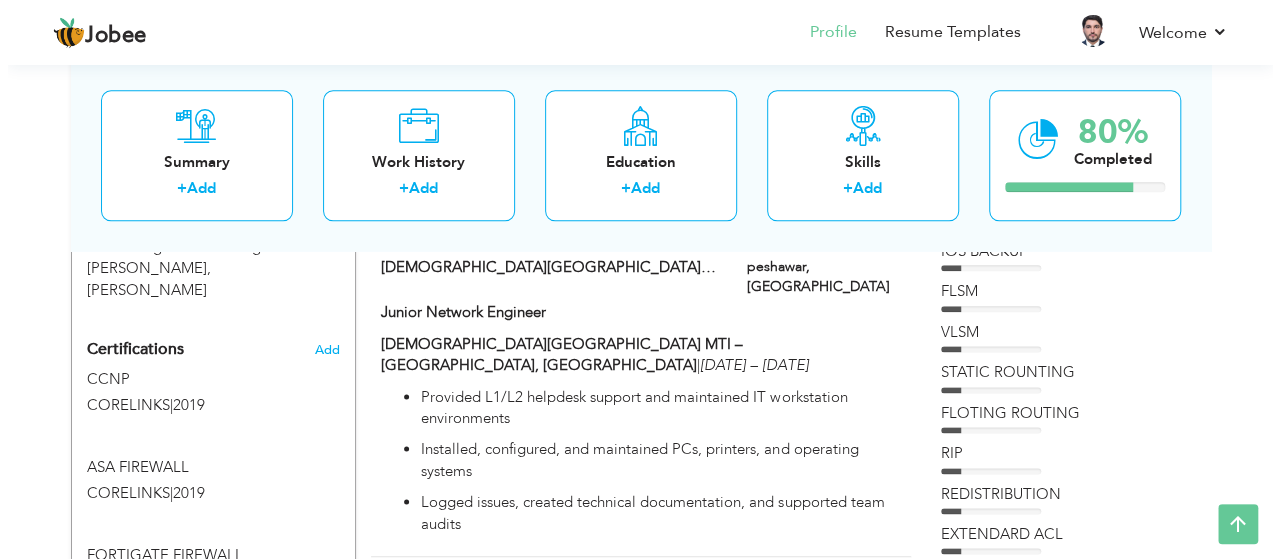 scroll, scrollTop: 1103, scrollLeft: 0, axis: vertical 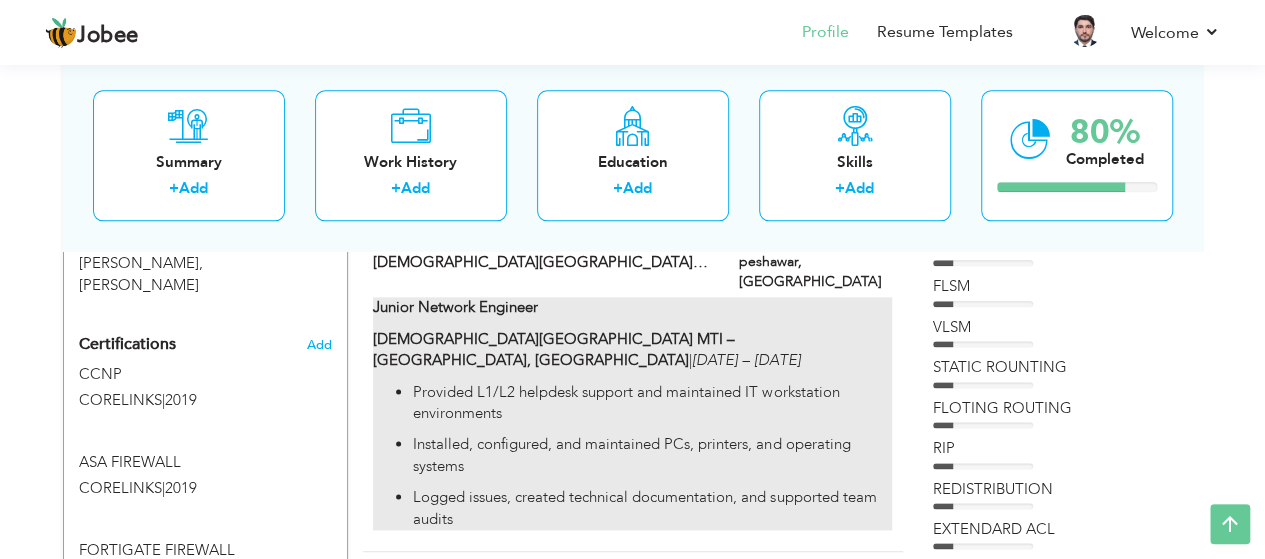 click on "Junior Network Engineer" at bounding box center (455, 307) 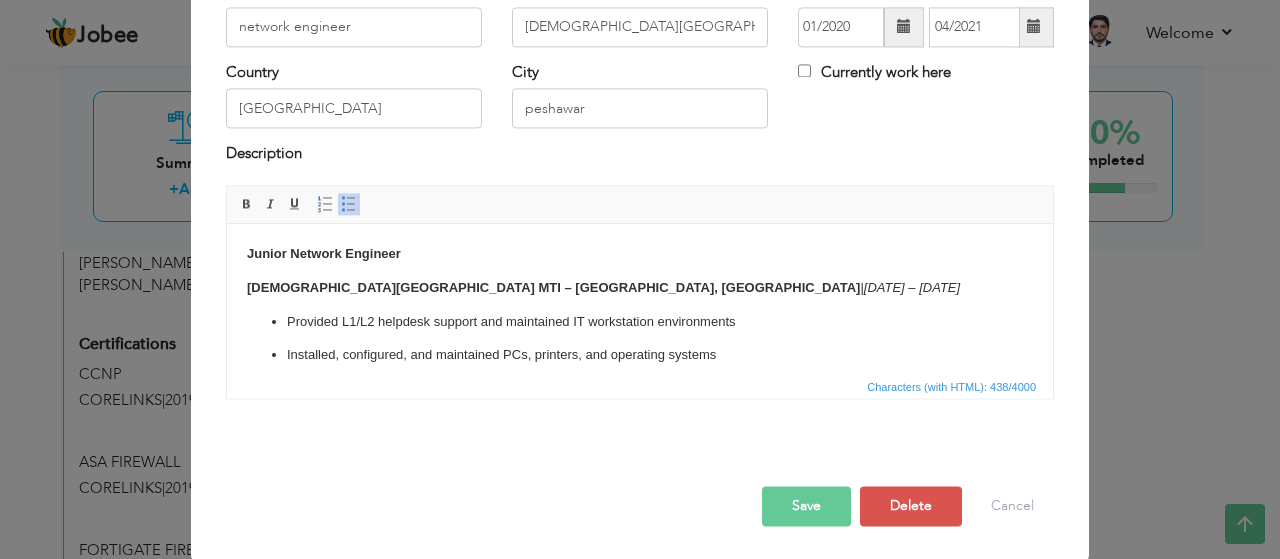 scroll, scrollTop: 0, scrollLeft: 0, axis: both 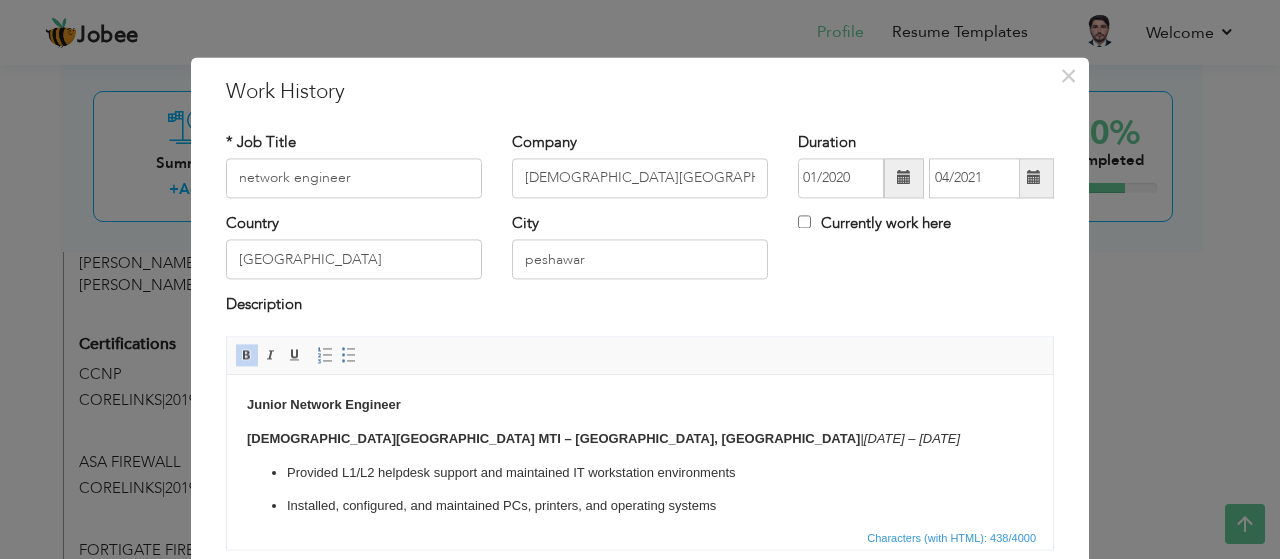 click on "Junior Network Engineer Lady Reading Hospital MTI – Peshawar, Pakistan  |  Dec 2019 – Mar 2021 Provided L1/L2 helpdesk support and maintained IT workstation environments Installed, configured, and maintained PCs, printers, and operating systems Logged issues, created technical documentation, and supported team audits" at bounding box center [640, 473] 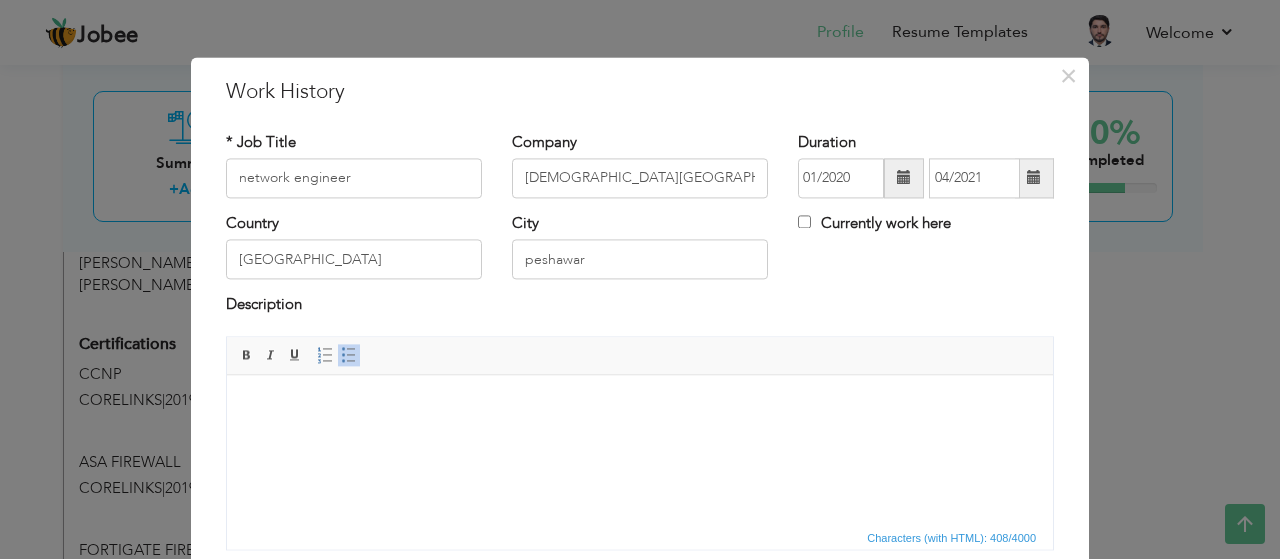 scroll, scrollTop: 22, scrollLeft: 0, axis: vertical 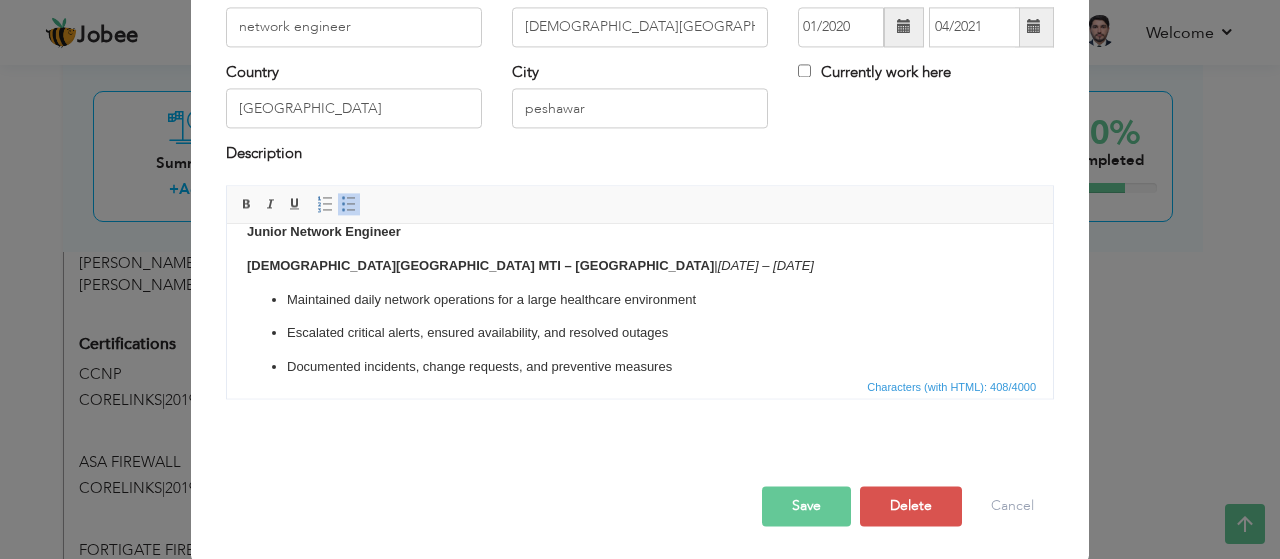 click on "Save" at bounding box center [806, 506] 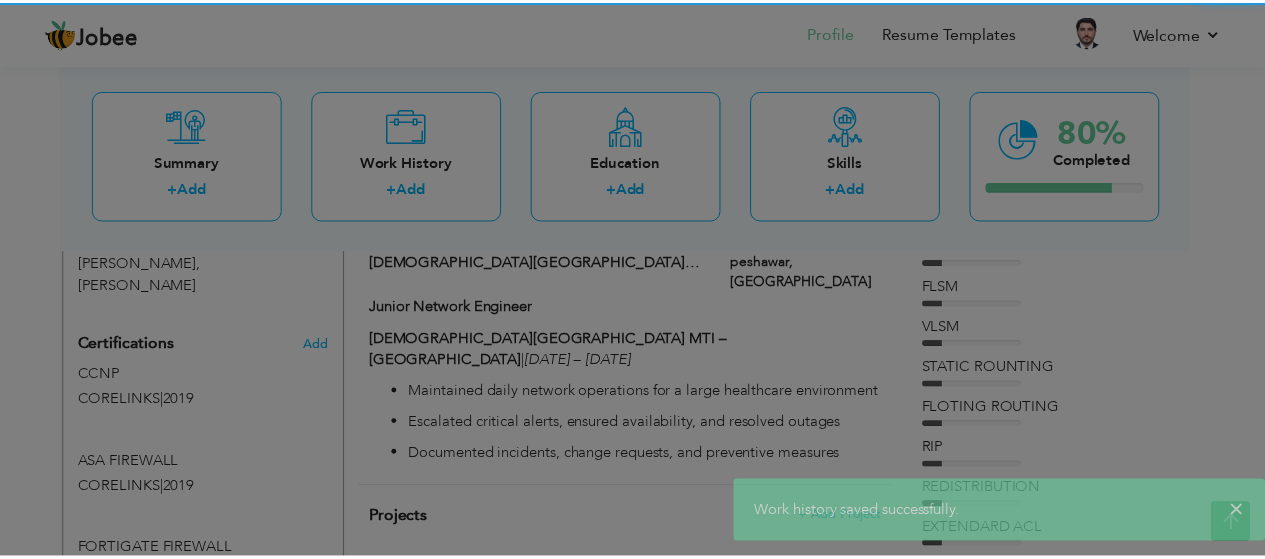 scroll, scrollTop: 0, scrollLeft: 0, axis: both 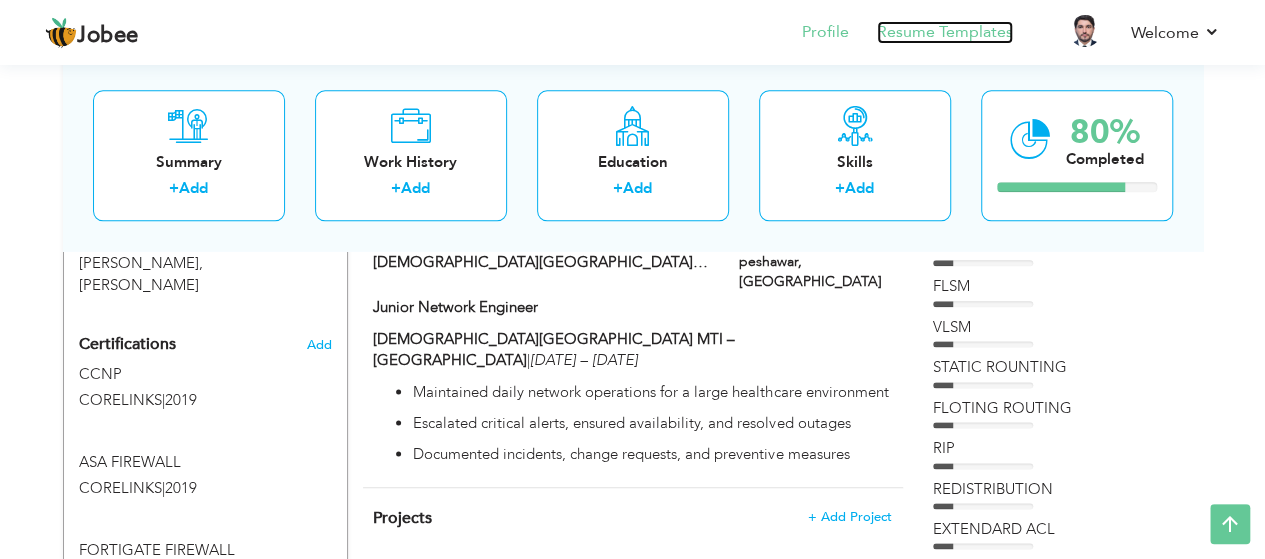 click on "Resume Templates" at bounding box center (945, 32) 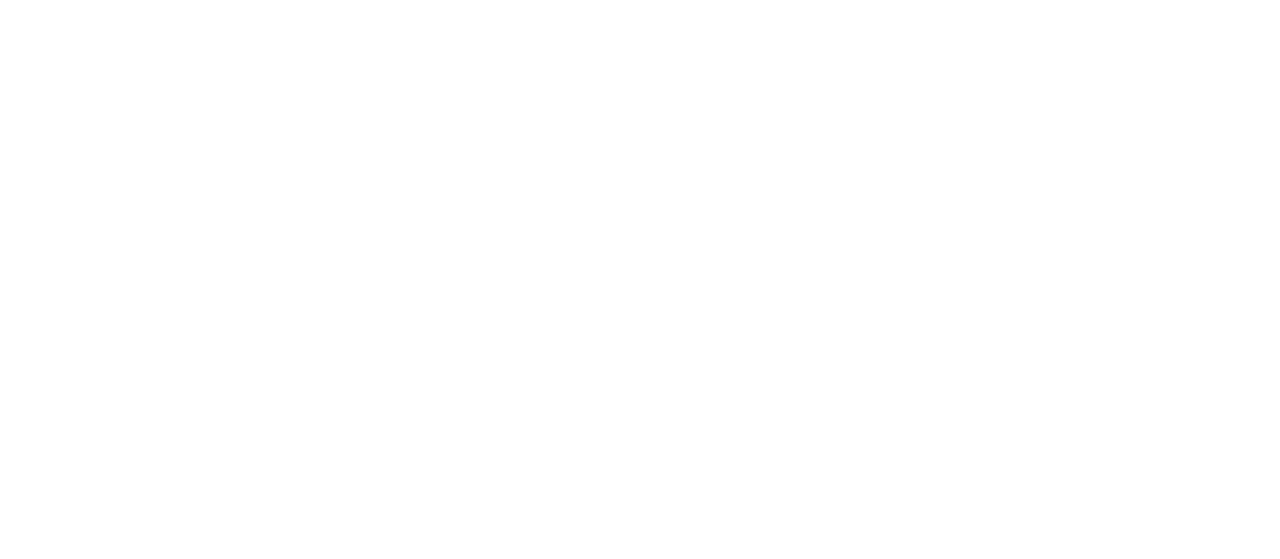 scroll, scrollTop: 0, scrollLeft: 0, axis: both 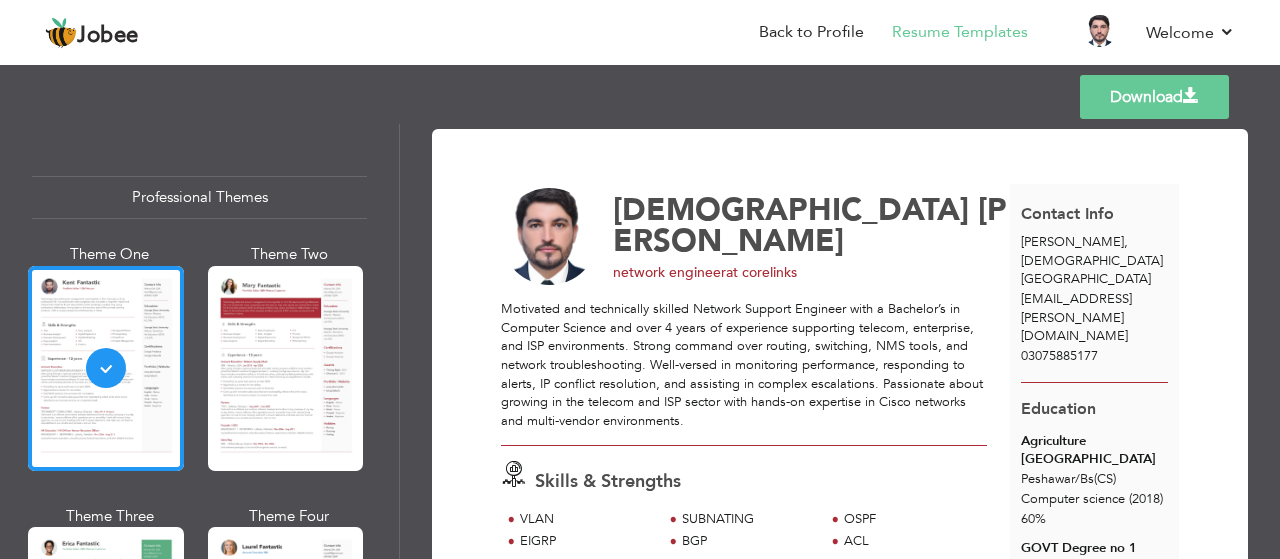 click on "Download" at bounding box center [1154, 97] 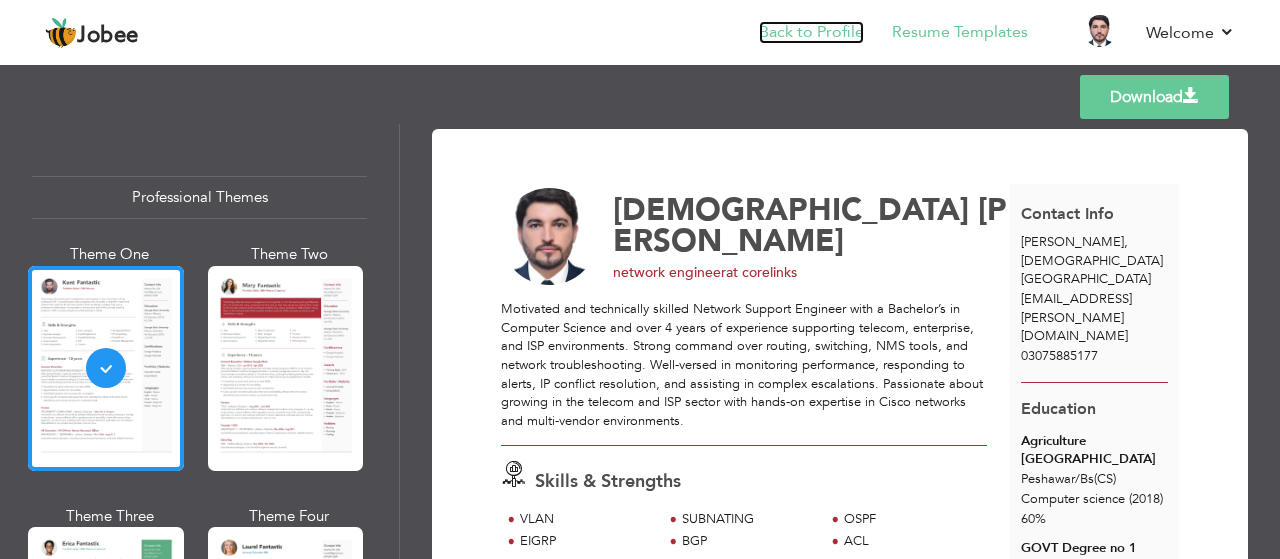 click on "Back to Profile" at bounding box center [811, 32] 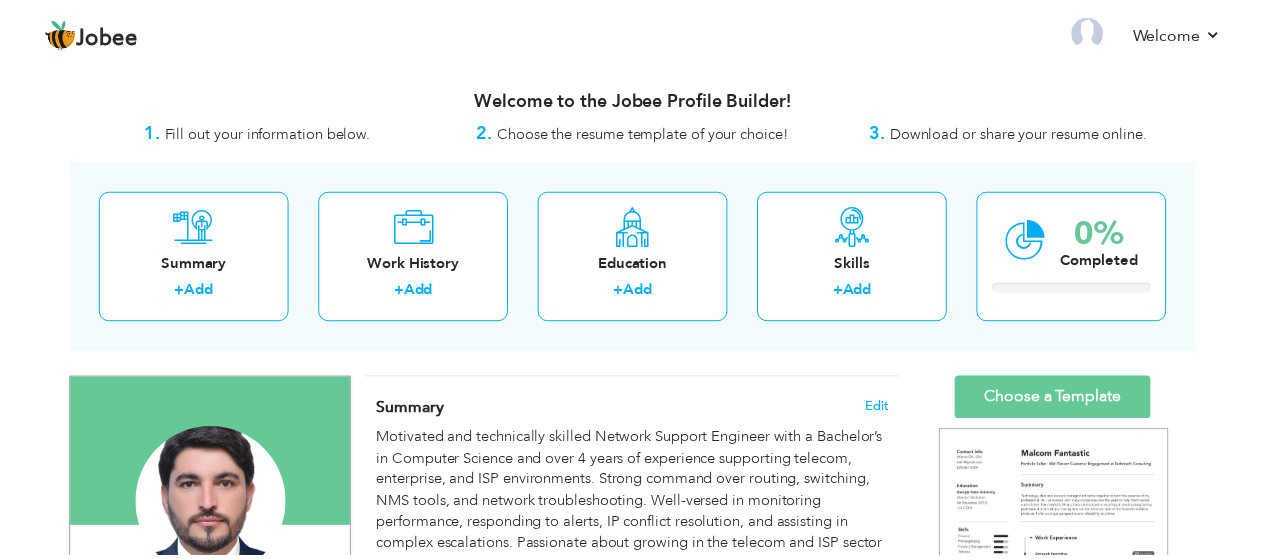 scroll, scrollTop: 0, scrollLeft: 0, axis: both 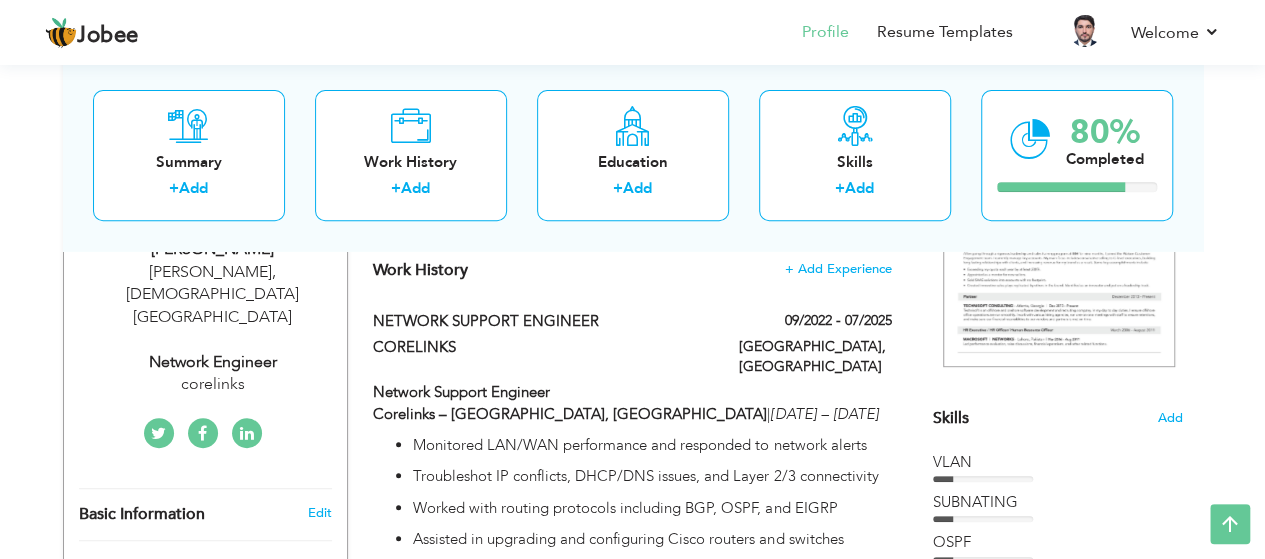 drag, startPoint x: 619, startPoint y: 313, endPoint x: 394, endPoint y: 305, distance: 225.14218 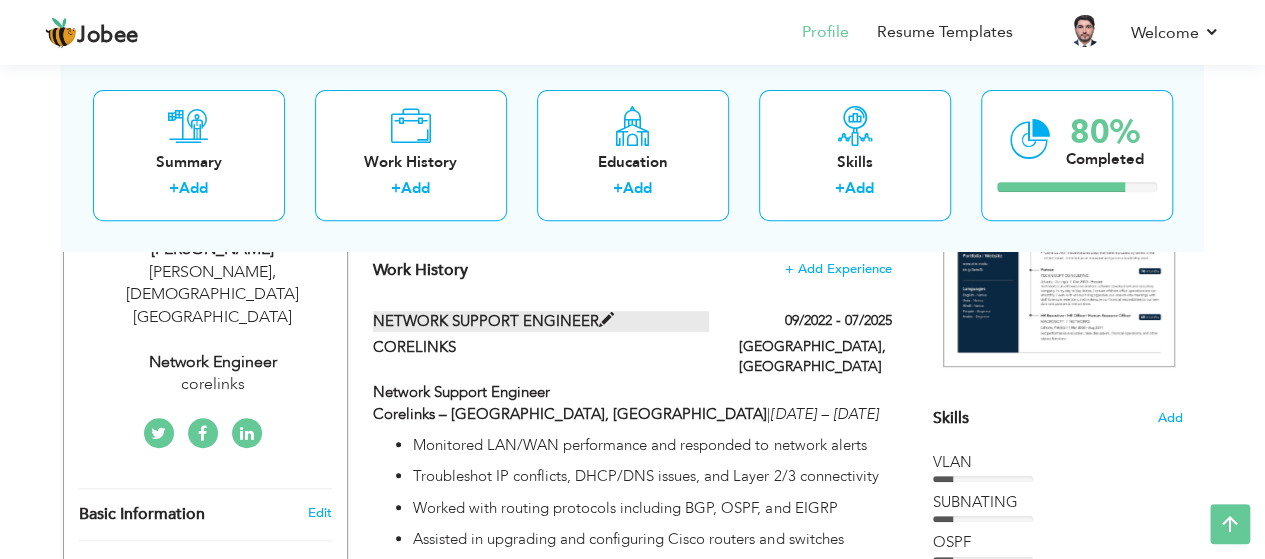 click at bounding box center [606, 320] 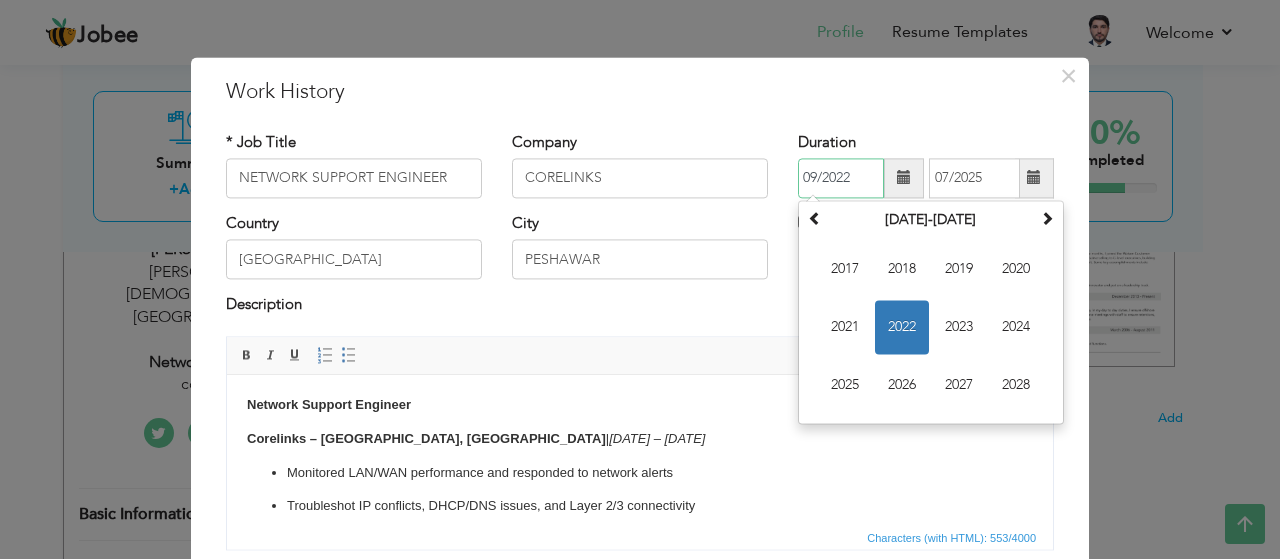 drag, startPoint x: 848, startPoint y: 175, endPoint x: 777, endPoint y: 168, distance: 71.34424 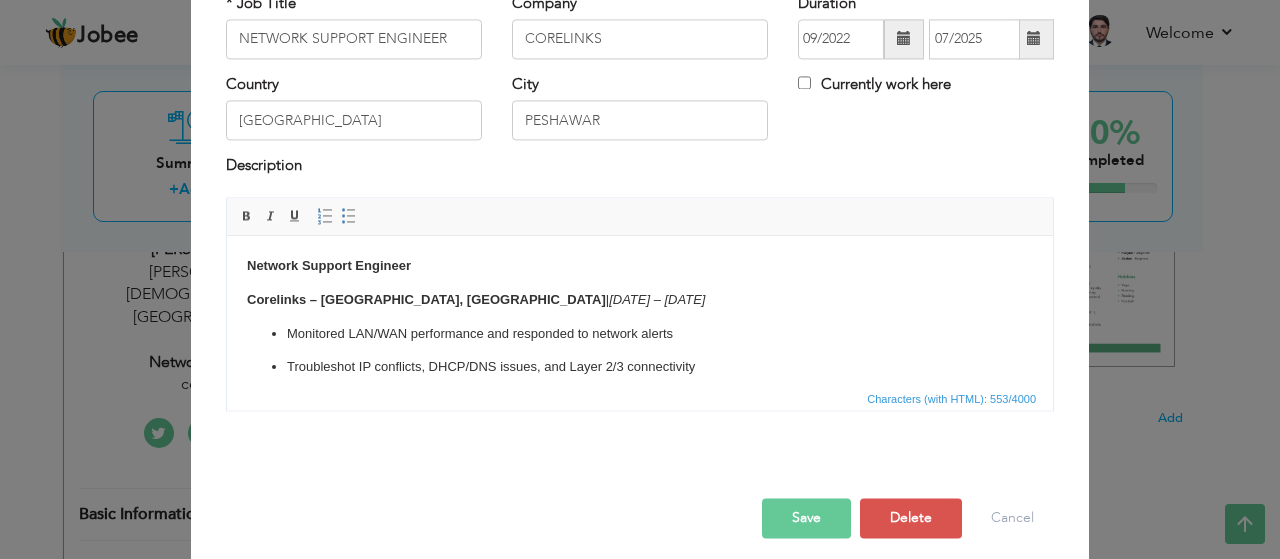 scroll, scrollTop: 142, scrollLeft: 0, axis: vertical 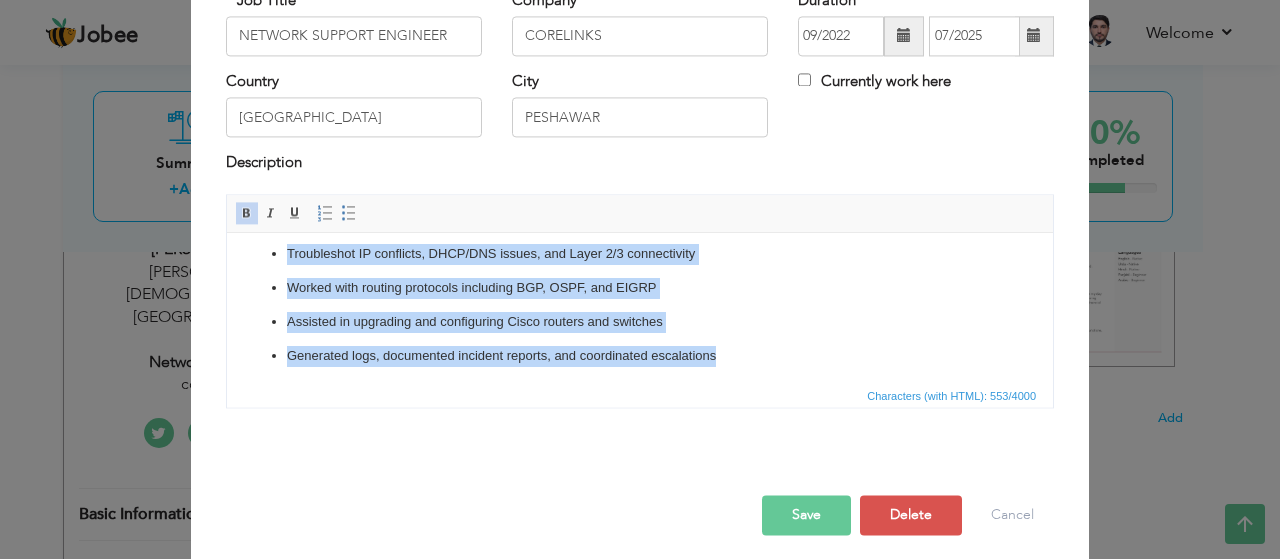 drag, startPoint x: 266, startPoint y: 325, endPoint x: 721, endPoint y: 355, distance: 455.98795 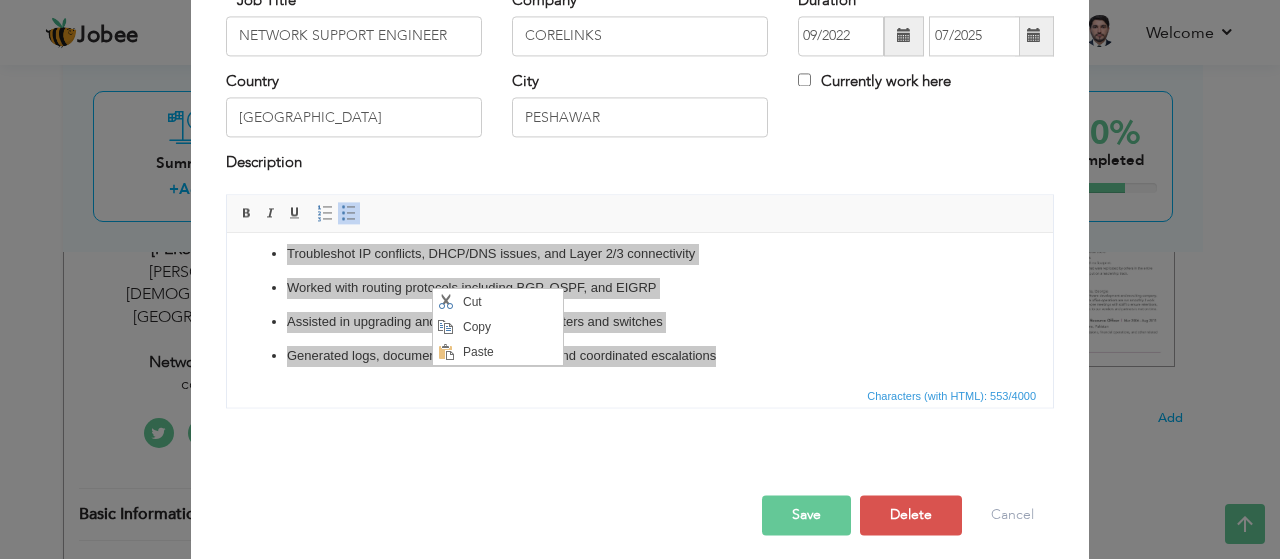 scroll, scrollTop: 0, scrollLeft: 0, axis: both 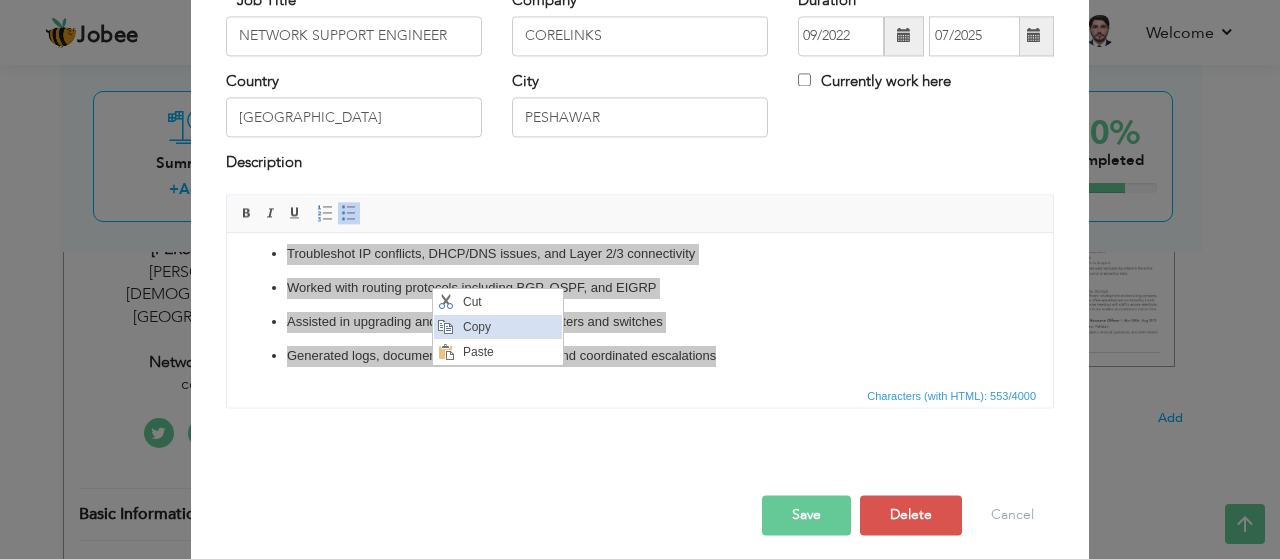 click on "Copy" at bounding box center [509, 327] 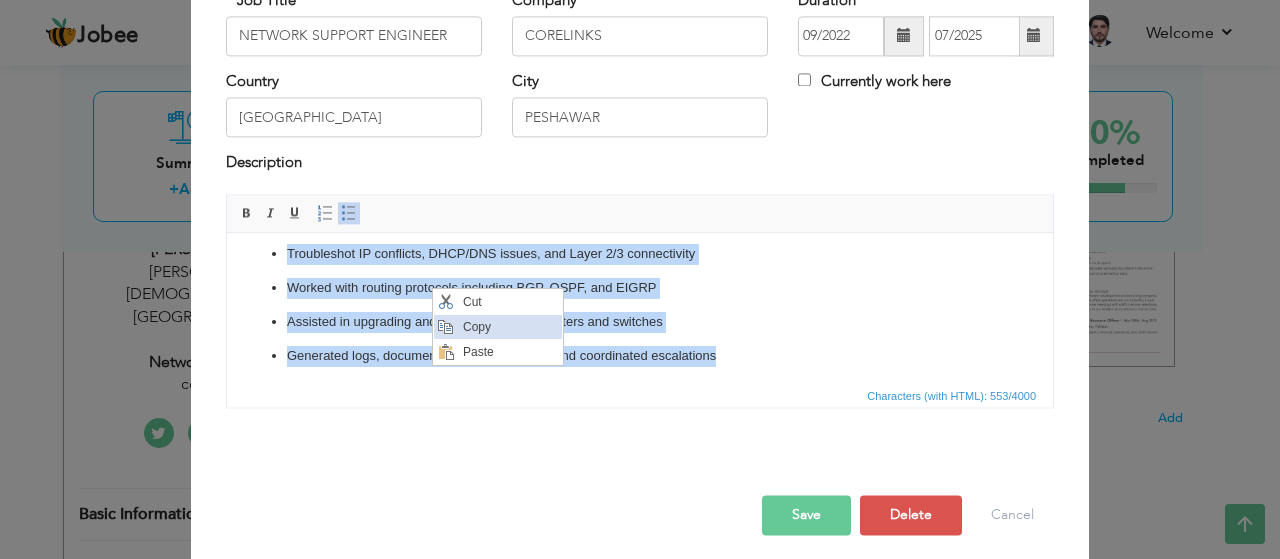 copy on "Monitored LAN/WAN performance and responded to network alerts Troubleshot IP conflicts, DHCP/DNS issues, and Layer 2/3 connectivity Worked with routing protocols including BGP, OSPF, and EIGRP Assisted in upgrading and configuring Cisco routers and switches Generated logs, documented incident reports, and coordinated escalations" 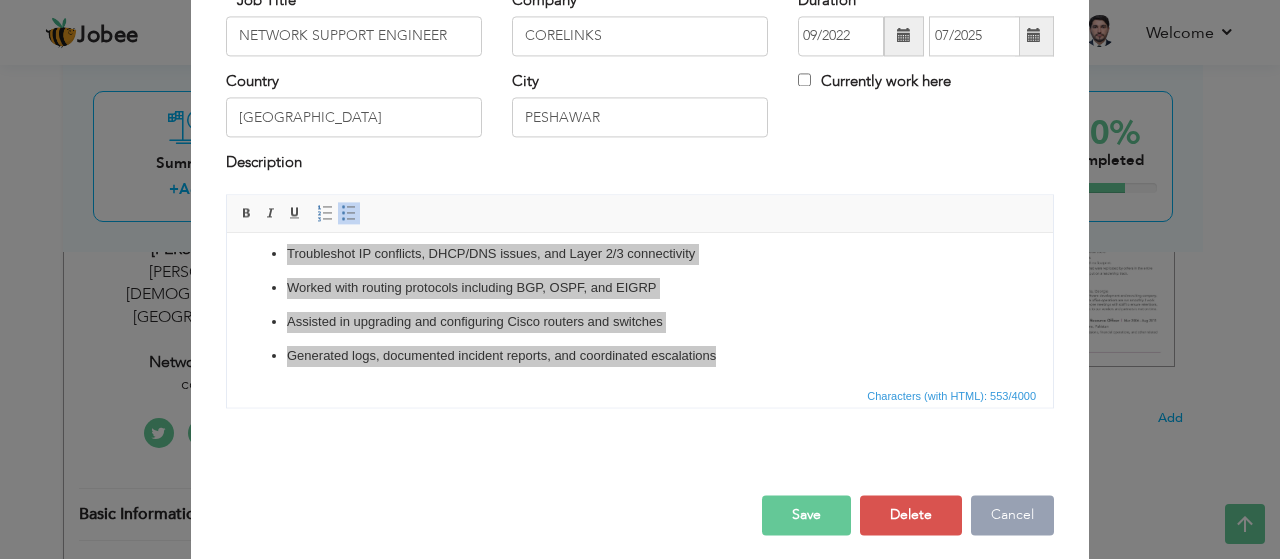 click on "Cancel" at bounding box center [1012, 515] 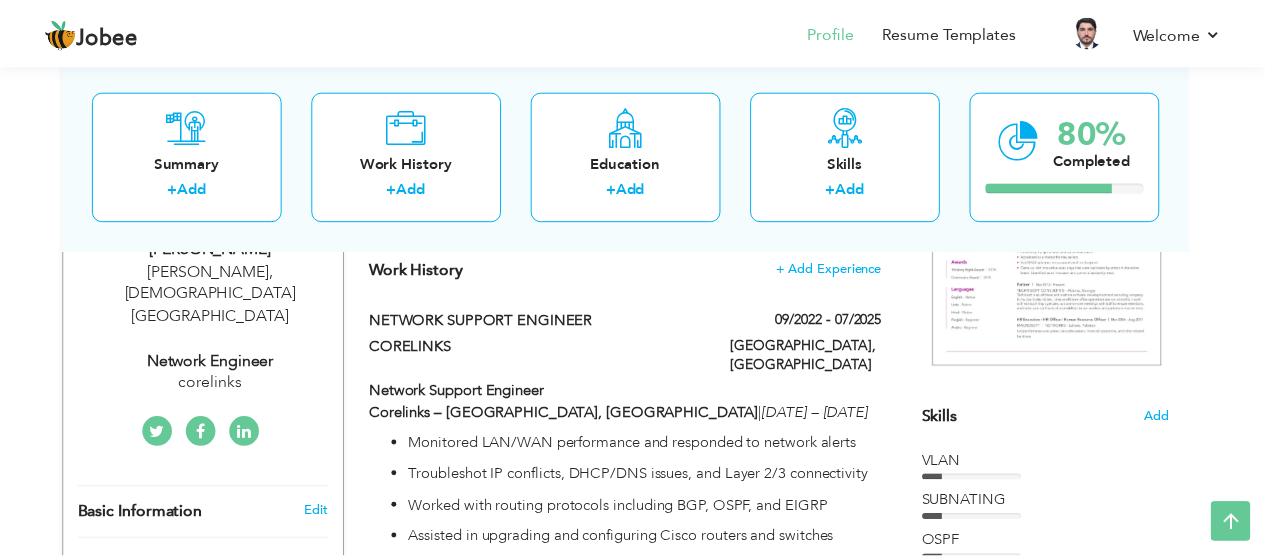 scroll, scrollTop: 0, scrollLeft: 0, axis: both 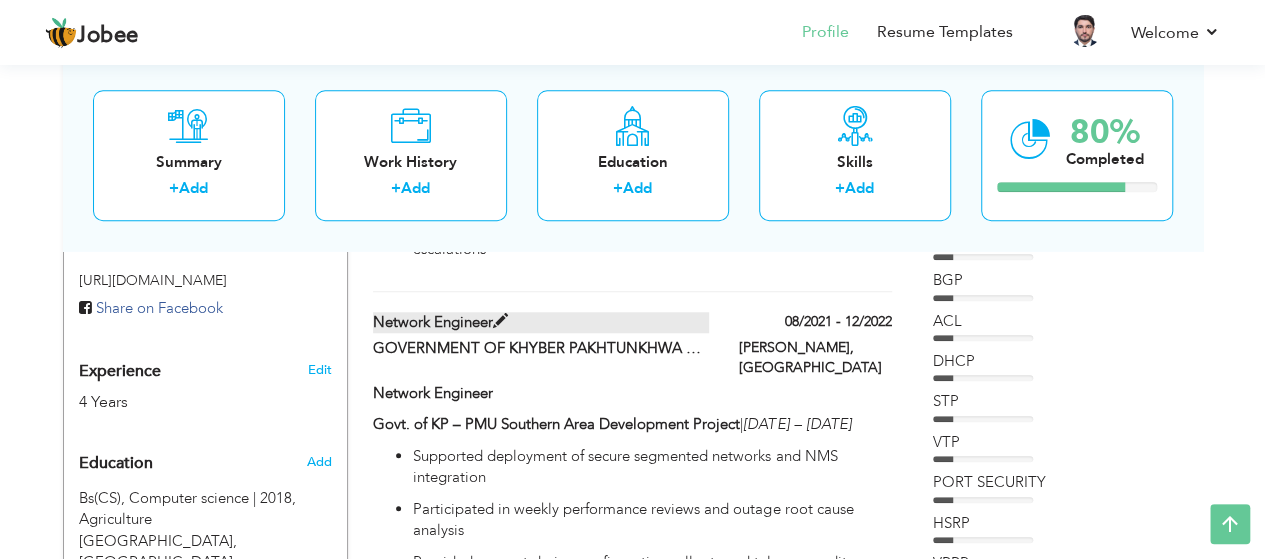 drag, startPoint x: 368, startPoint y: 299, endPoint x: 408, endPoint y: 297, distance: 40.04997 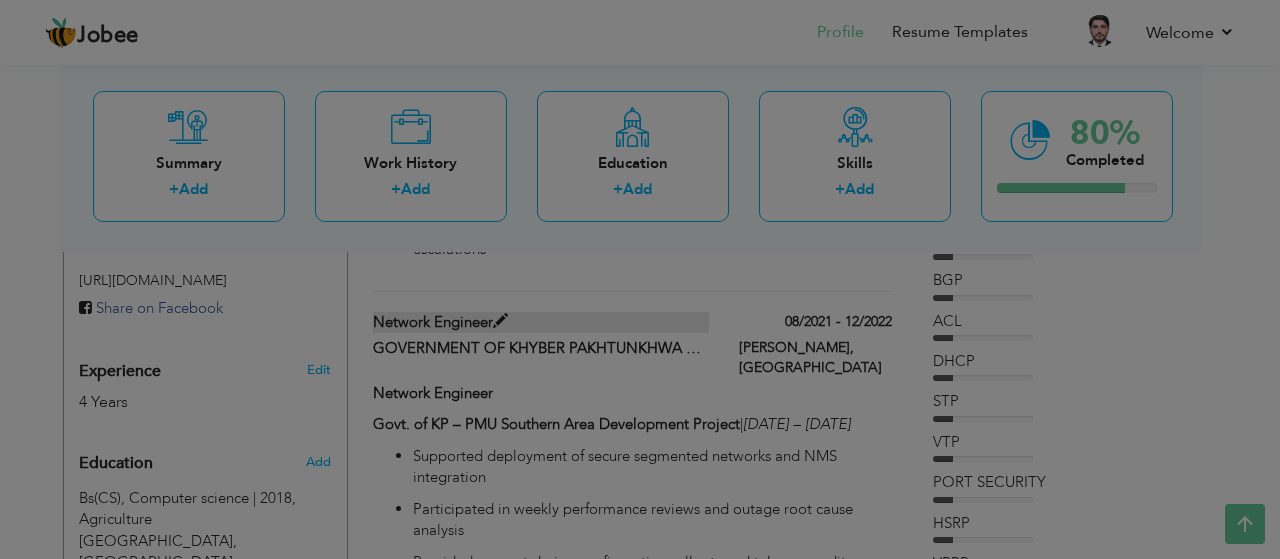 scroll, scrollTop: 0, scrollLeft: 0, axis: both 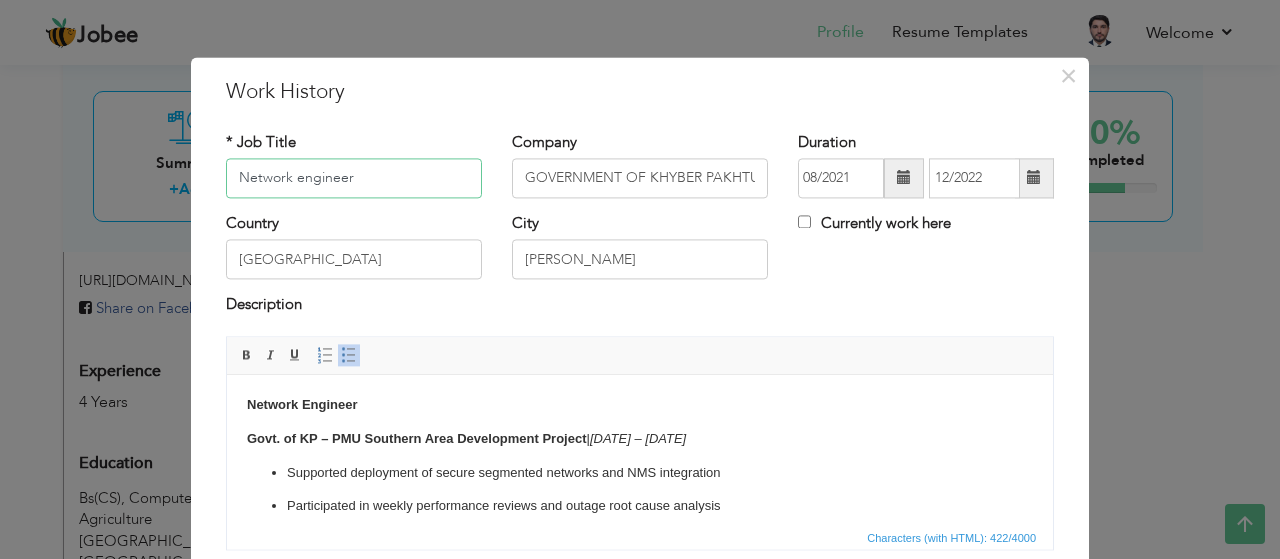 drag, startPoint x: 376, startPoint y: 181, endPoint x: 160, endPoint y: 179, distance: 216.00926 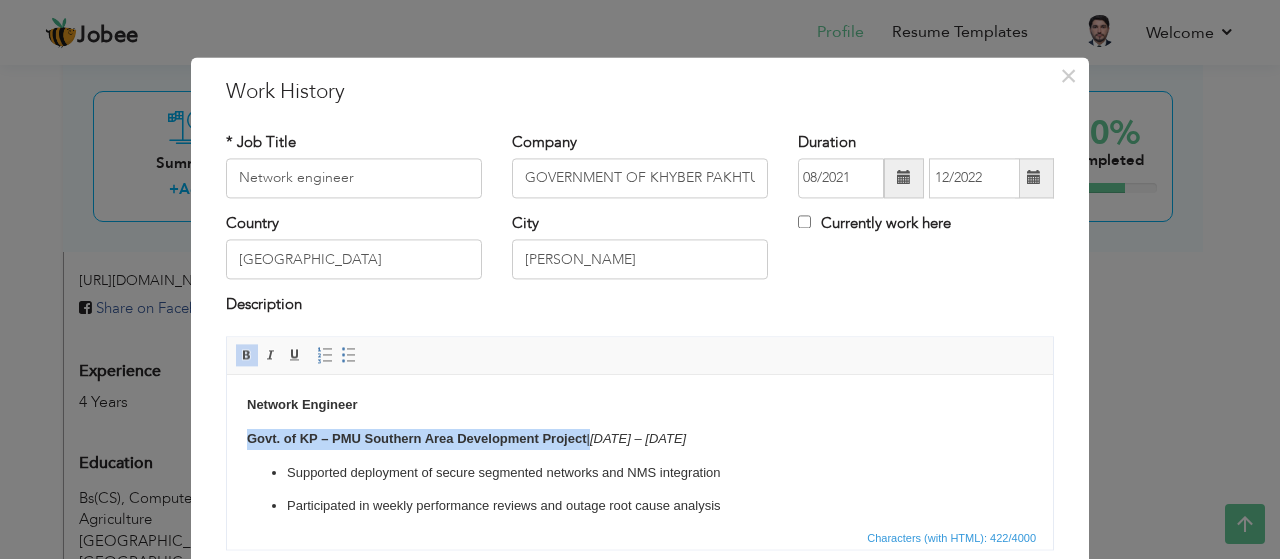 drag, startPoint x: 589, startPoint y: 436, endPoint x: 203, endPoint y: 427, distance: 386.10492 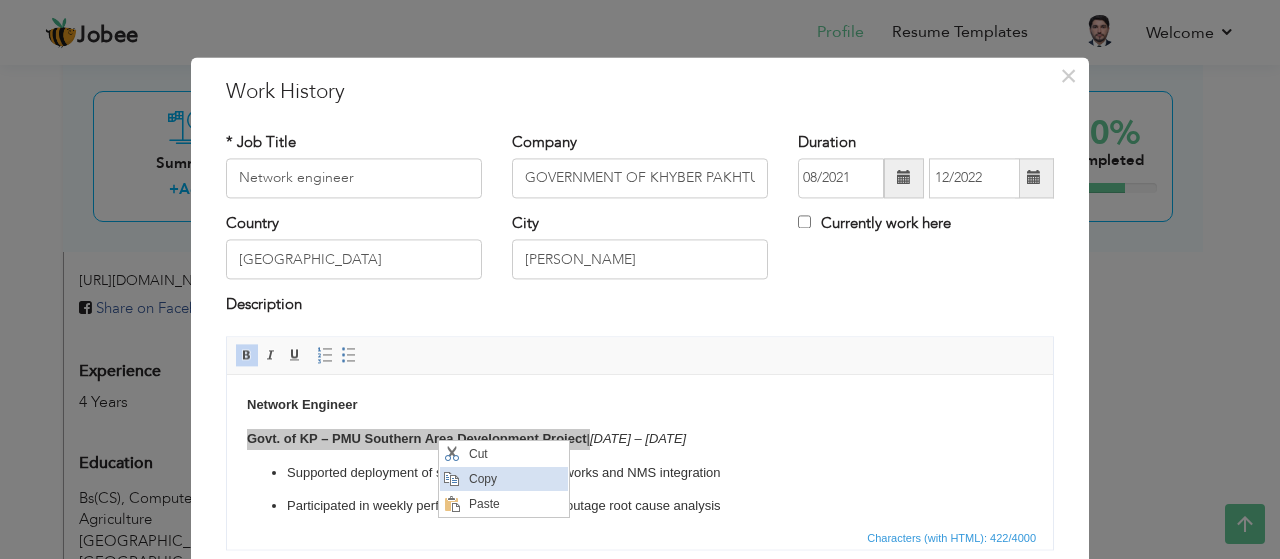 click on "Copy" at bounding box center (515, 478) 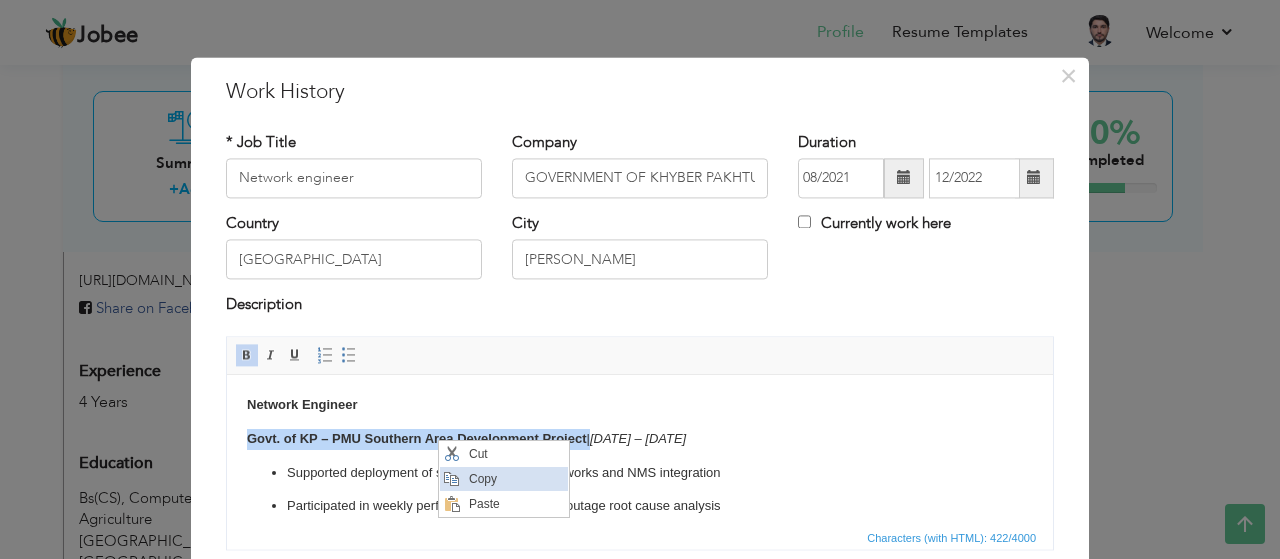 copy on "Govt. of KP – PMU Southern Area Development Project" 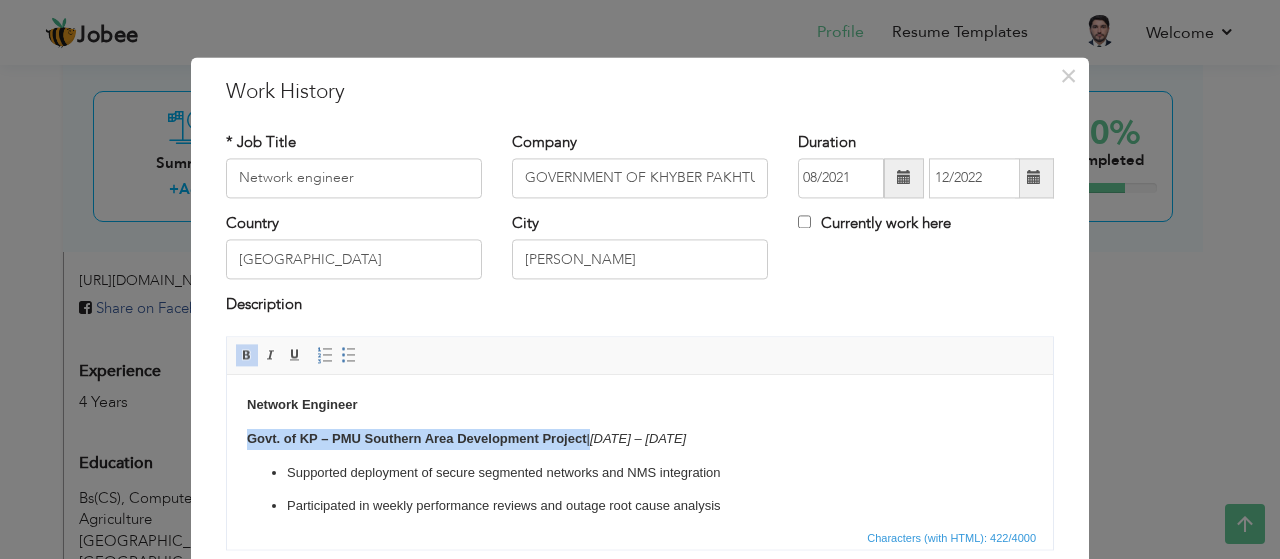 scroll, scrollTop: 46, scrollLeft: 0, axis: vertical 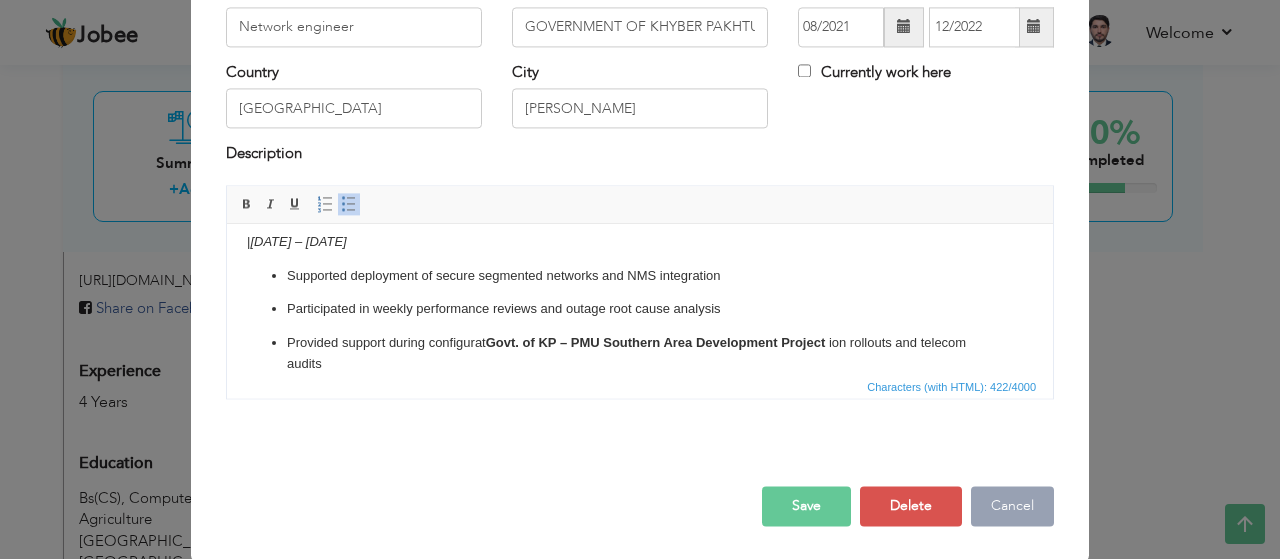 click on "Cancel" at bounding box center [1012, 506] 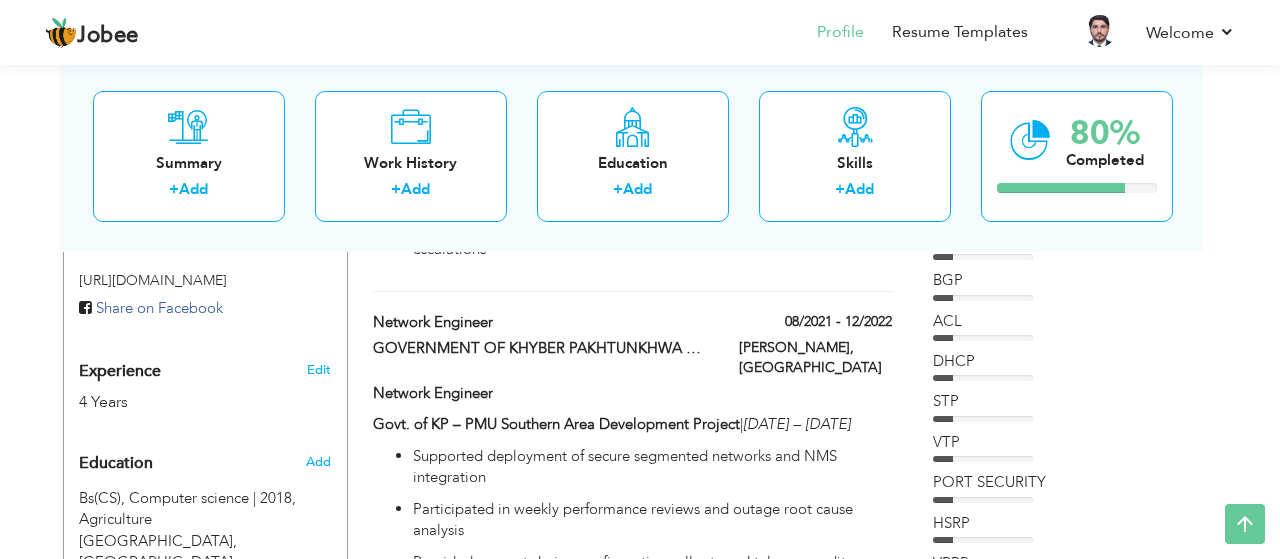 scroll, scrollTop: 0, scrollLeft: 0, axis: both 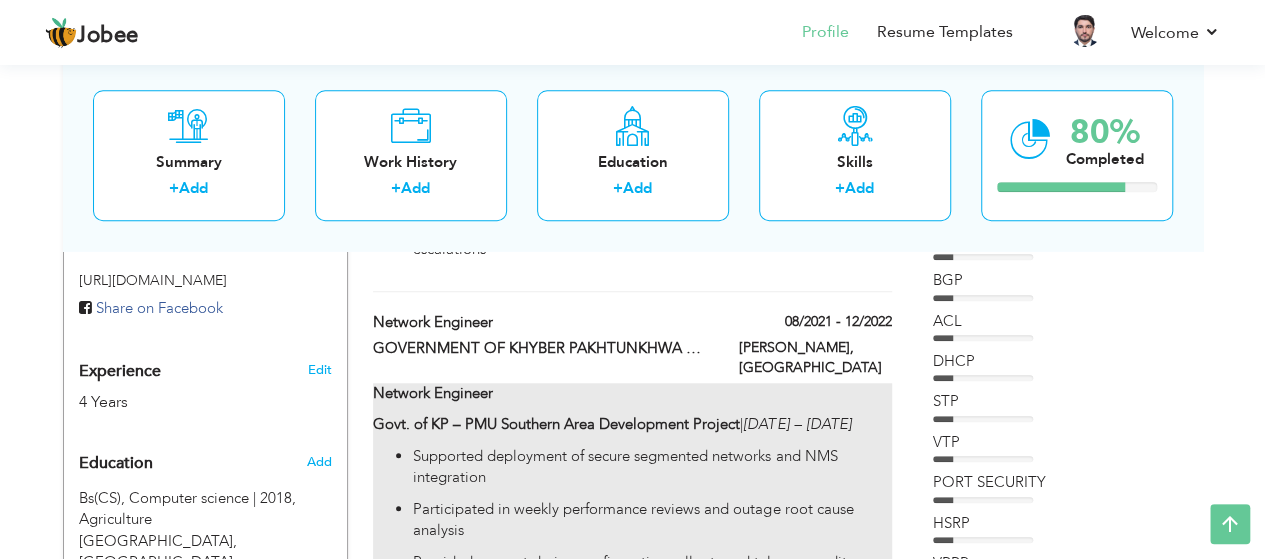 click on "Supported deployment of secure segmented networks and NMS integration" at bounding box center [652, 467] 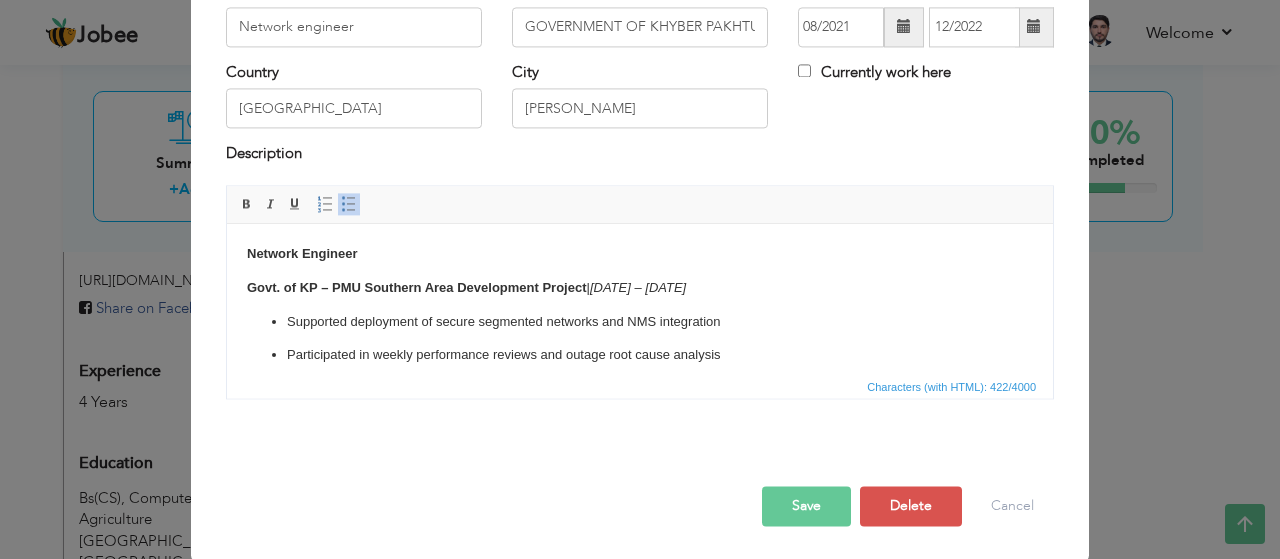 scroll, scrollTop: 0, scrollLeft: 0, axis: both 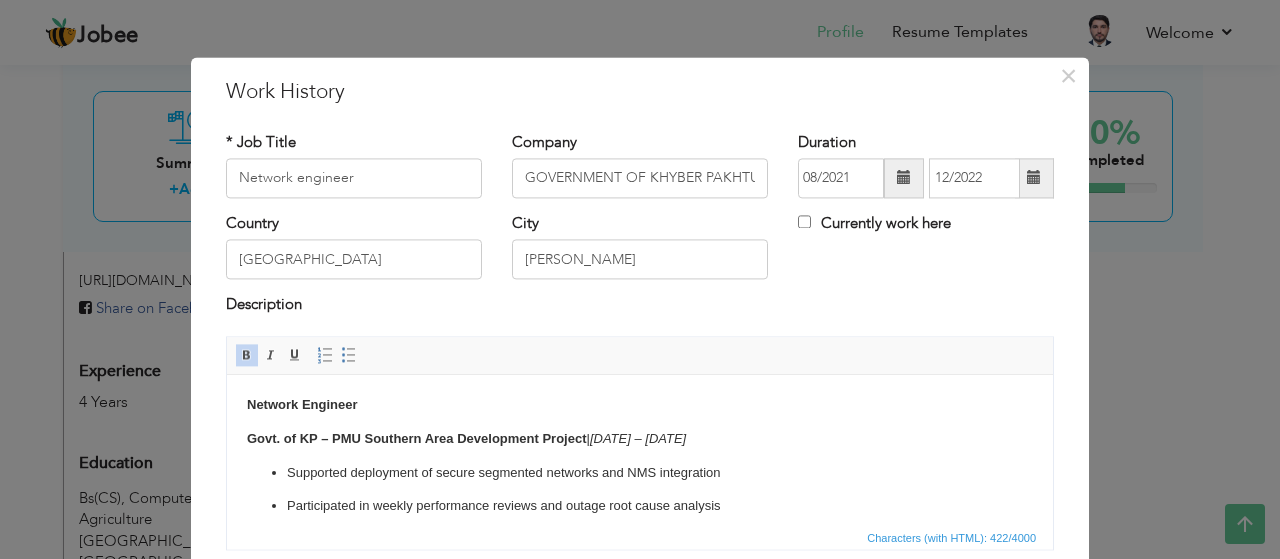 click on "Govt. of KP – PMU Southern Area Development Project" at bounding box center (417, 438) 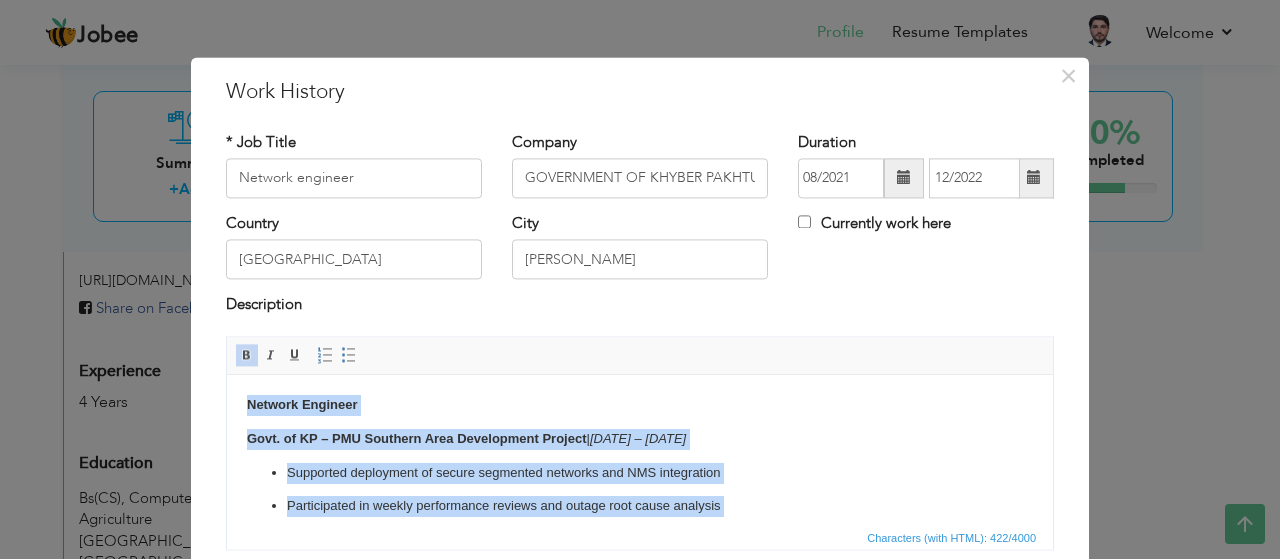 click on "Govt. of KP – PMU Southern Area Development Project" at bounding box center (417, 438) 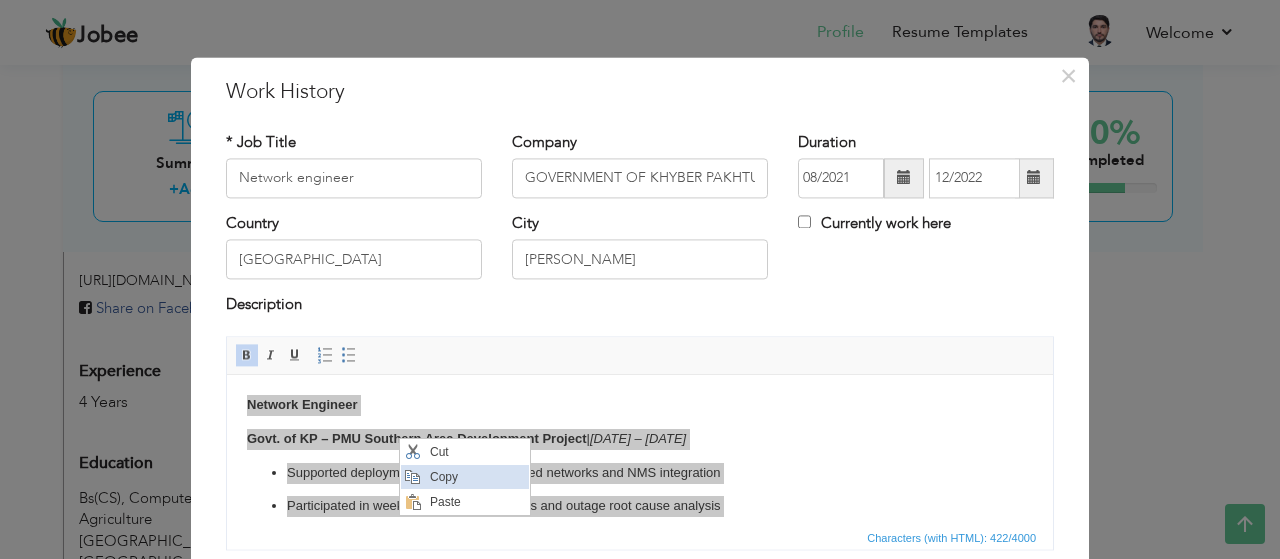 click on "Copy" at bounding box center (476, 476) 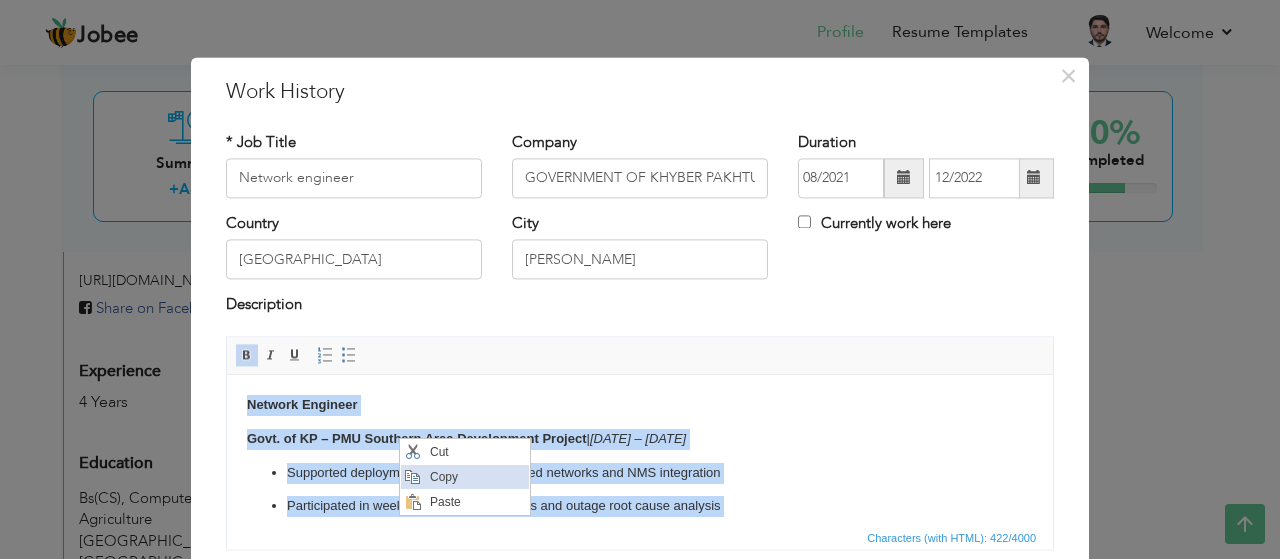 copy on "Network Engineer Govt. of KP – PMU Southern Area Development Project  |  [DATE] – [DATE] Supported deployment of secure segmented networks and NMS integration Participated in weekly performance reviews and outage root cause analysis Provided support during configuration rollouts and telecom audits" 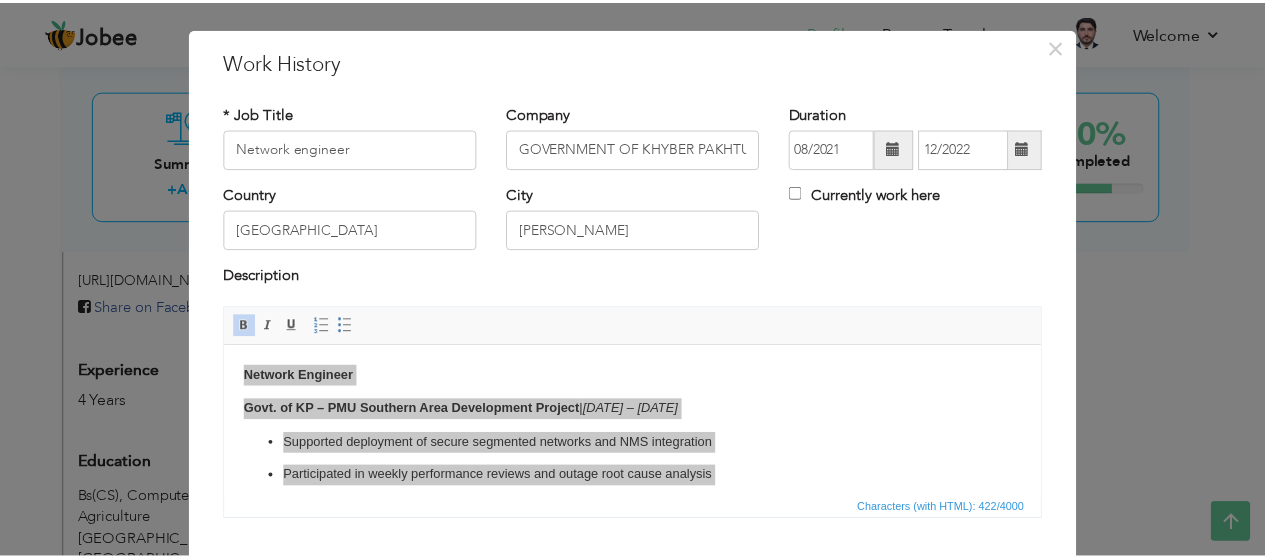 scroll, scrollTop: 0, scrollLeft: 0, axis: both 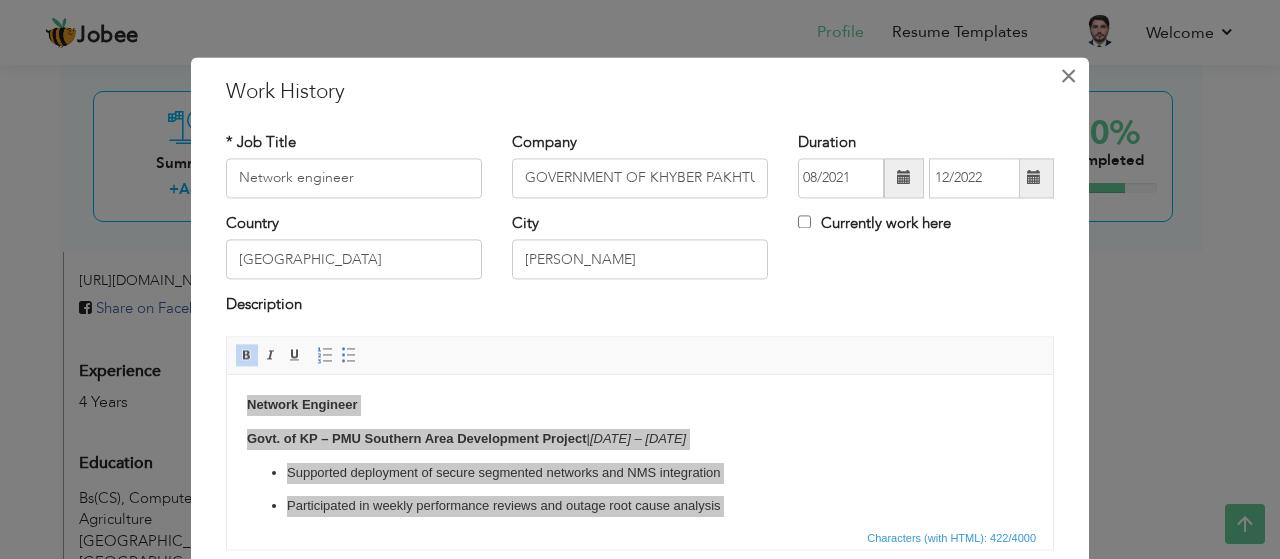 click on "×" at bounding box center [1068, 76] 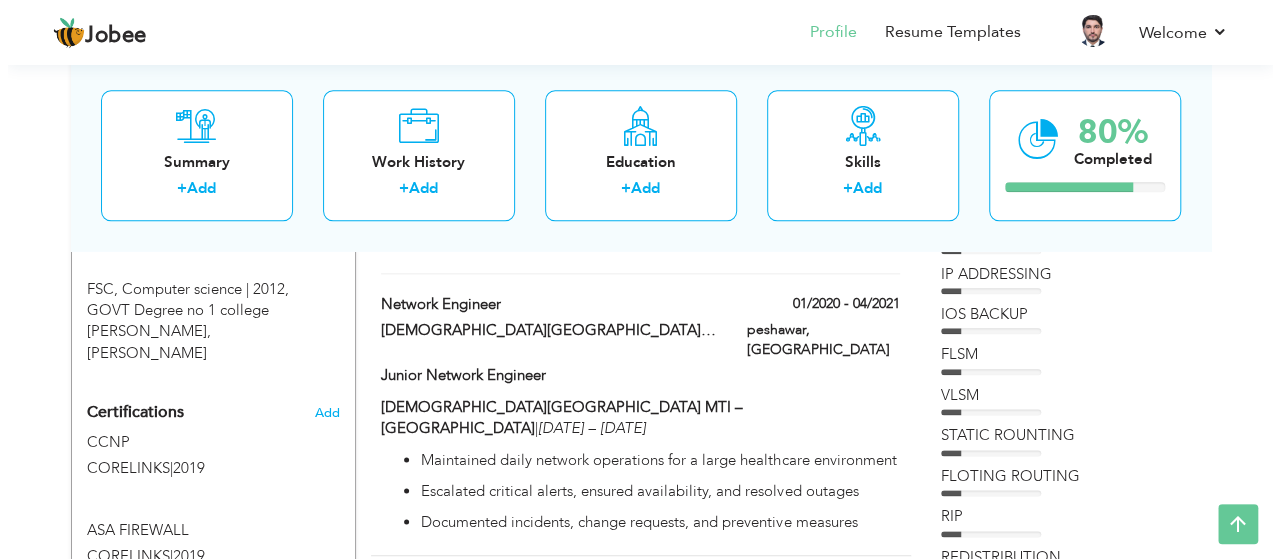 scroll, scrollTop: 1039, scrollLeft: 0, axis: vertical 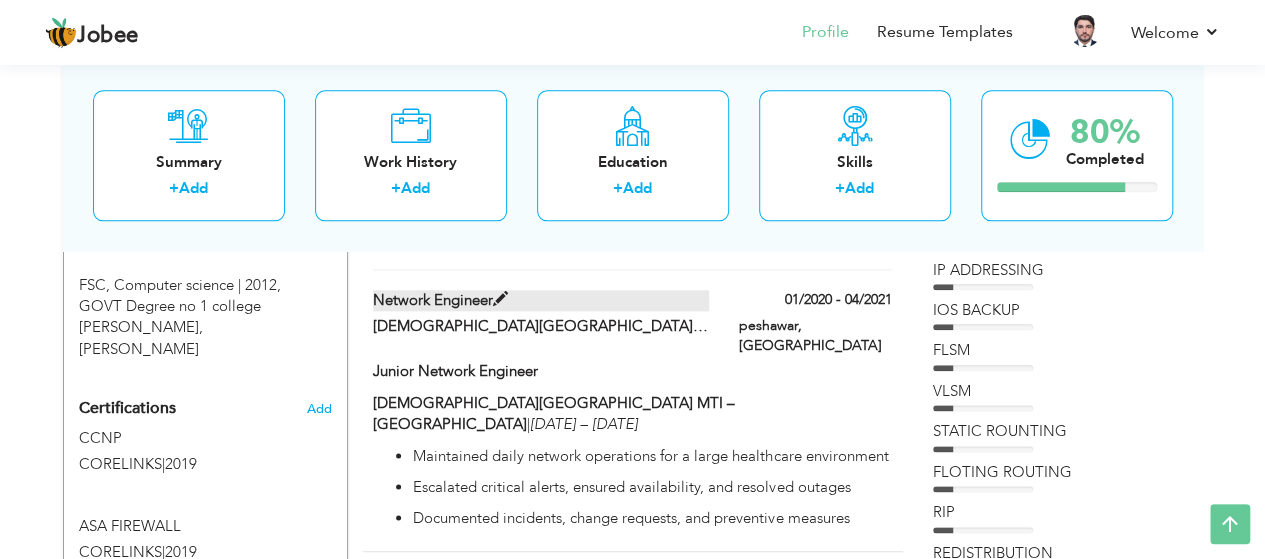 drag, startPoint x: 371, startPoint y: 275, endPoint x: 474, endPoint y: 281, distance: 103.17461 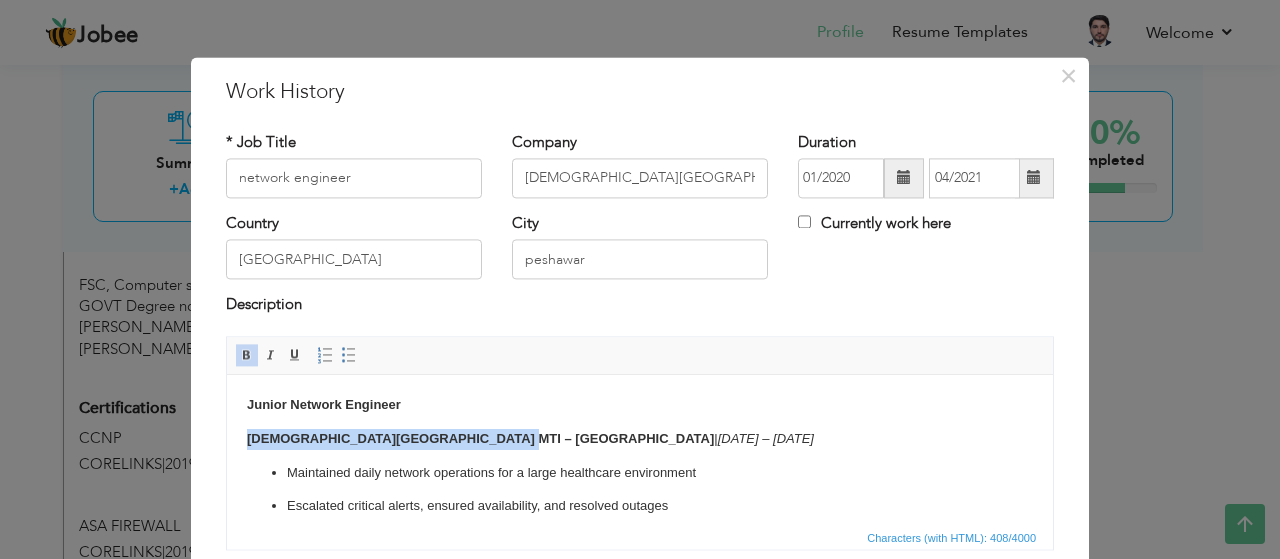 drag, startPoint x: 245, startPoint y: 439, endPoint x: 489, endPoint y: 439, distance: 244 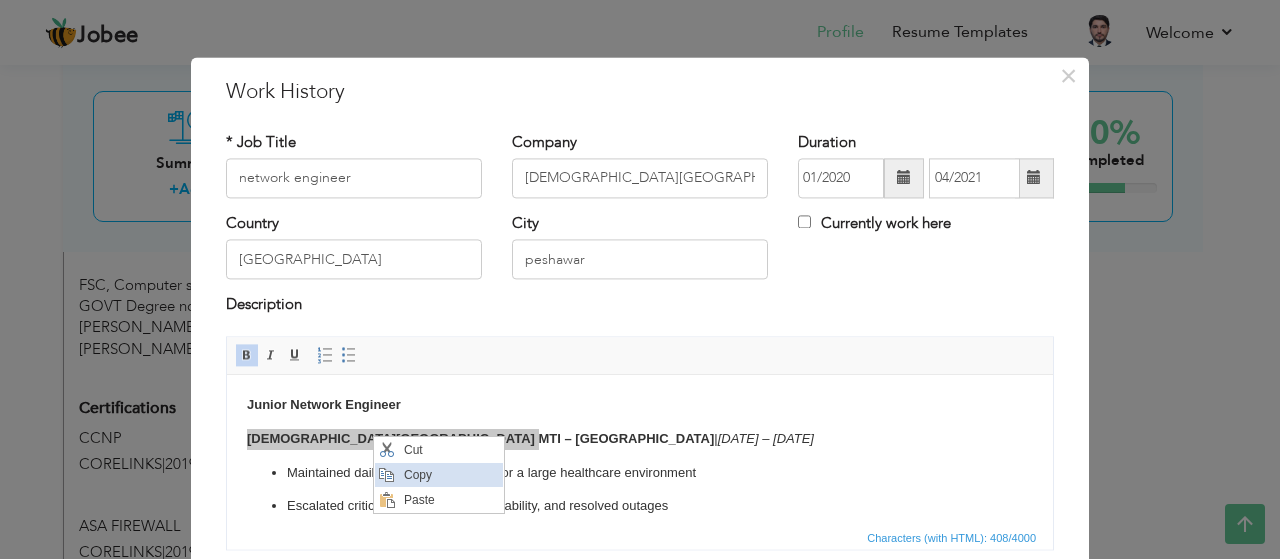 click on "Copy" at bounding box center (450, 474) 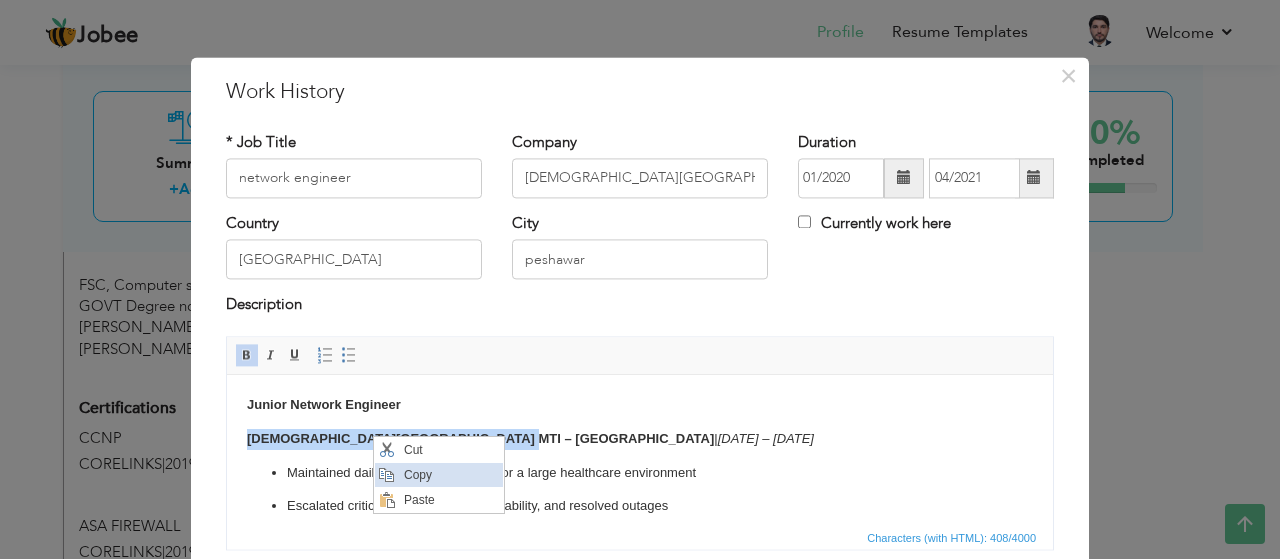 copy on "[DEMOGRAPHIC_DATA][GEOGRAPHIC_DATA] MTI – [GEOGRAPHIC_DATA]" 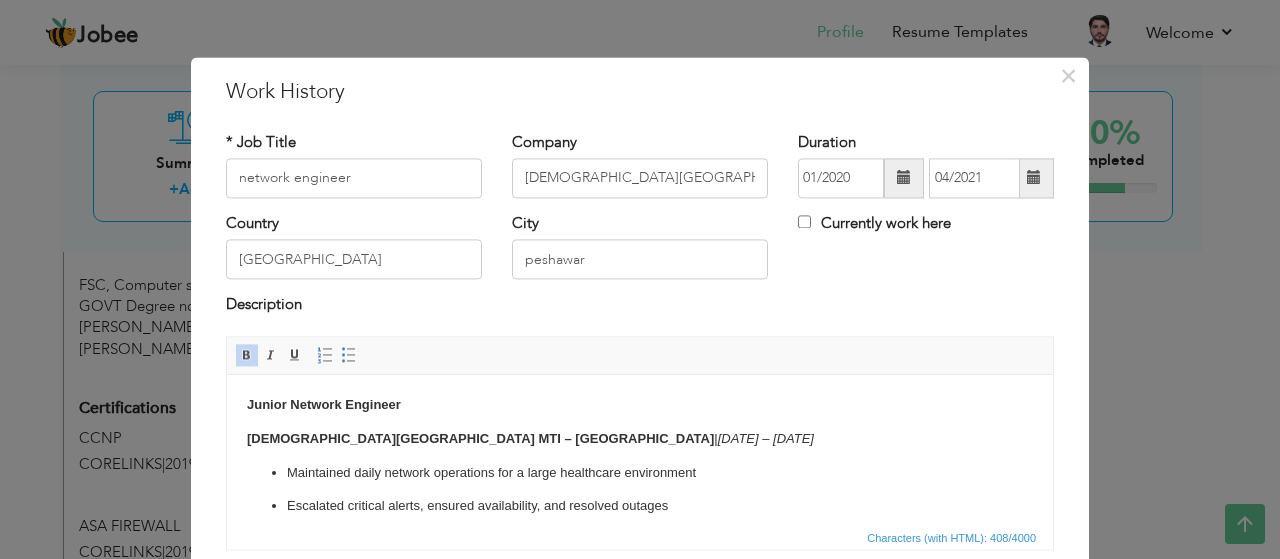 click on "Maintained daily network operations for a large healthcare environment Escalated critical alerts, ensured availability, and resolved outages Documented incidents, change requests, and preventive measures" at bounding box center [640, 507] 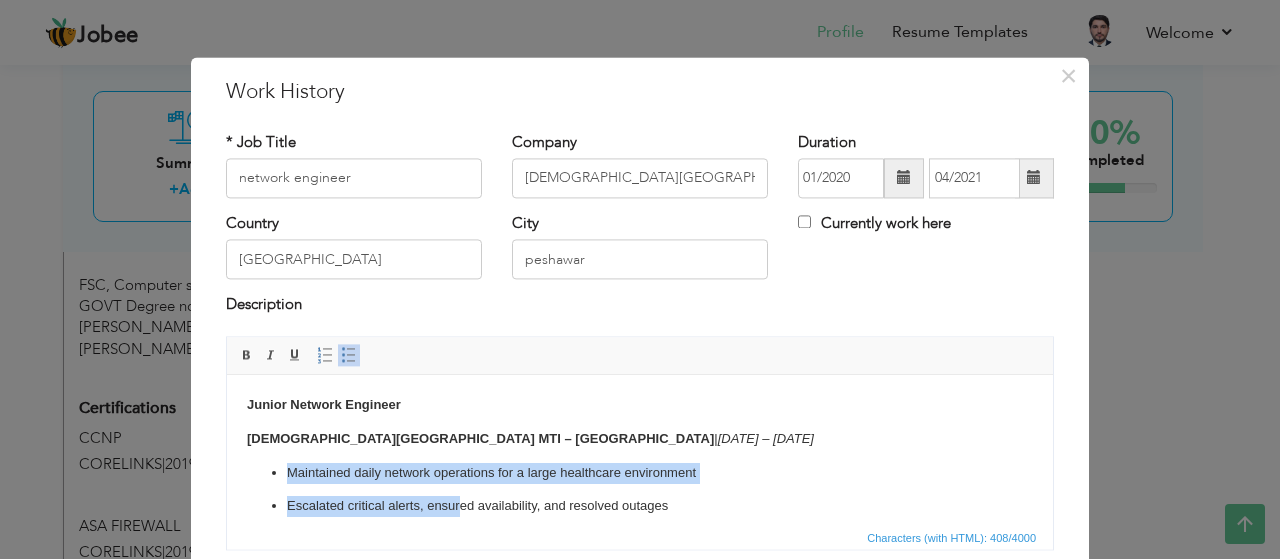 scroll, scrollTop: 46, scrollLeft: 0, axis: vertical 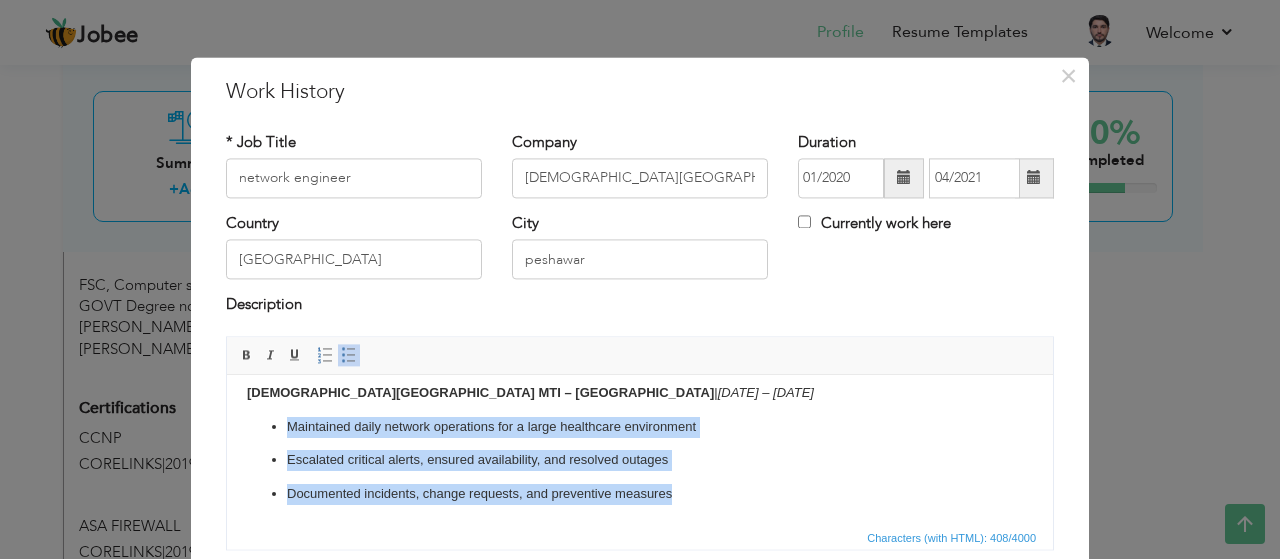 drag, startPoint x: 265, startPoint y: 473, endPoint x: 740, endPoint y: 508, distance: 476.28772 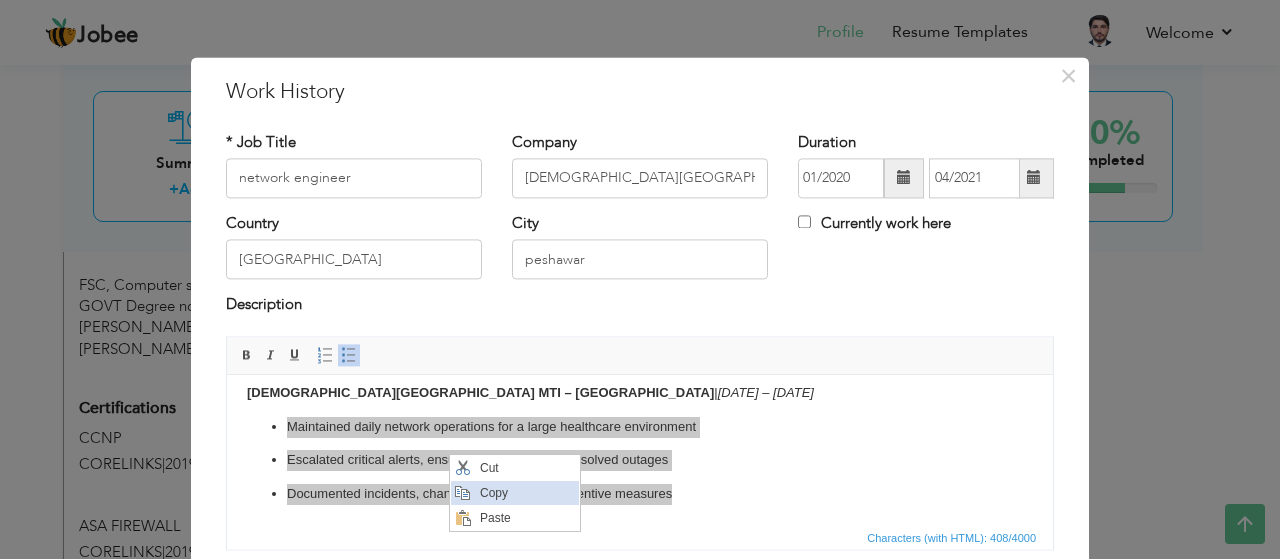 click at bounding box center (462, 492) 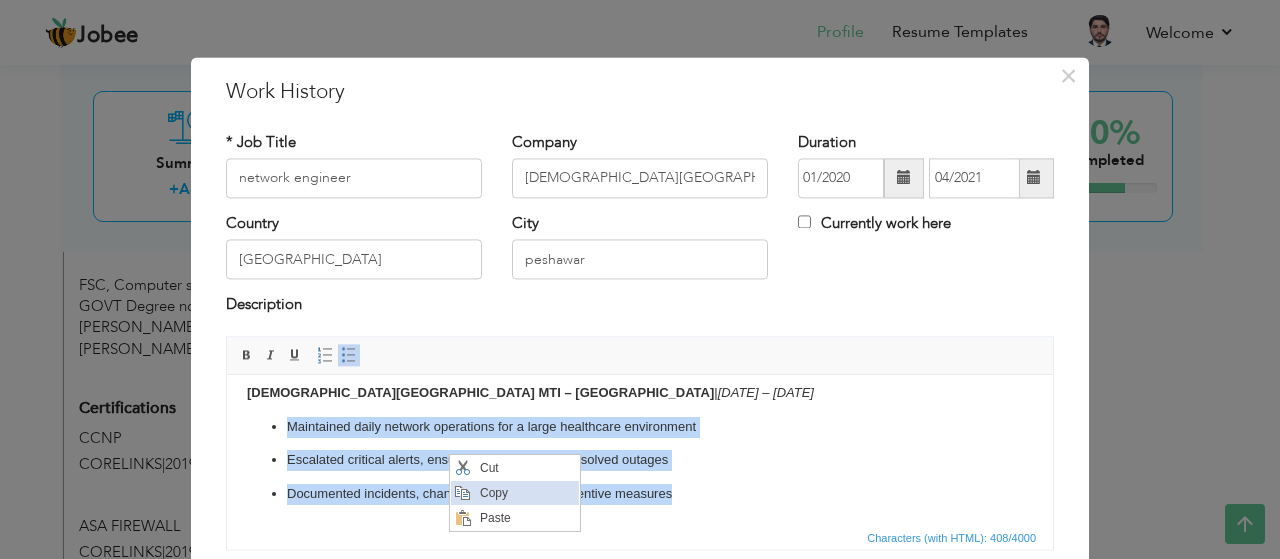 copy on "Maintained daily network operations for a large healthcare environment Escalated critical alerts, ensured availability, and resolved outages Documented incidents, change requests, and preventive measures" 